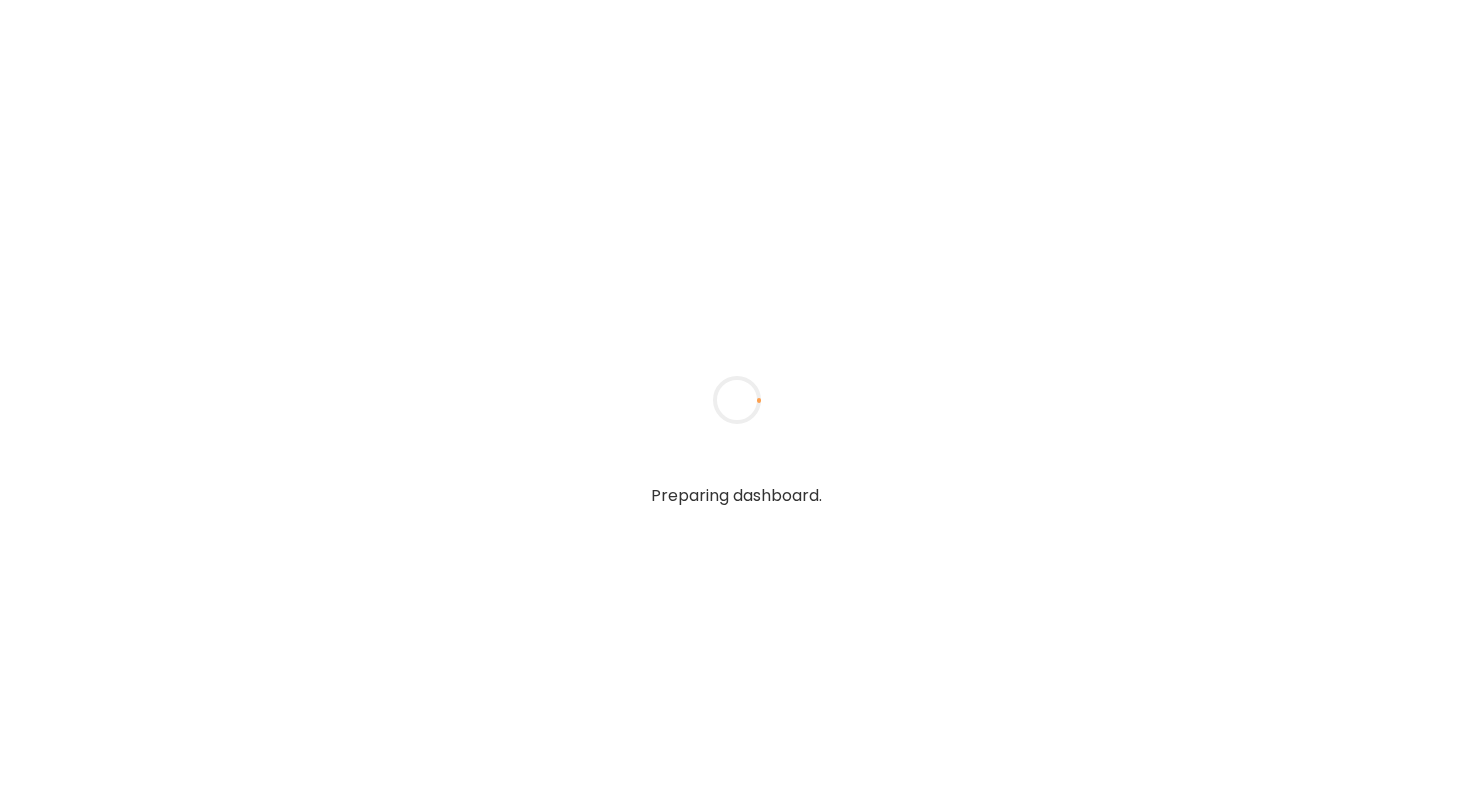 scroll, scrollTop: 0, scrollLeft: 0, axis: both 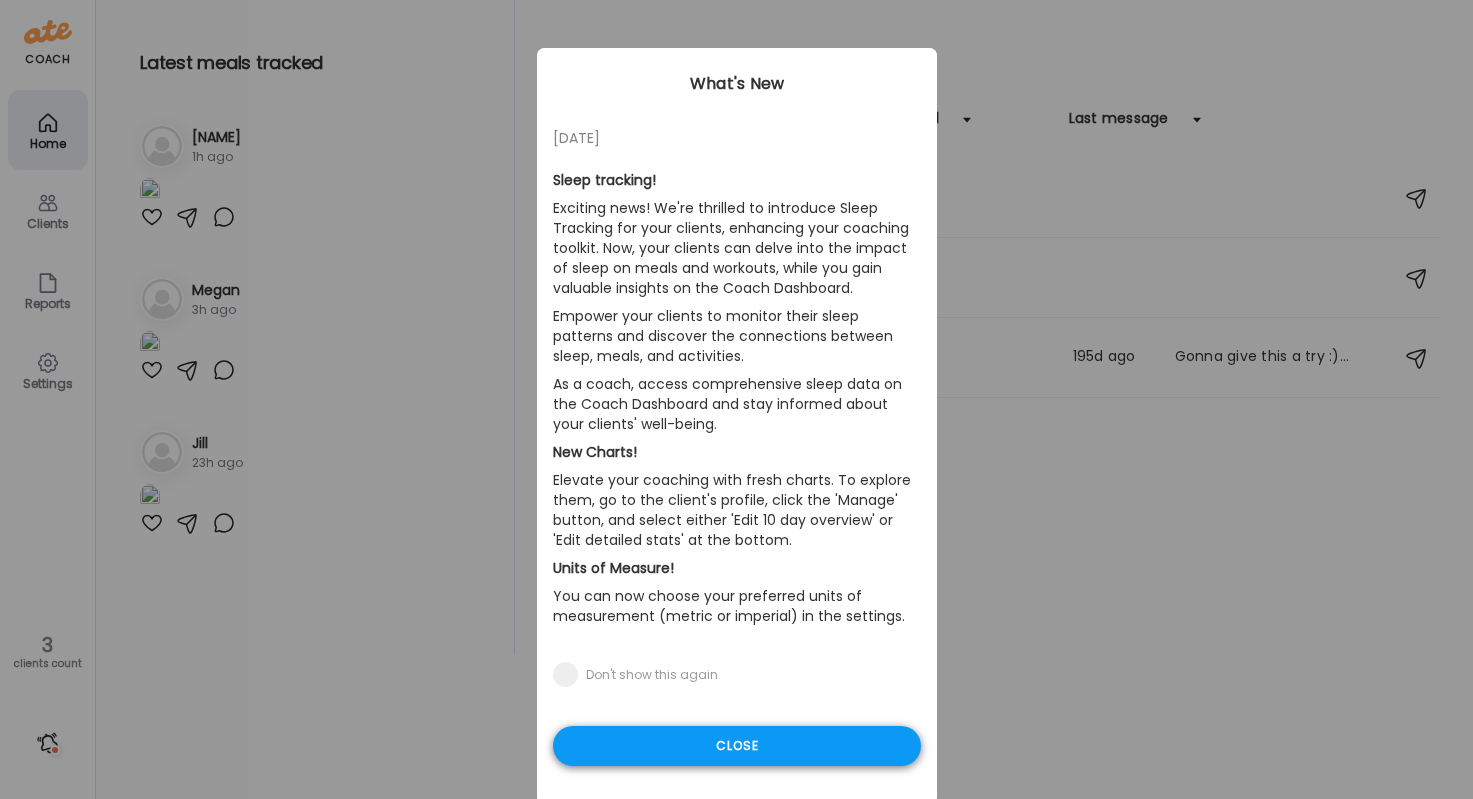 click on "Close" at bounding box center [737, 746] 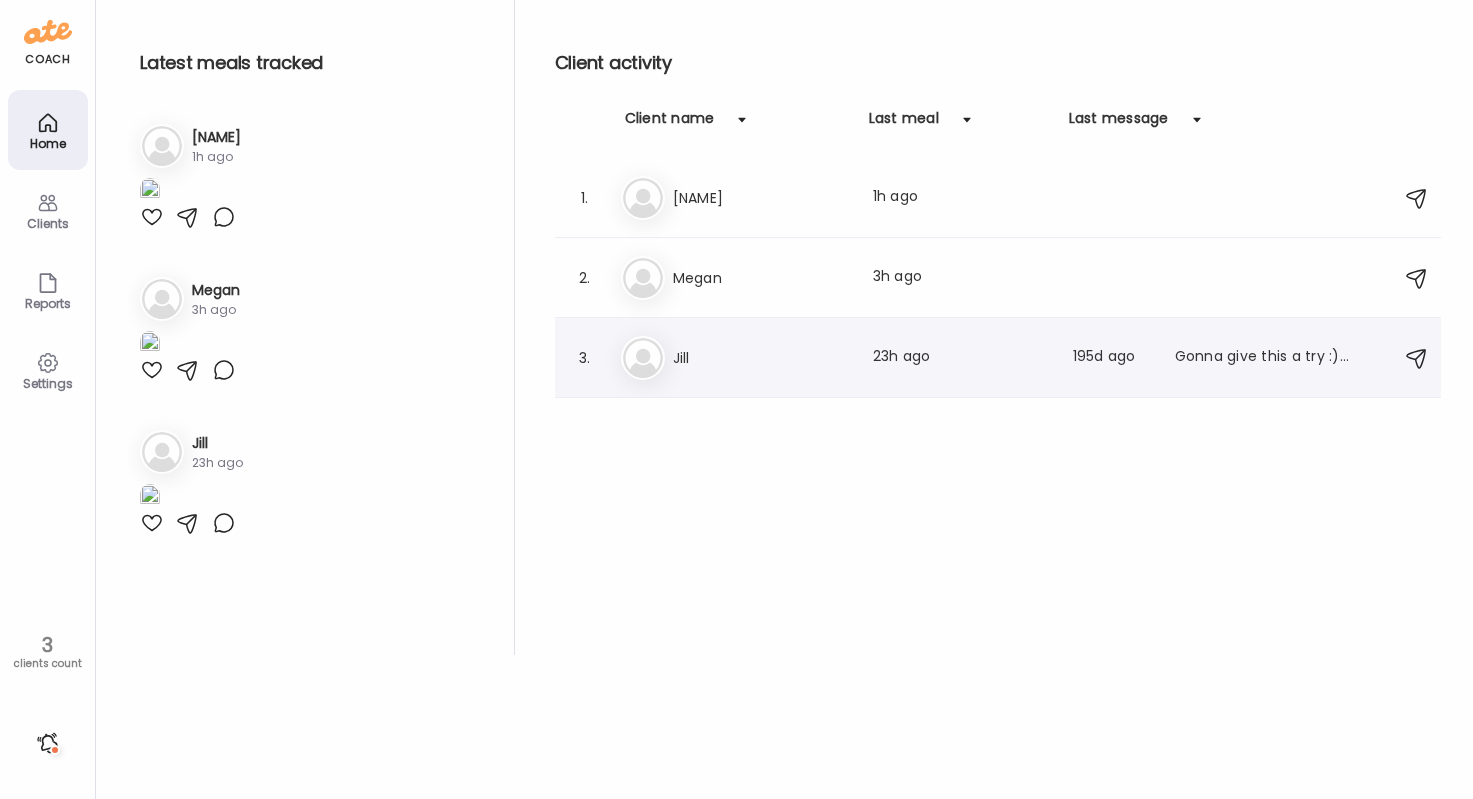 click on "Ji
Jill
Last meal:  [DURATION] ago Last message:  [DURATION] ago Gonna give this a try :). Will see how it goes. Still looking around." at bounding box center [1001, 358] 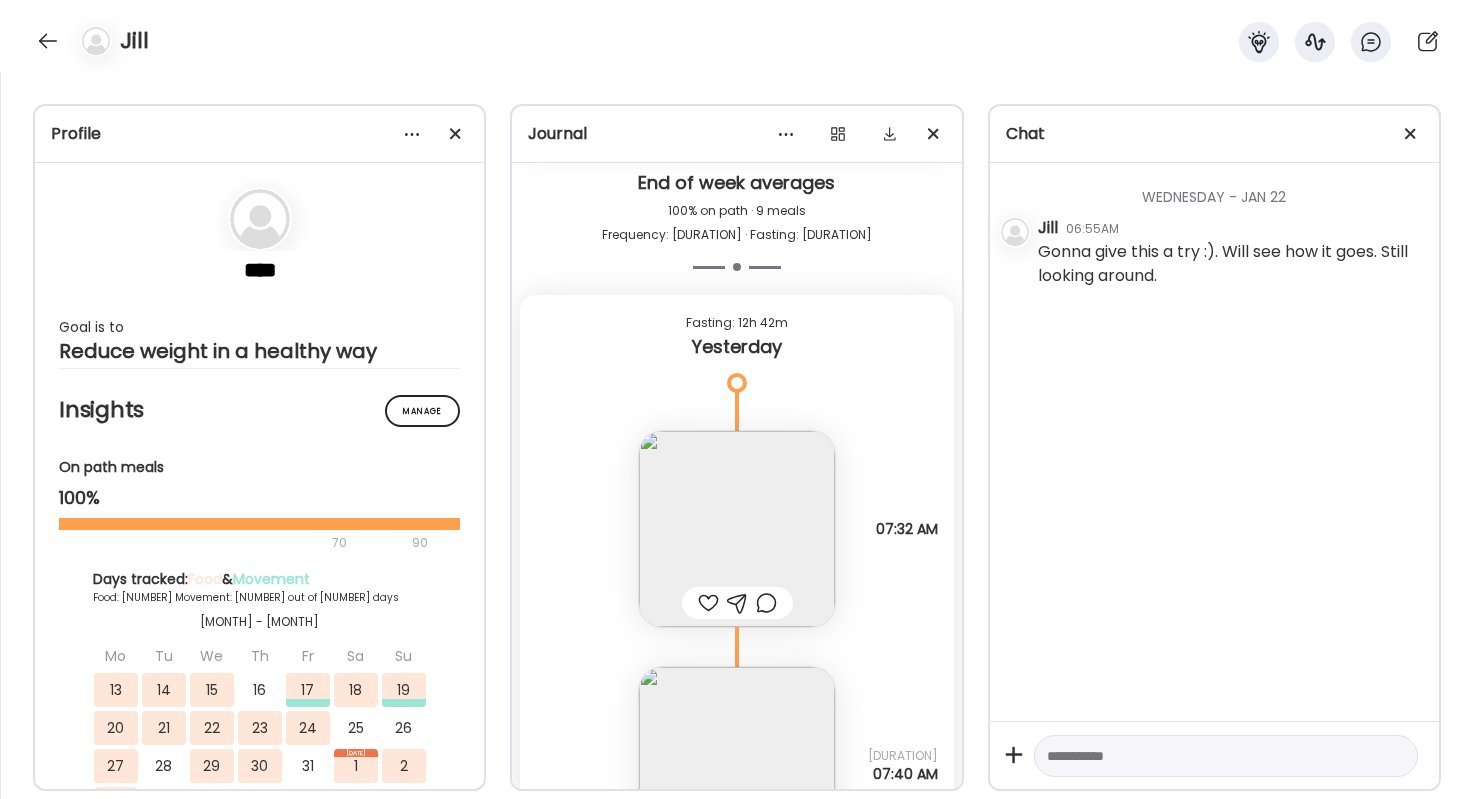 scroll, scrollTop: 19645, scrollLeft: 0, axis: vertical 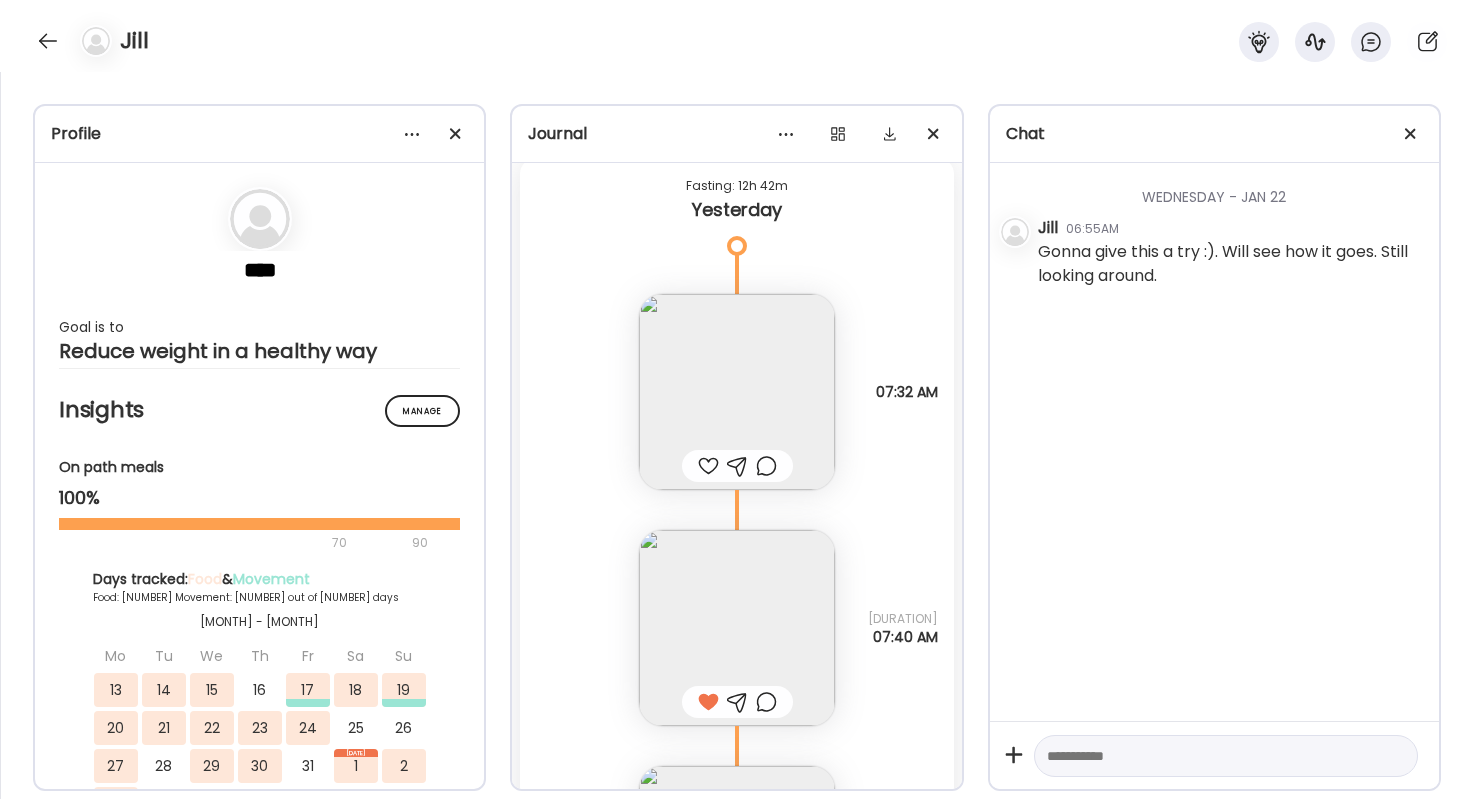 click at bounding box center [708, 466] 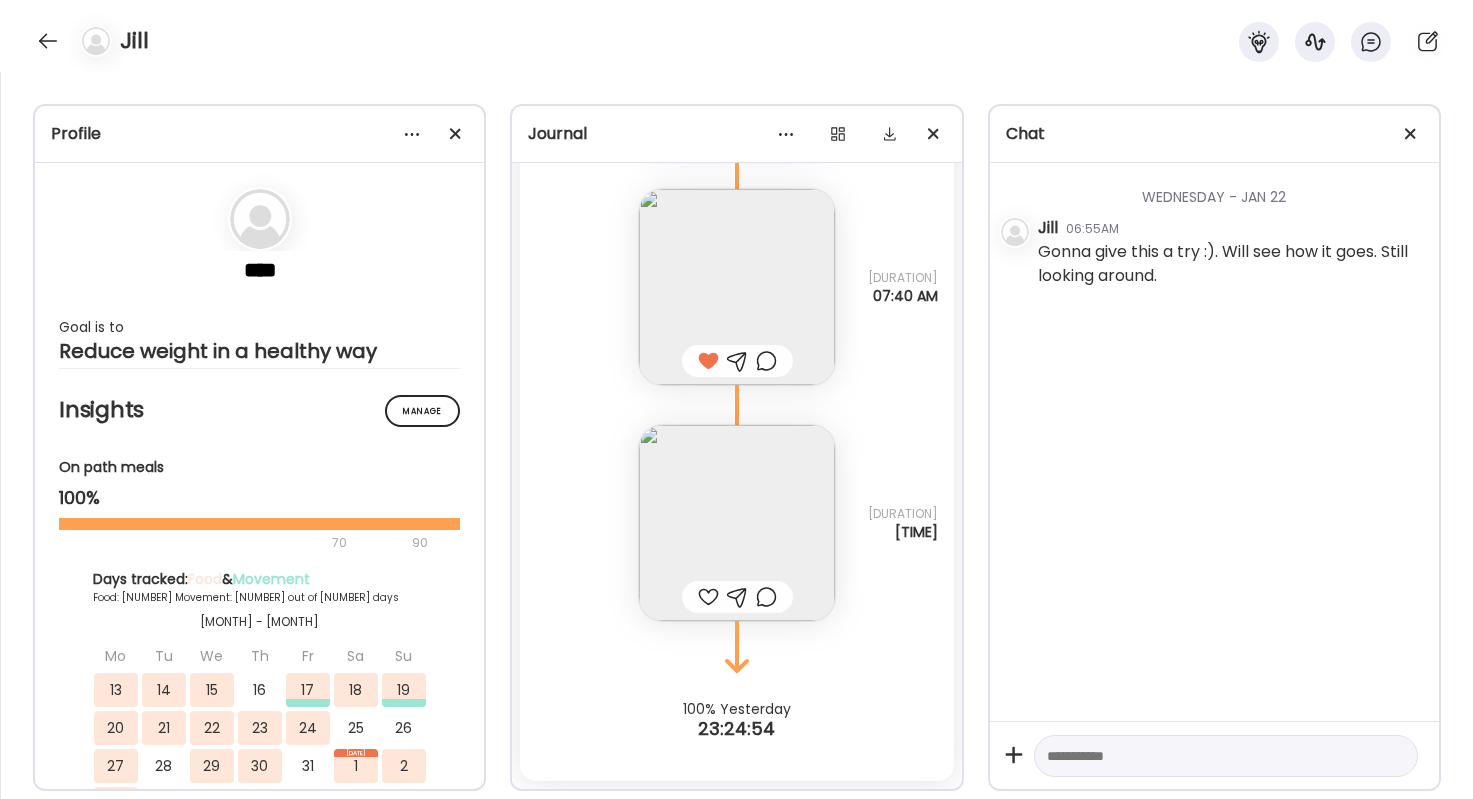 scroll, scrollTop: 19986, scrollLeft: 0, axis: vertical 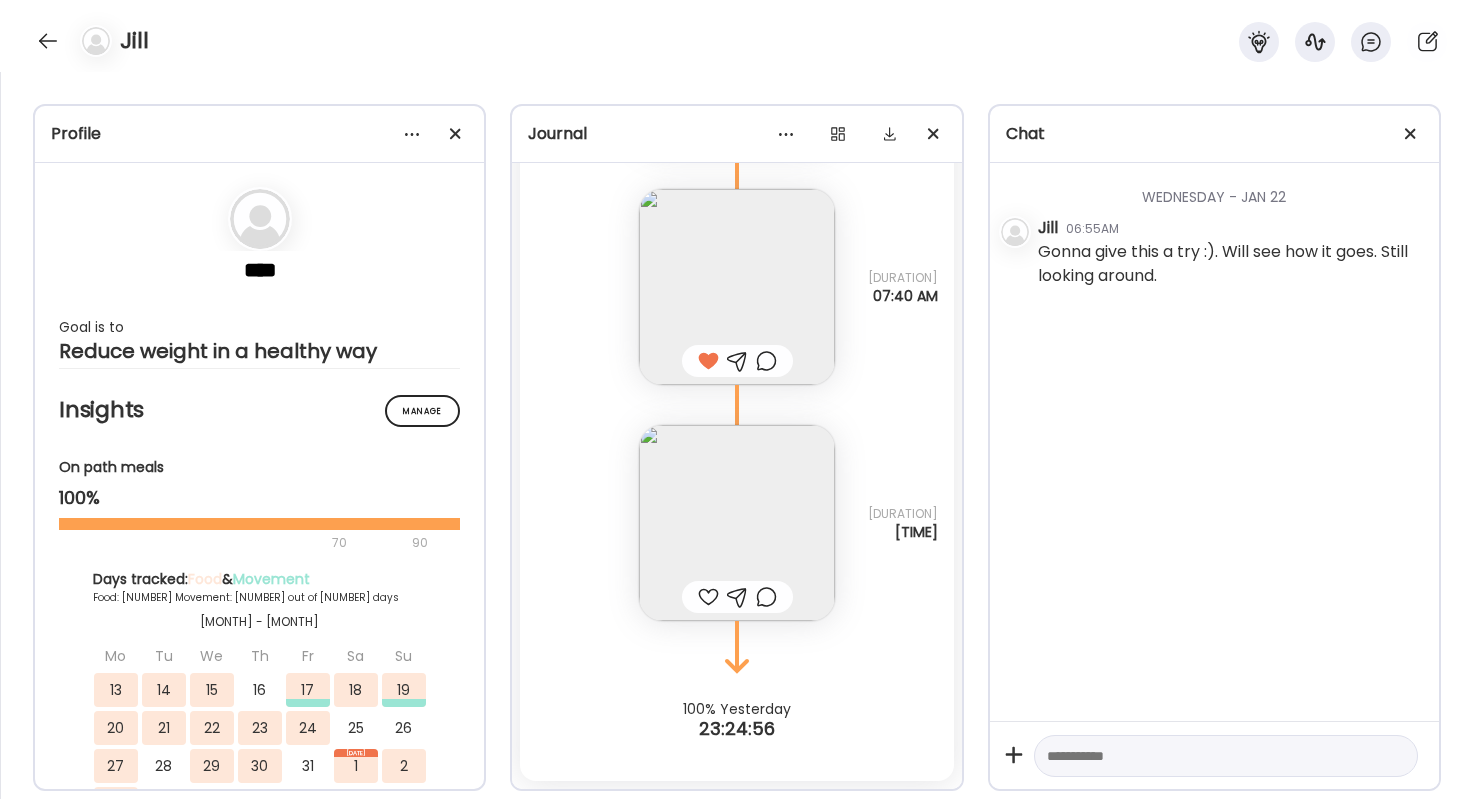 click at bounding box center (708, 597) 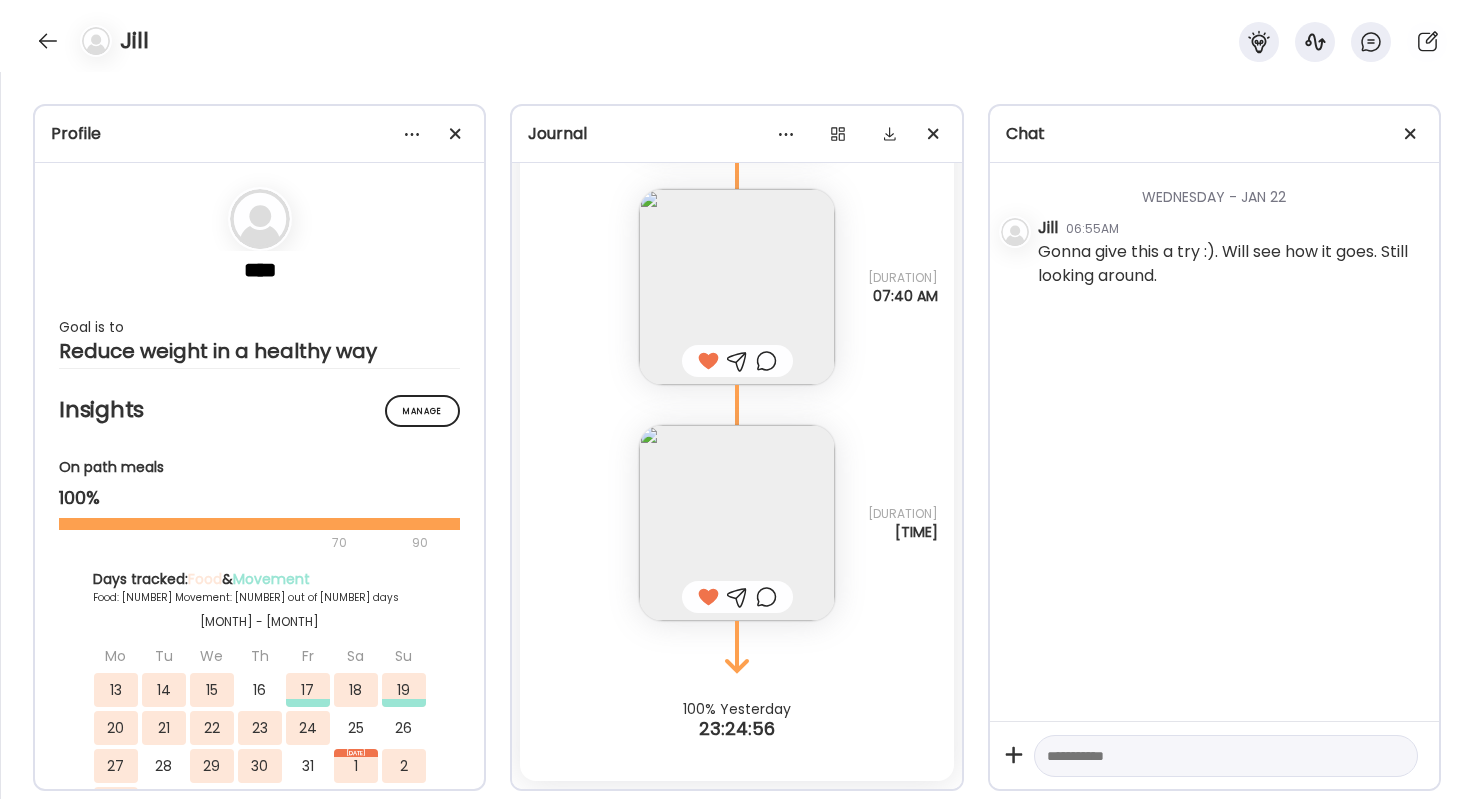 click at bounding box center [737, 523] 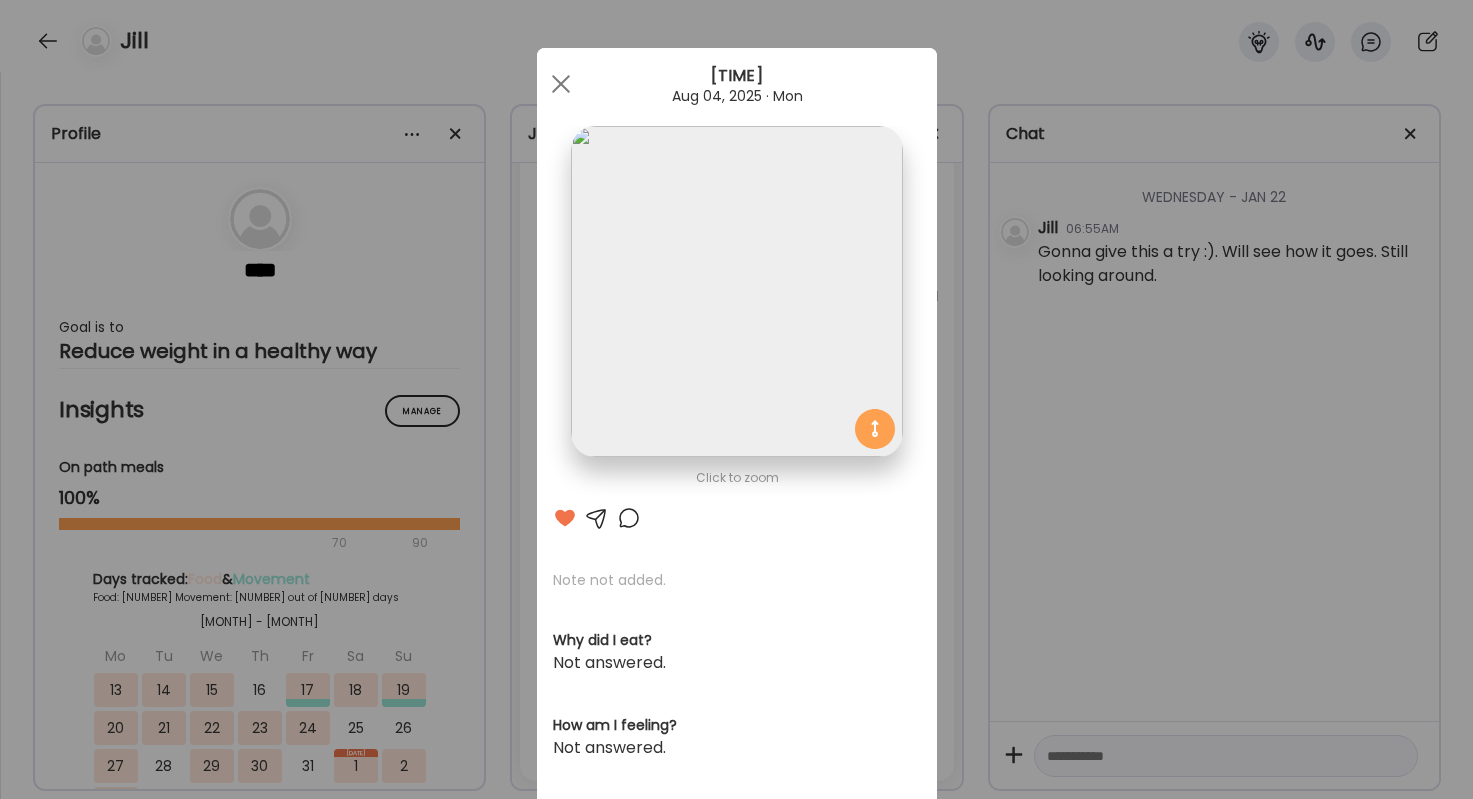 click at bounding box center [736, 291] 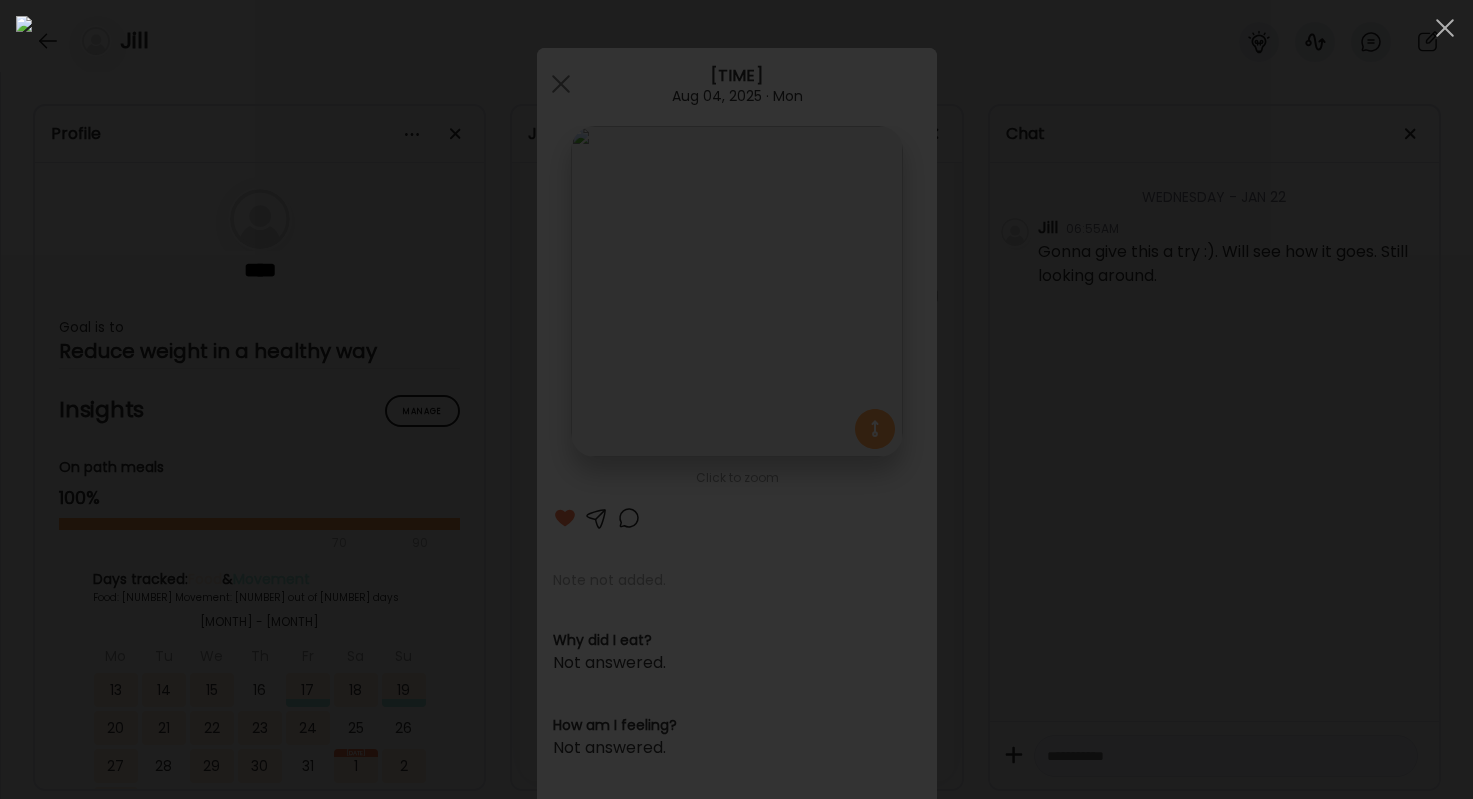 click at bounding box center (736, 399) 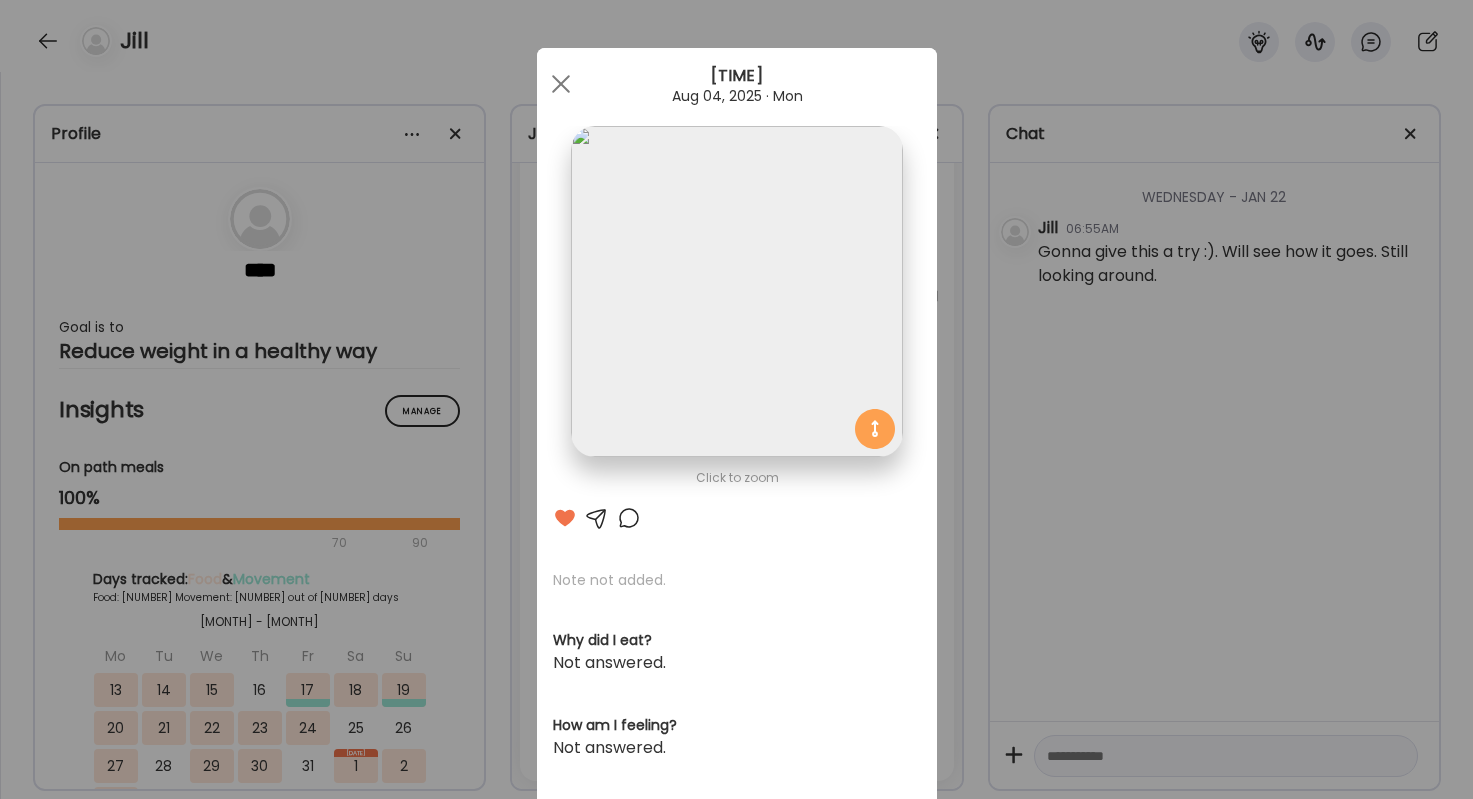click at bounding box center (629, 518) 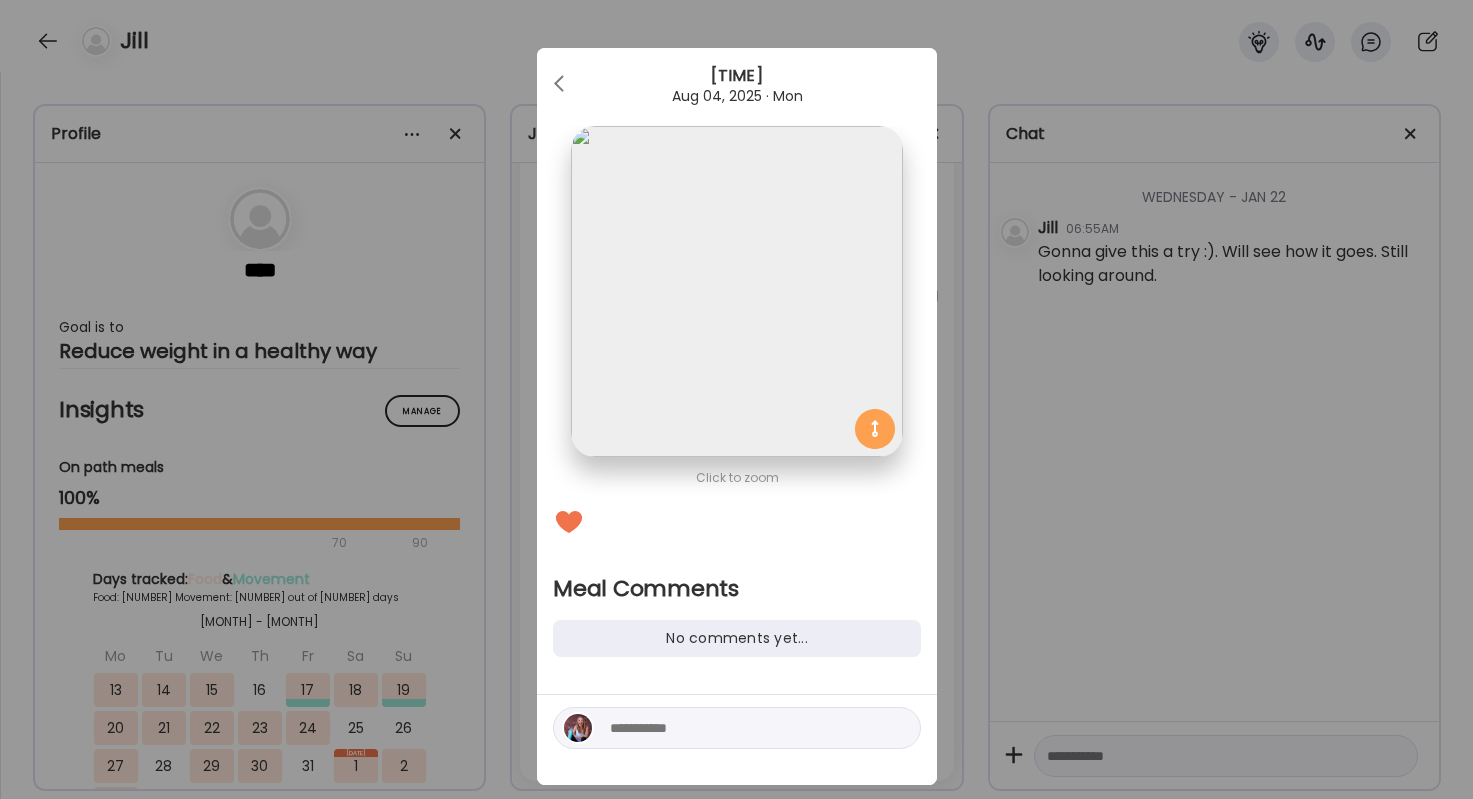 click at bounding box center (745, 728) 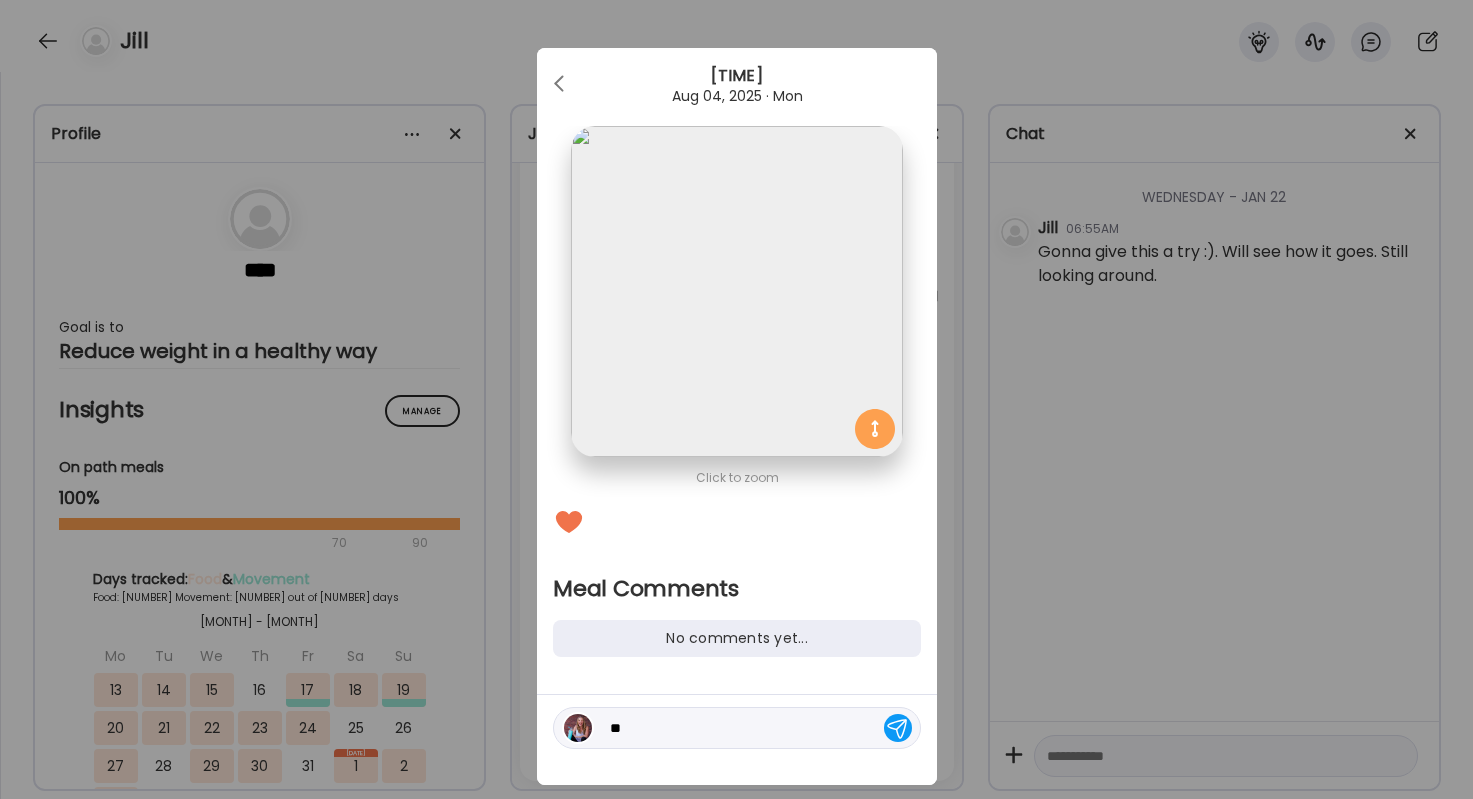 type on "*" 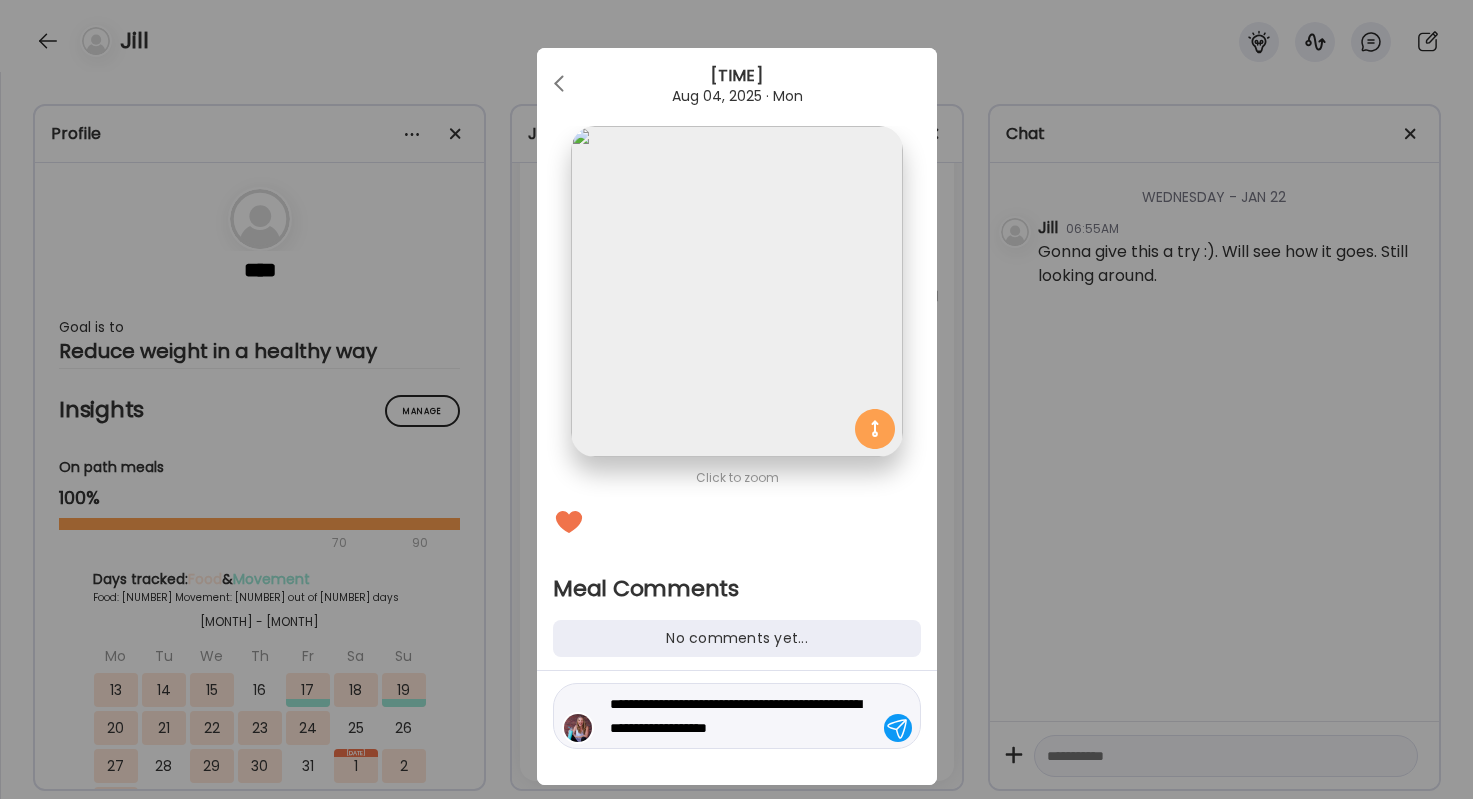 type on "**********" 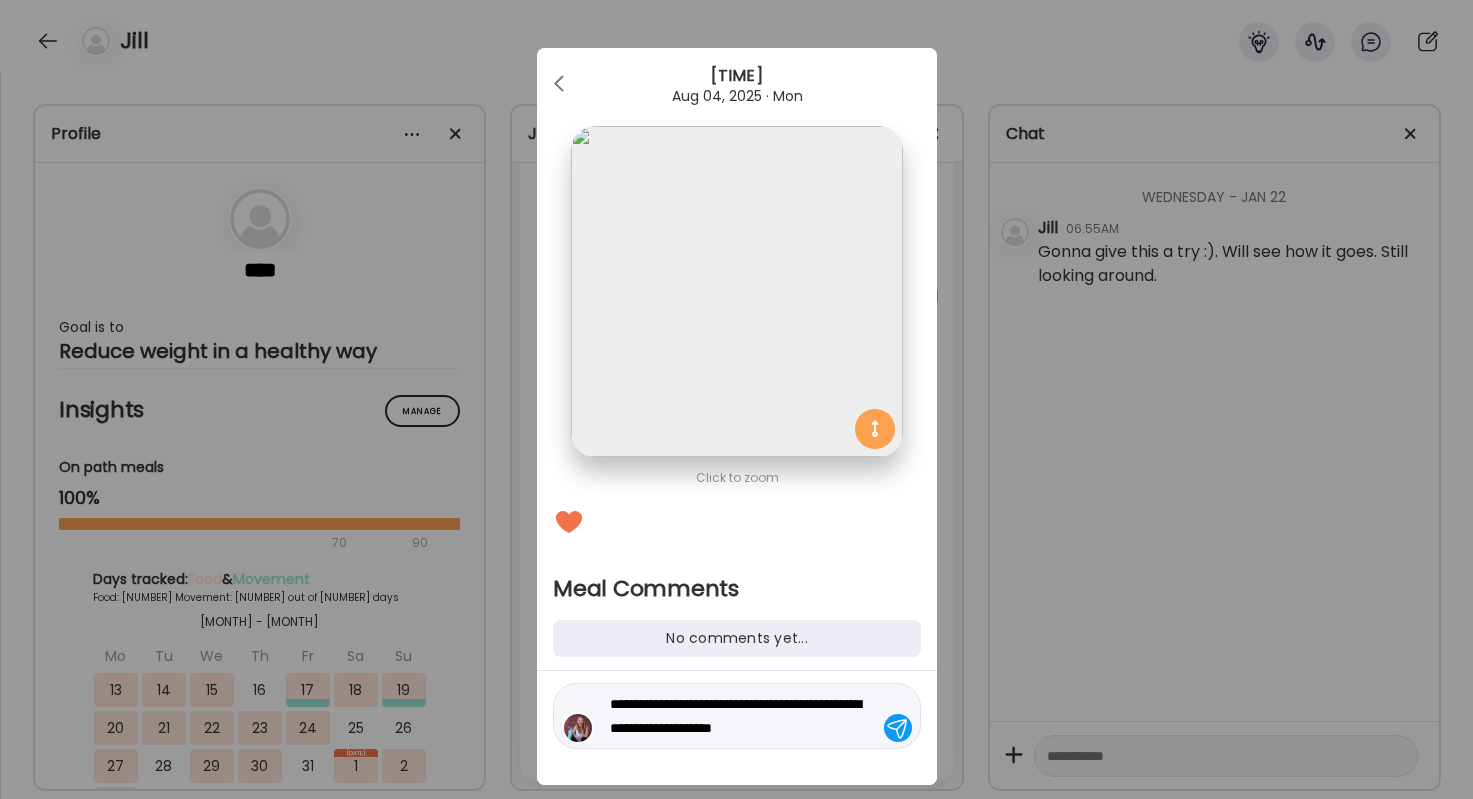 type 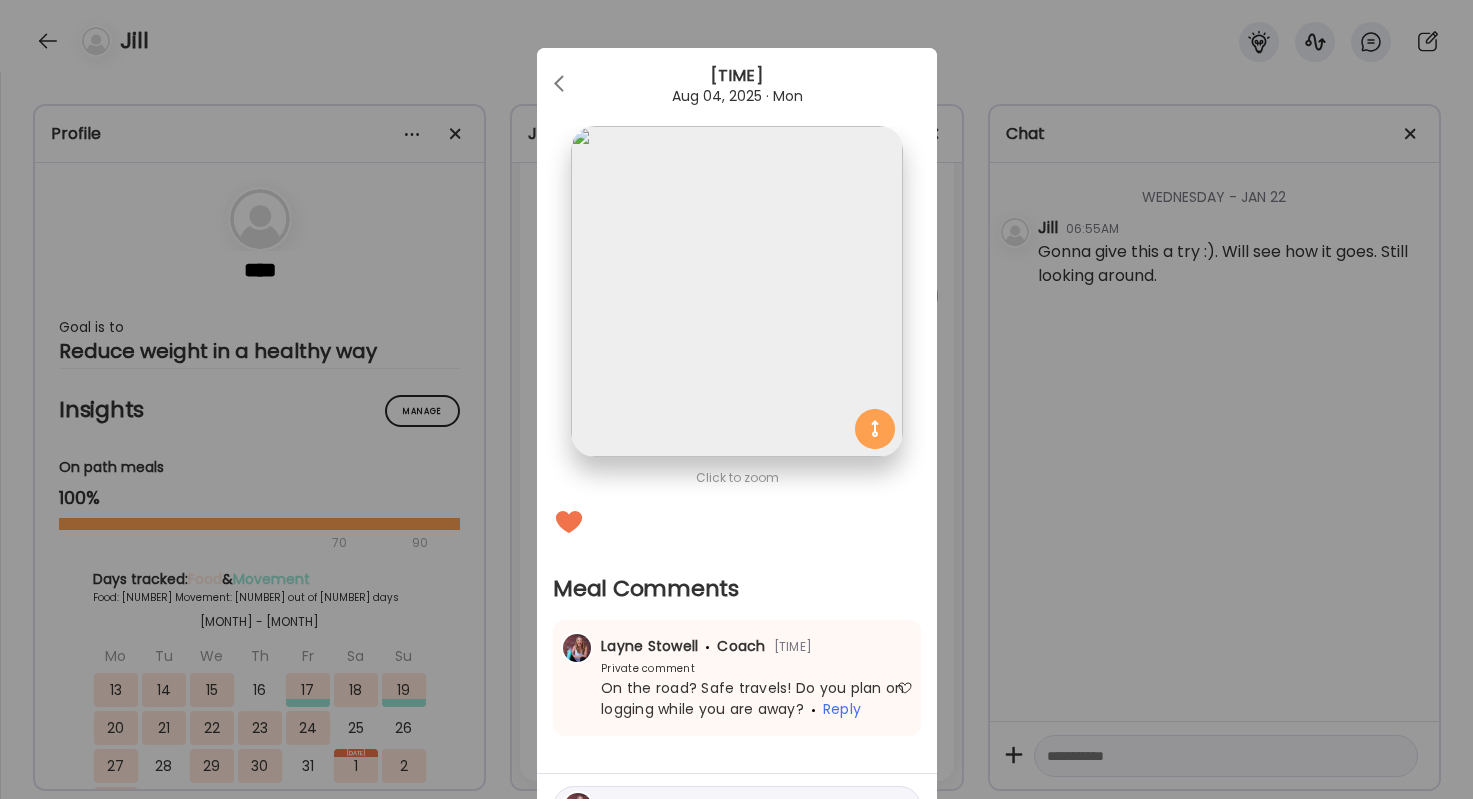 click on "Ate Coach Dashboard
Wahoo! It’s official
Take a moment to set up your Coach Profile to give your clients a smooth onboarding experience.
Skip Set up coach profile
Ate Coach Dashboard
1 Image 2 Message 3 Invite
Let’s get you quickly set up
Add a headshot or company logo for client recognition
Skip Next
Ate Coach Dashboard
1 Image 2 Message 3 Invite
Customize your welcome message
This page will be the first thing your clients will see. Add a welcome message to personalize their experience.
Header 32" at bounding box center (736, 399) 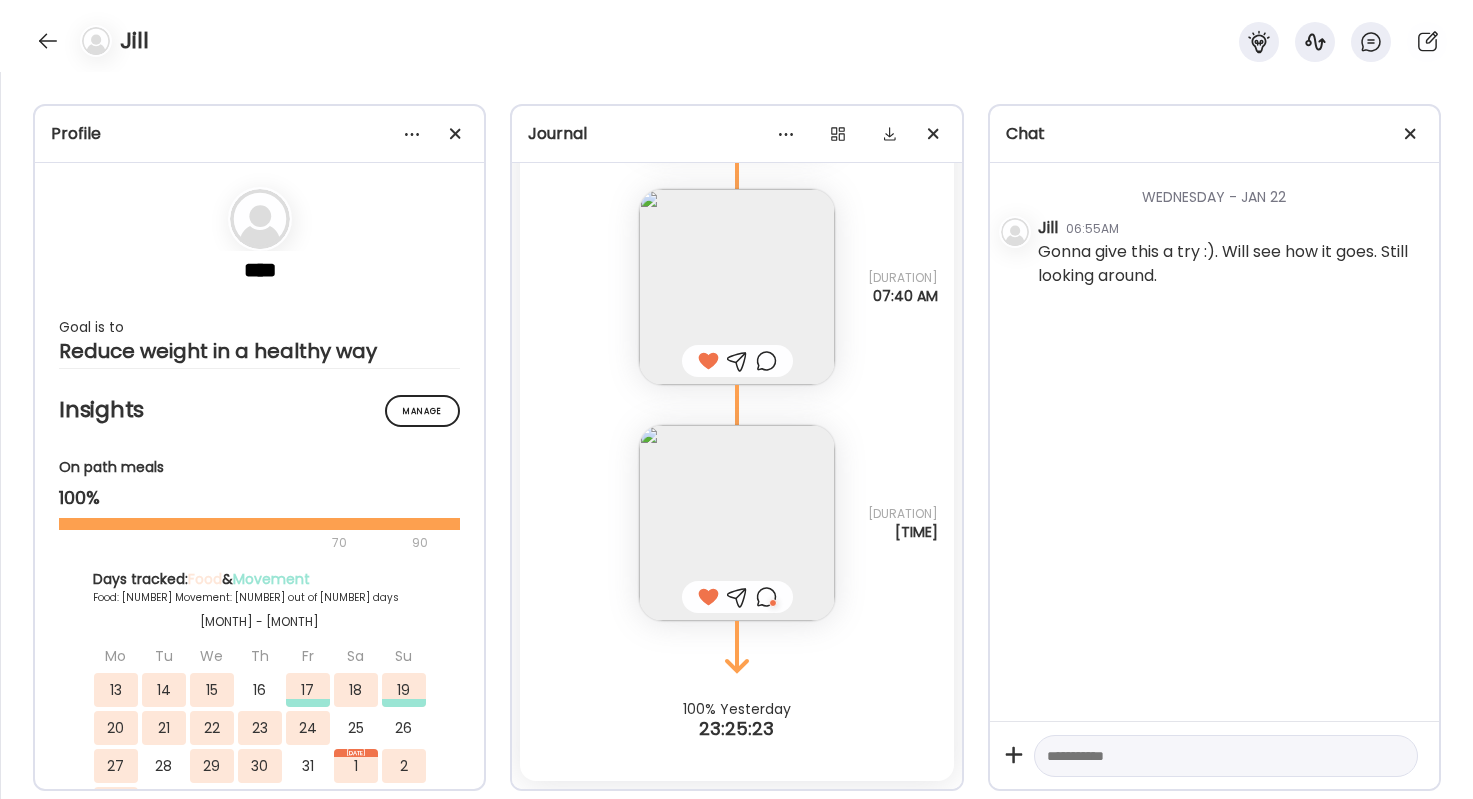 click on "Jill" at bounding box center [736, 36] 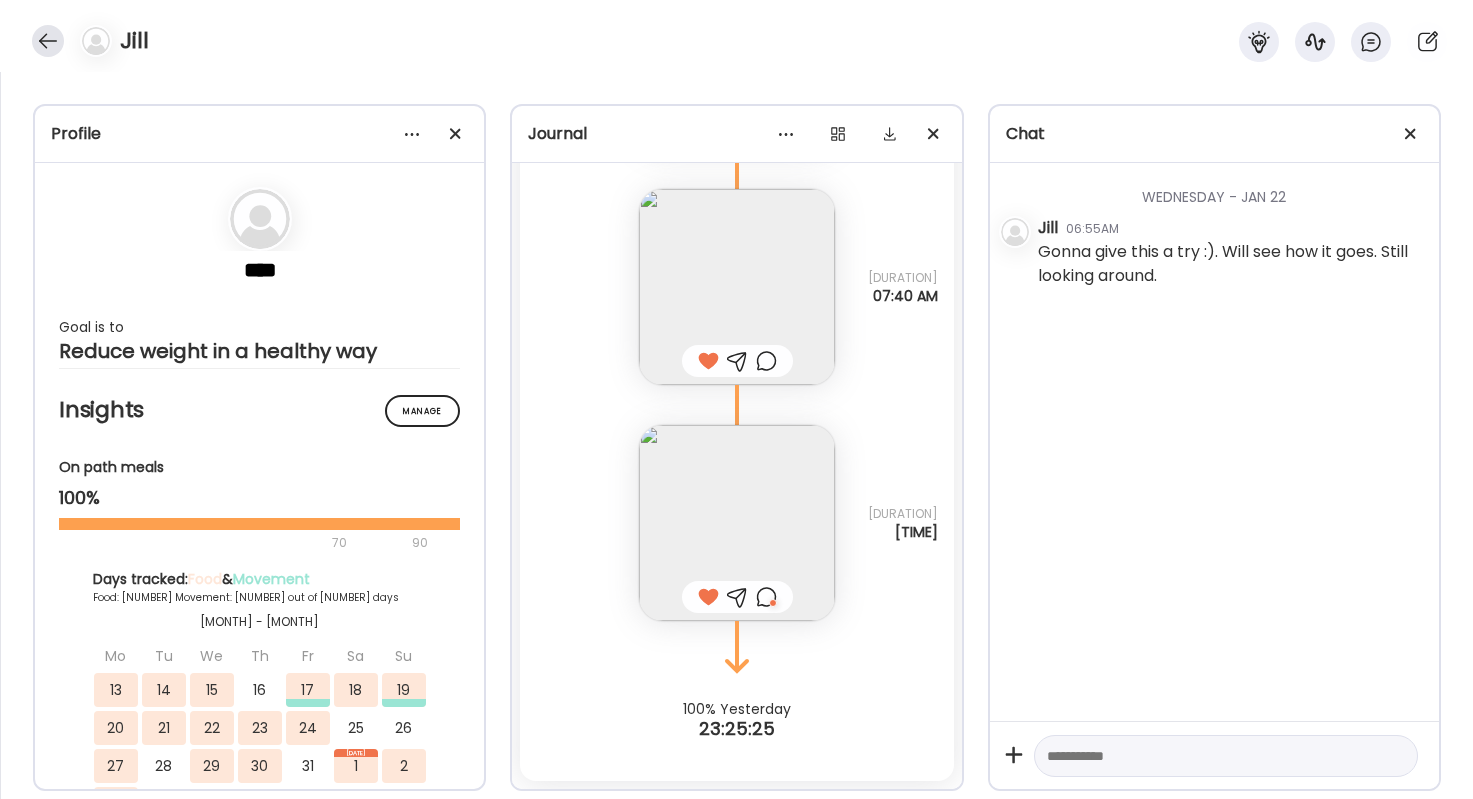 click at bounding box center [48, 41] 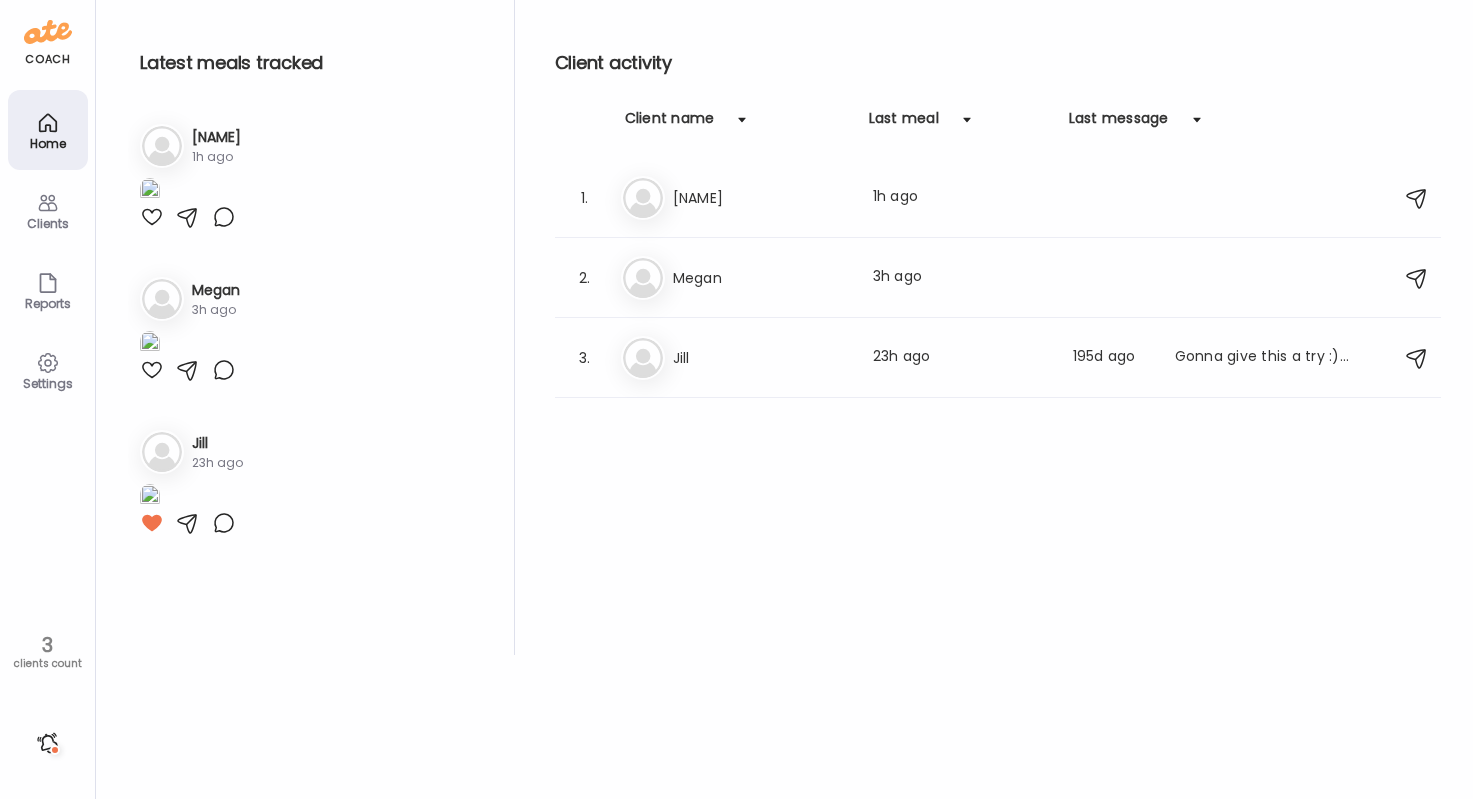 click at bounding box center [48, 743] 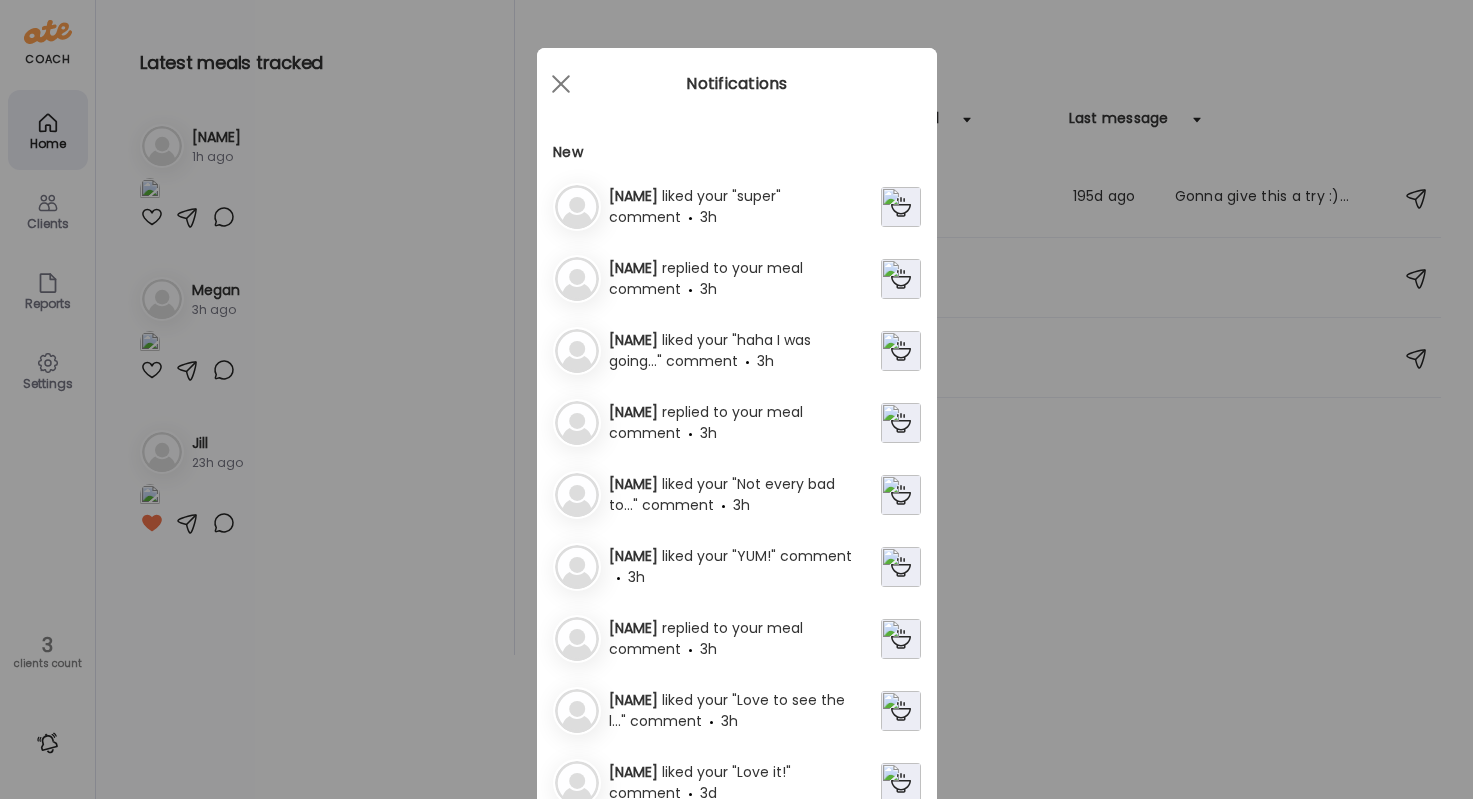 click on "replied to your meal comment" at bounding box center [706, 278] 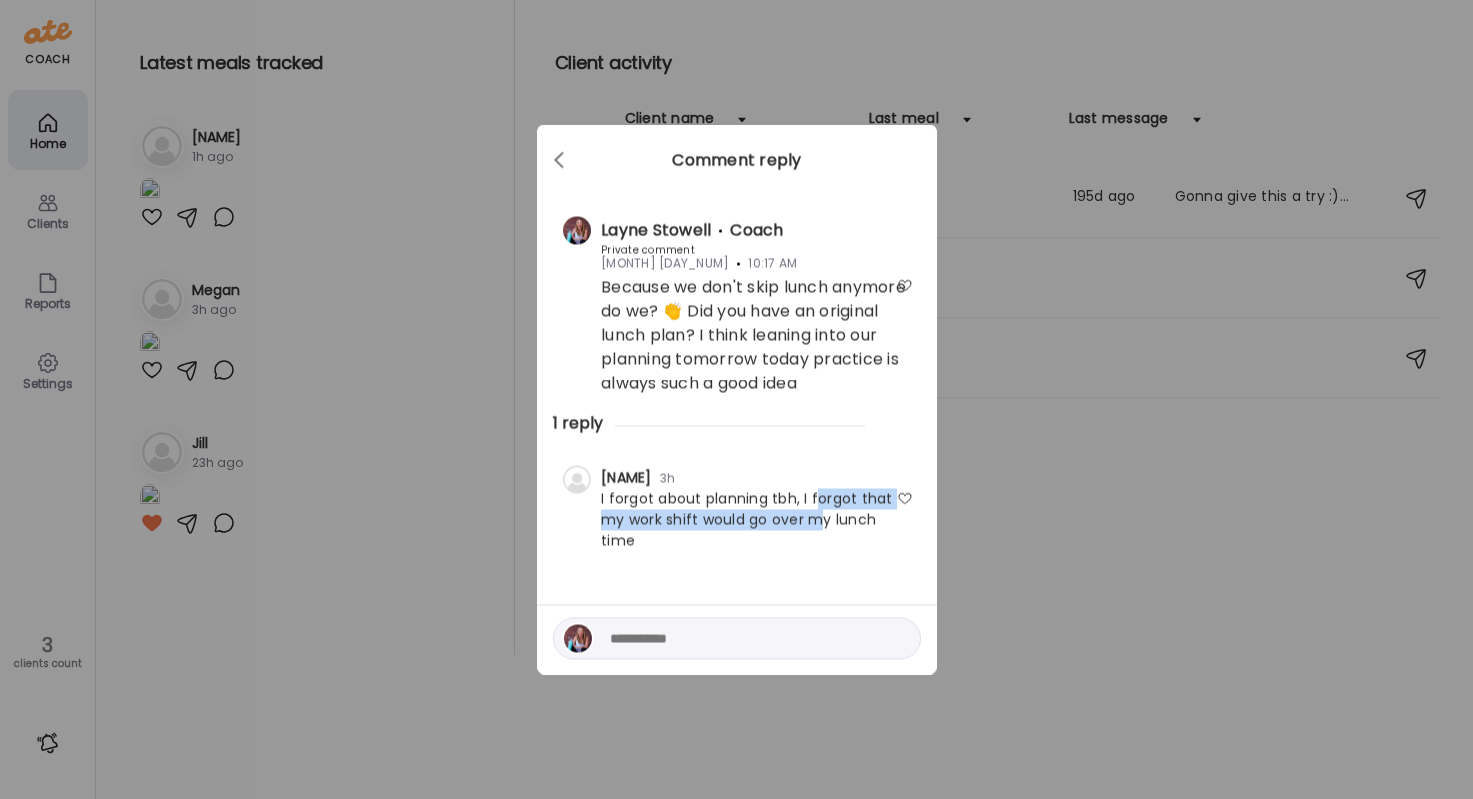 click on "I forgot about planning tbh, I forgot that my work shift would go over my lunch time" at bounding box center [737, 520] 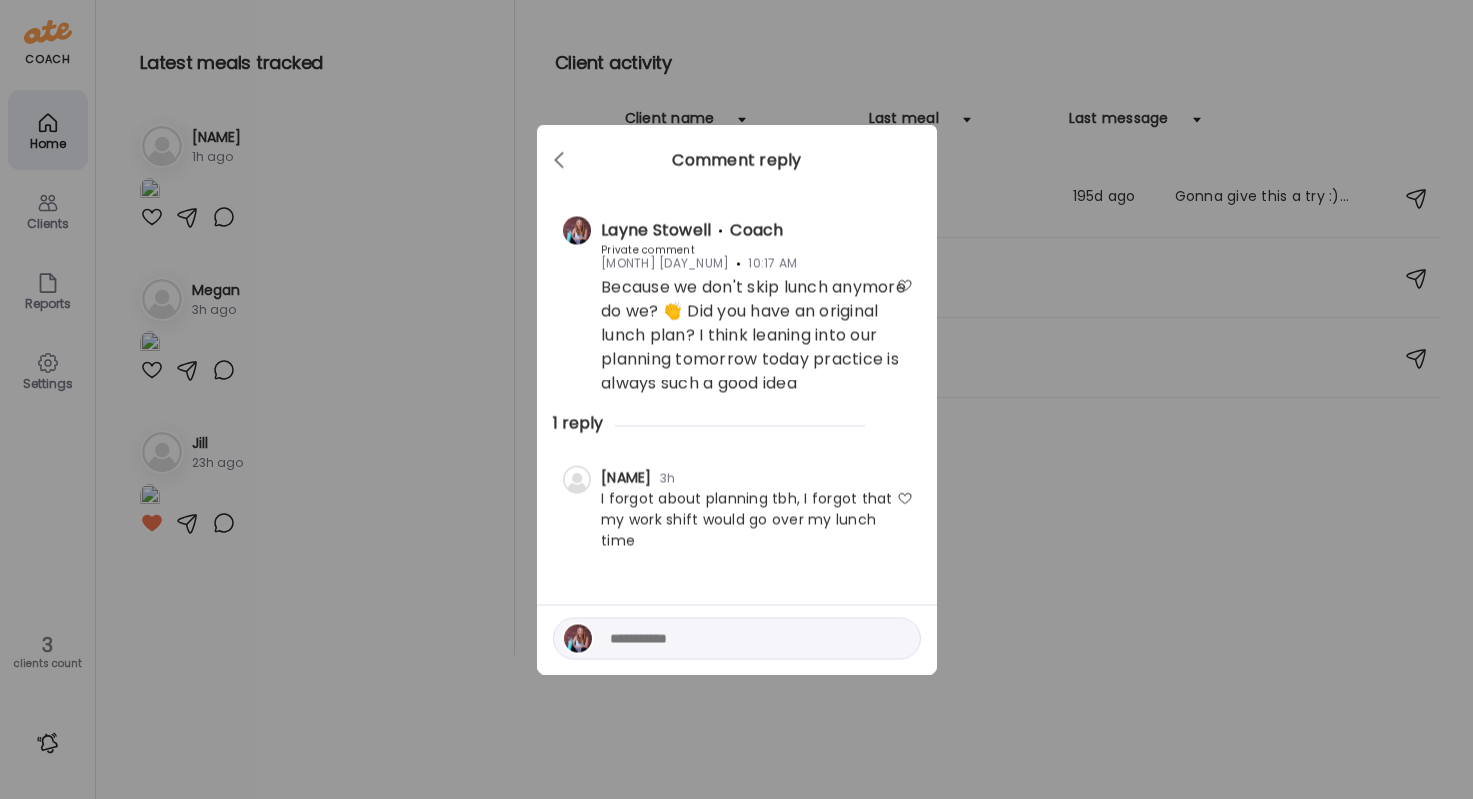 click at bounding box center [737, 639] 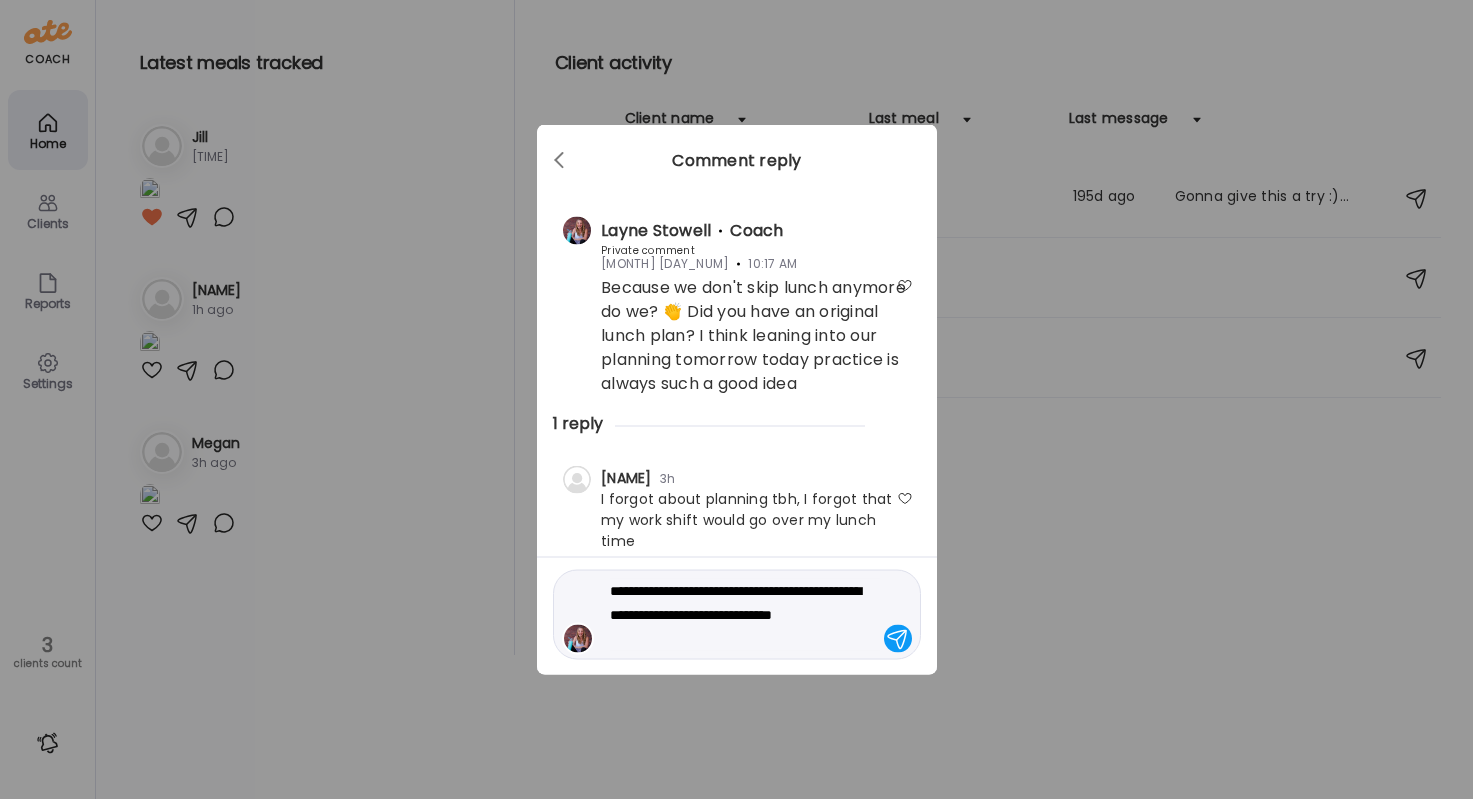 click on "**********" at bounding box center (745, 615) 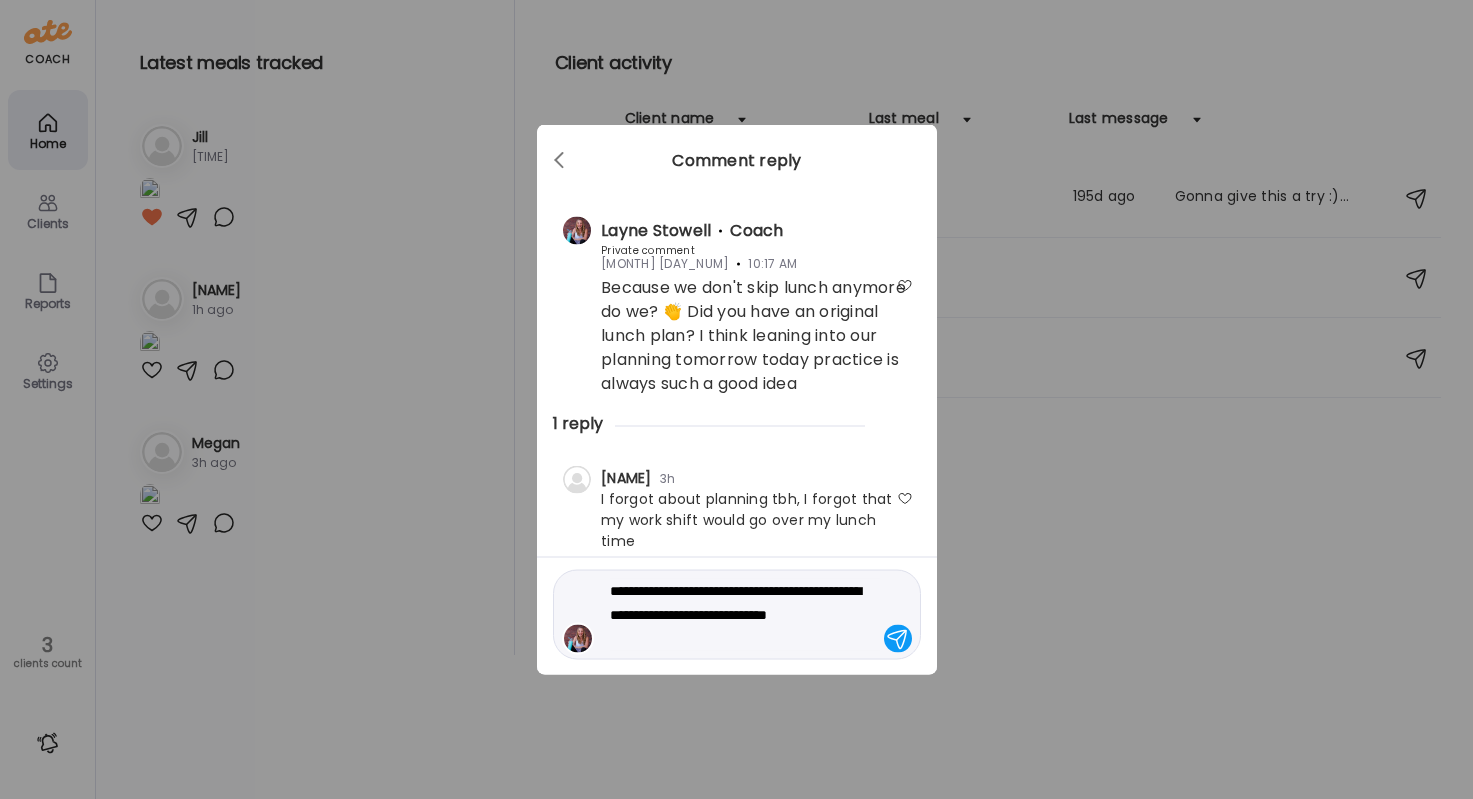 type on "**********" 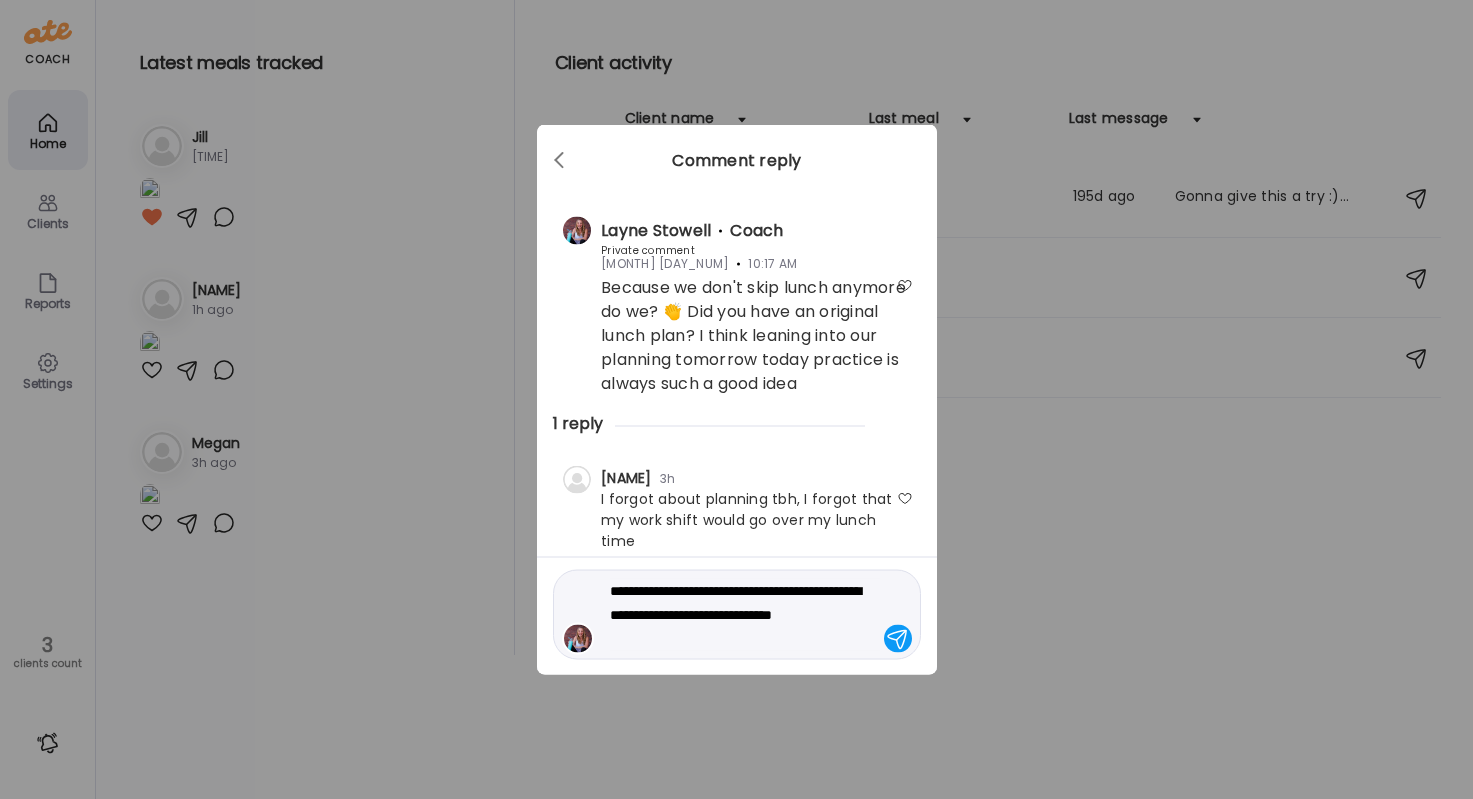 click on "**********" at bounding box center (745, 615) 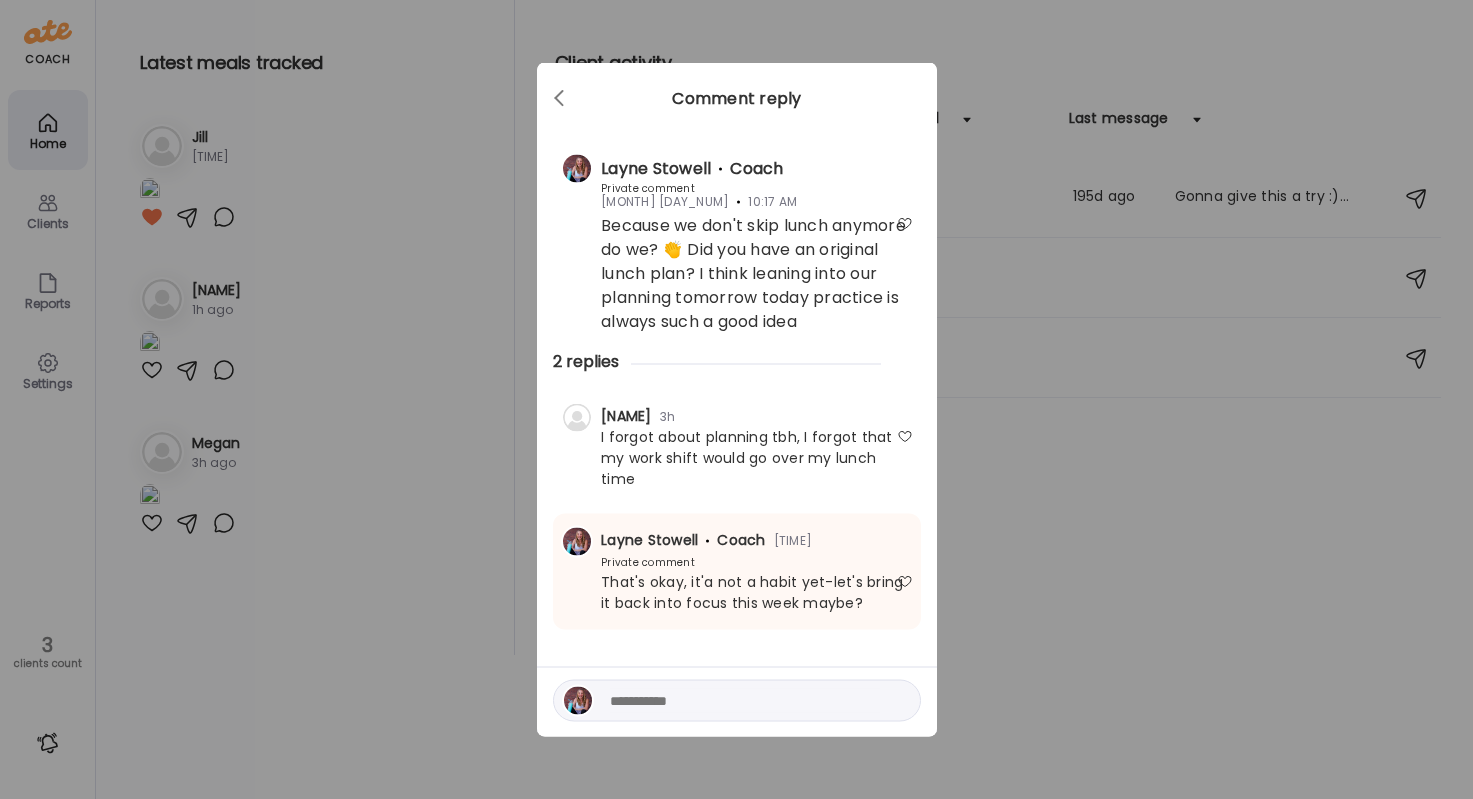 click on "Ate Coach Dashboard
Wahoo! It’s official
Take a moment to set up your Coach Profile to give your clients a smooth onboarding experience.
Skip Set up coach profile
Ate Coach Dashboard
1 Image 2 Message 3 Invite
Let’s get you quickly set up
Add a headshot or company logo for client recognition
Skip Next
Ate Coach Dashboard
1 Image 2 Message 3 Invite
Customize your welcome message
This page will be the first thing your clients will see. Add a welcome message to personalize their experience.
Header 32" at bounding box center (736, 399) 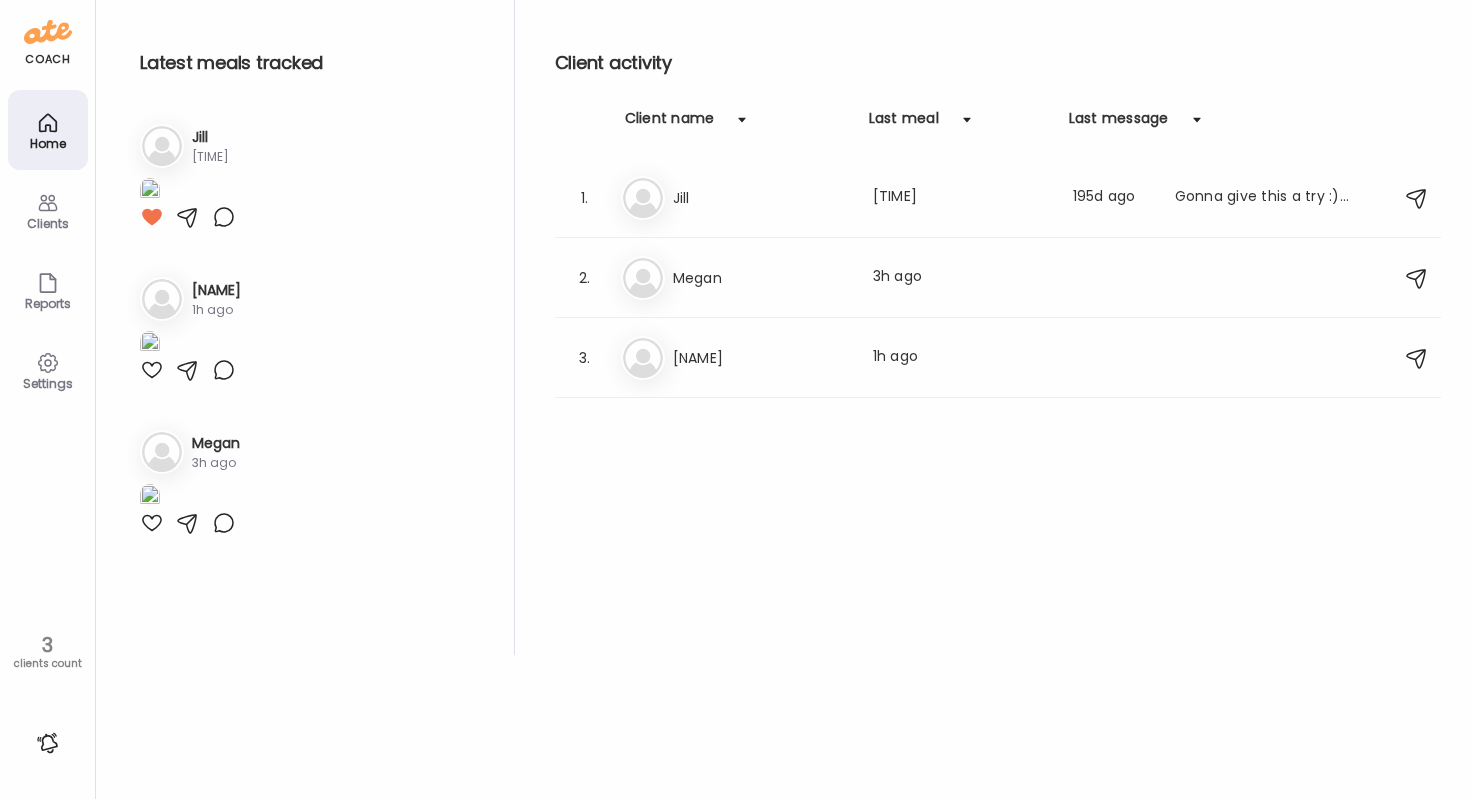 click at bounding box center [48, 743] 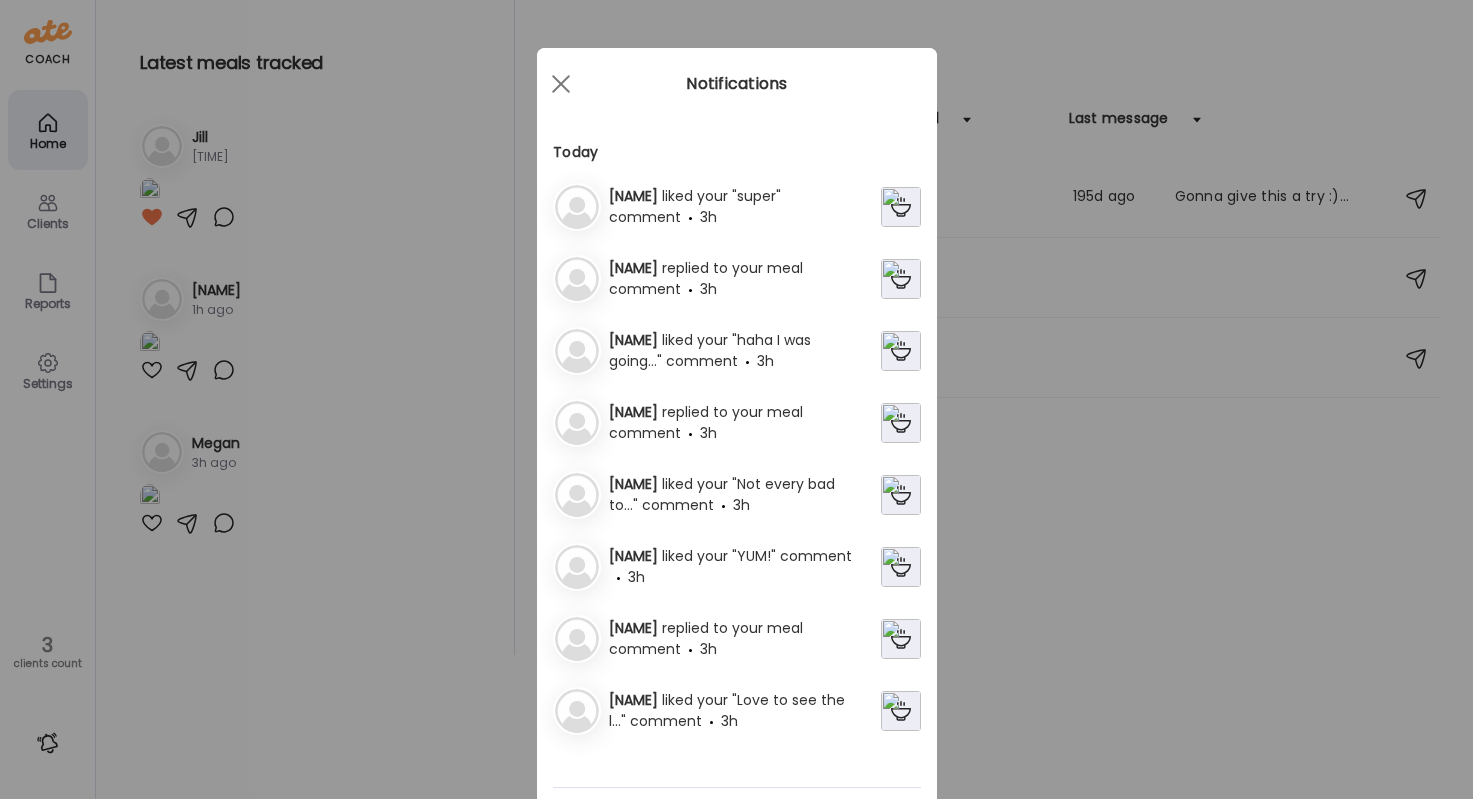 click on "[NAME]" at bounding box center (635, 412) 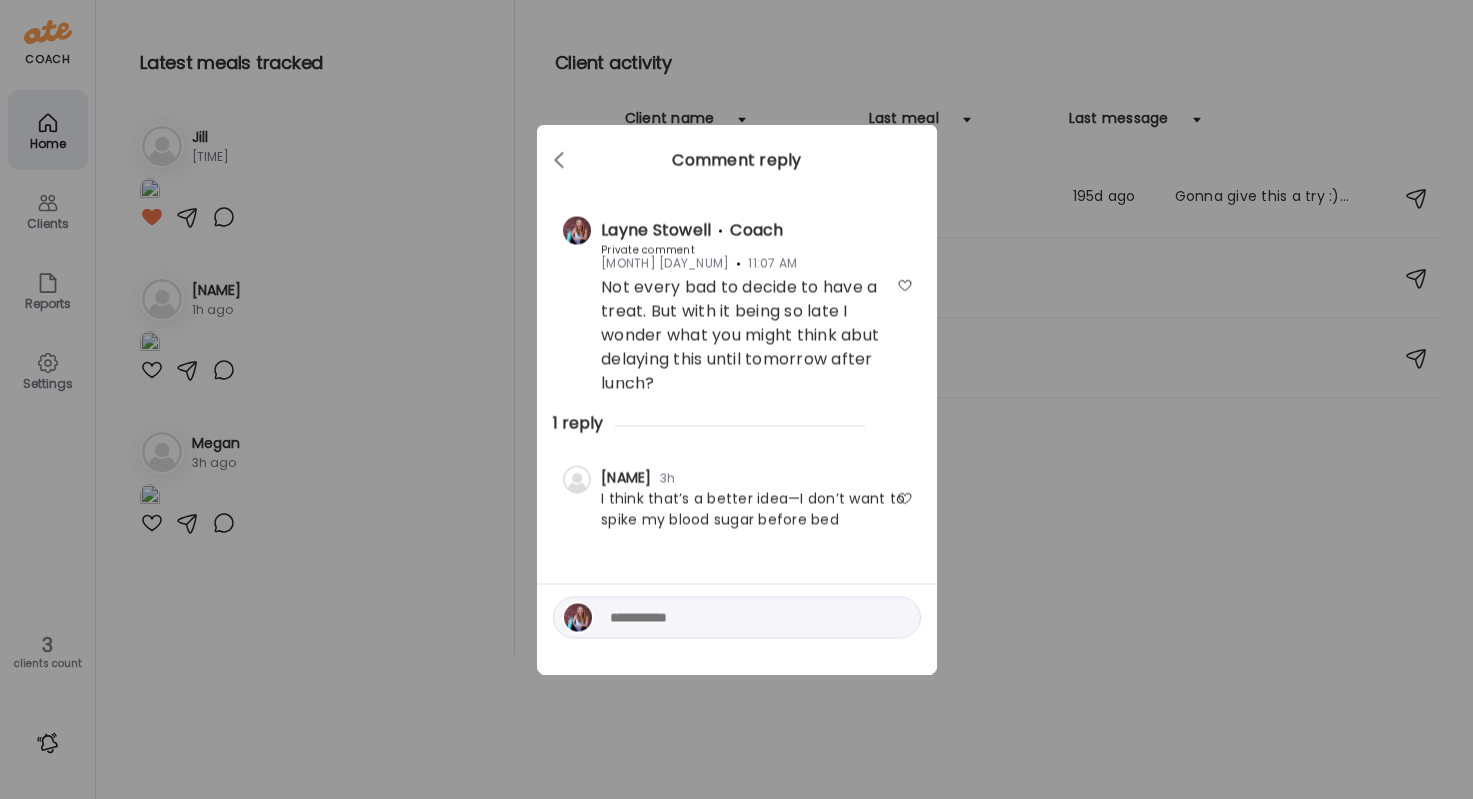 click at bounding box center (905, 499) 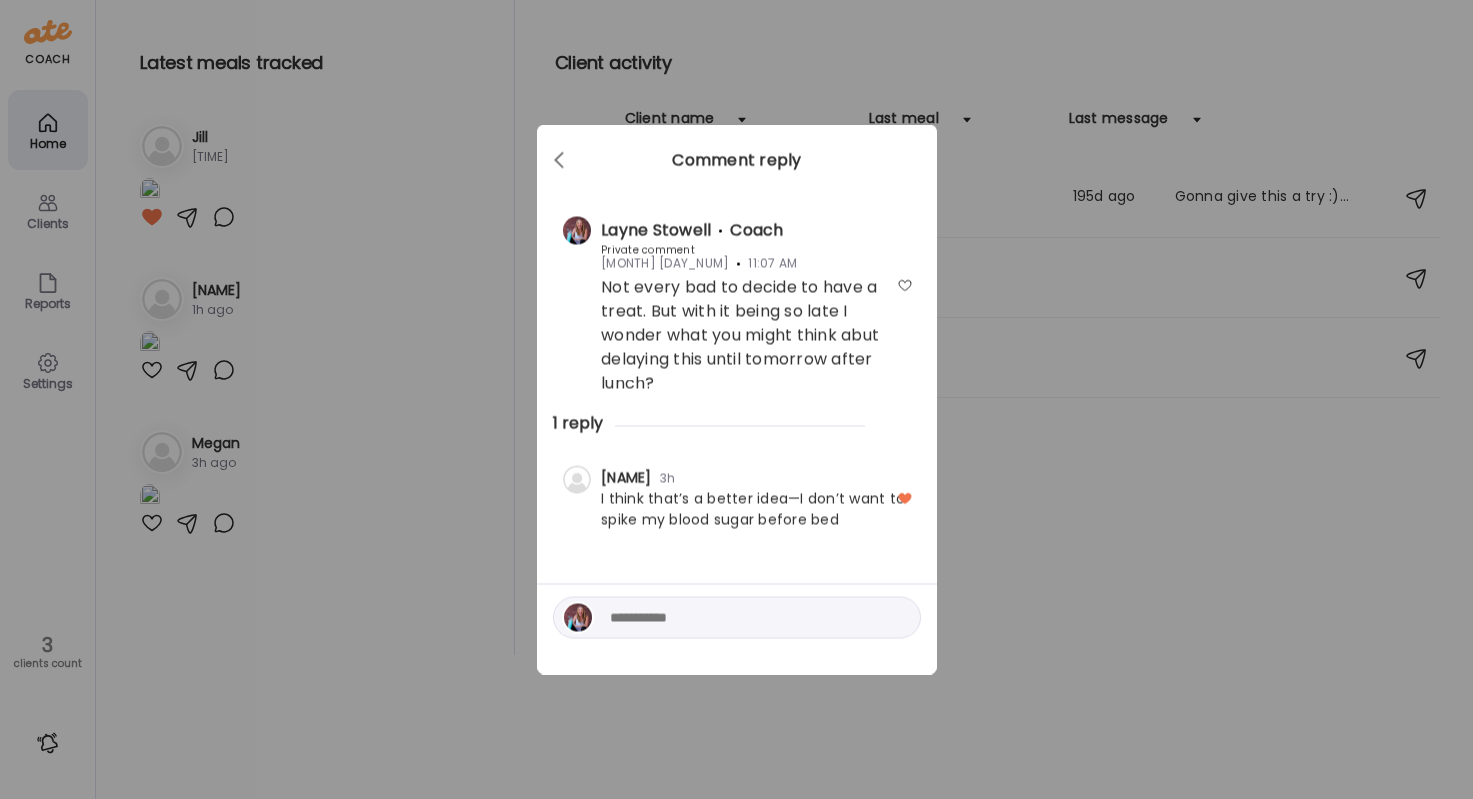 click at bounding box center [745, 618] 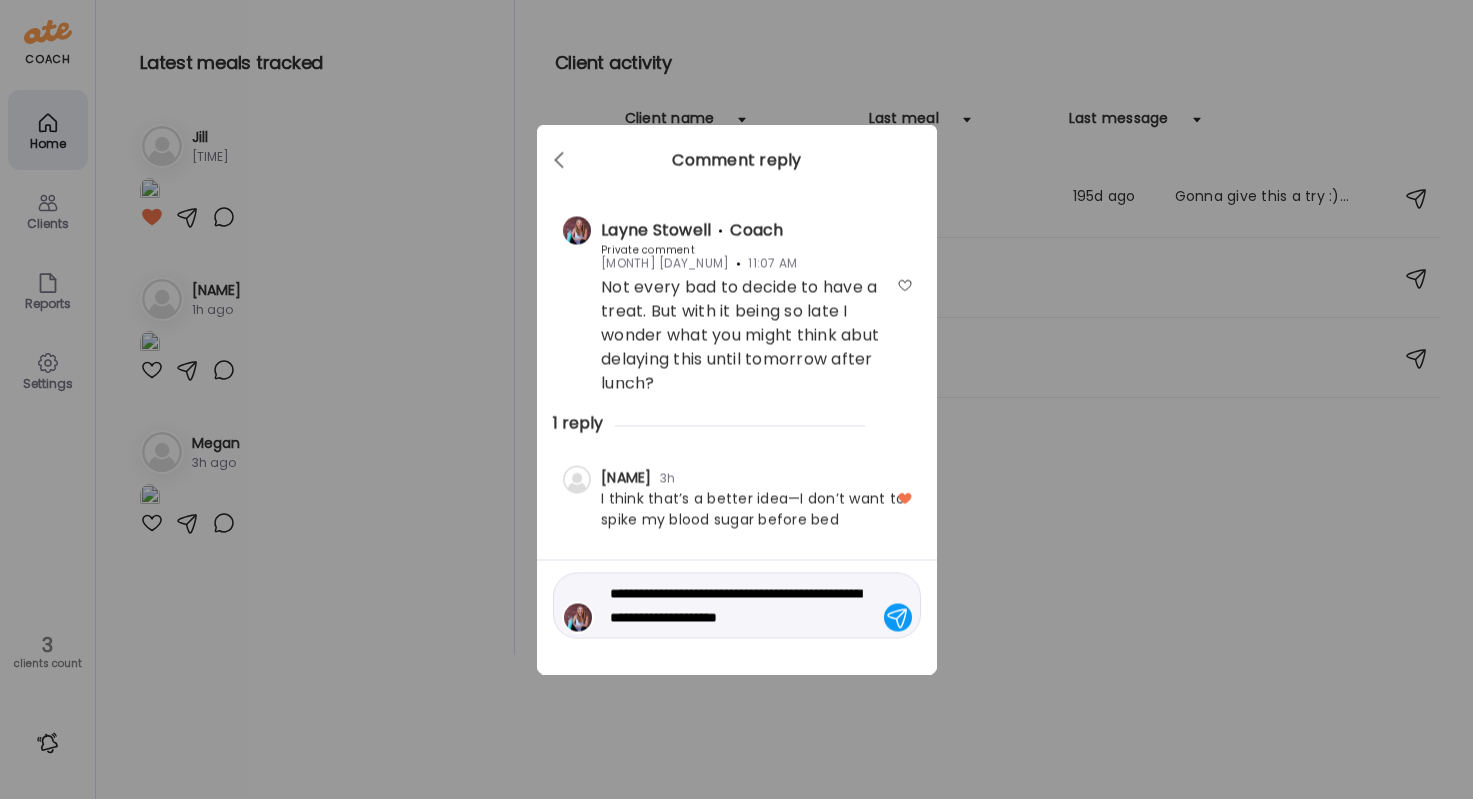 type on "**********" 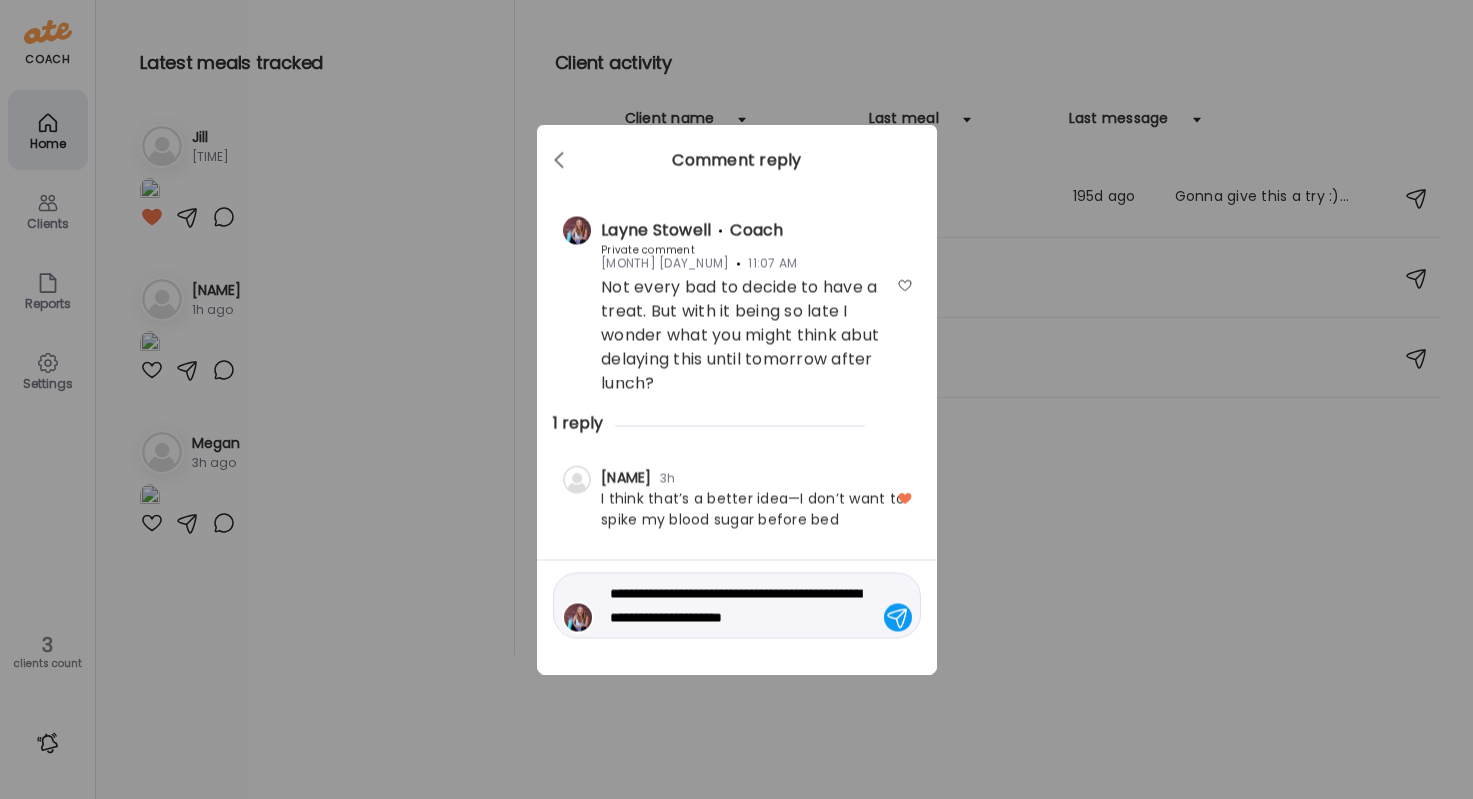 type 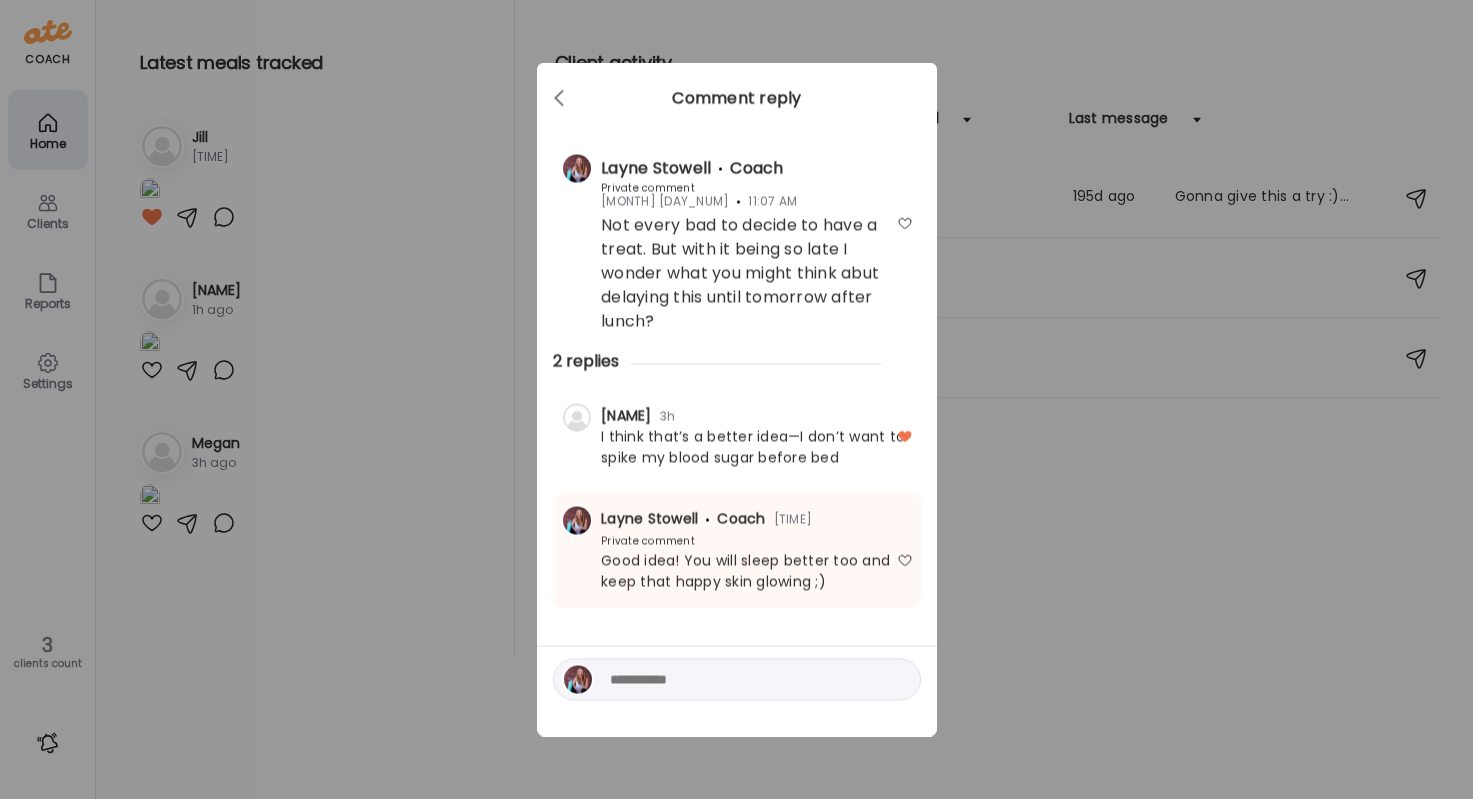 click on "Ate Coach Dashboard
Wahoo! It’s official
Take a moment to set up your Coach Profile to give your clients a smooth onboarding experience.
Skip Set up coach profile
Ate Coach Dashboard
1 Image 2 Message 3 Invite
Let’s get you quickly set up
Add a headshot or company logo for client recognition
Skip Next
Ate Coach Dashboard
1 Image 2 Message 3 Invite
Customize your welcome message
This page will be the first thing your clients will see. Add a welcome message to personalize their experience.
Header 32" at bounding box center (736, 399) 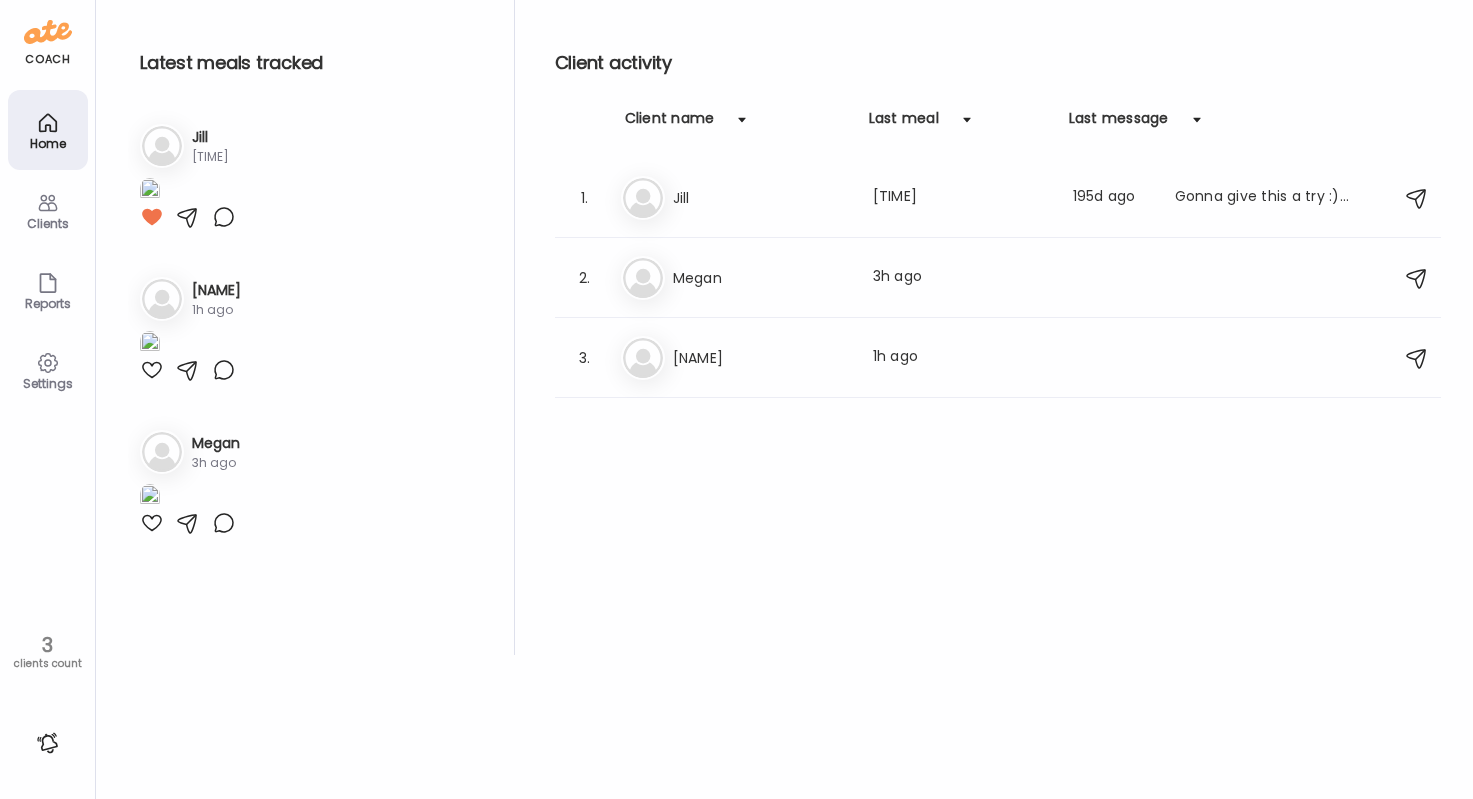 click at bounding box center [48, 743] 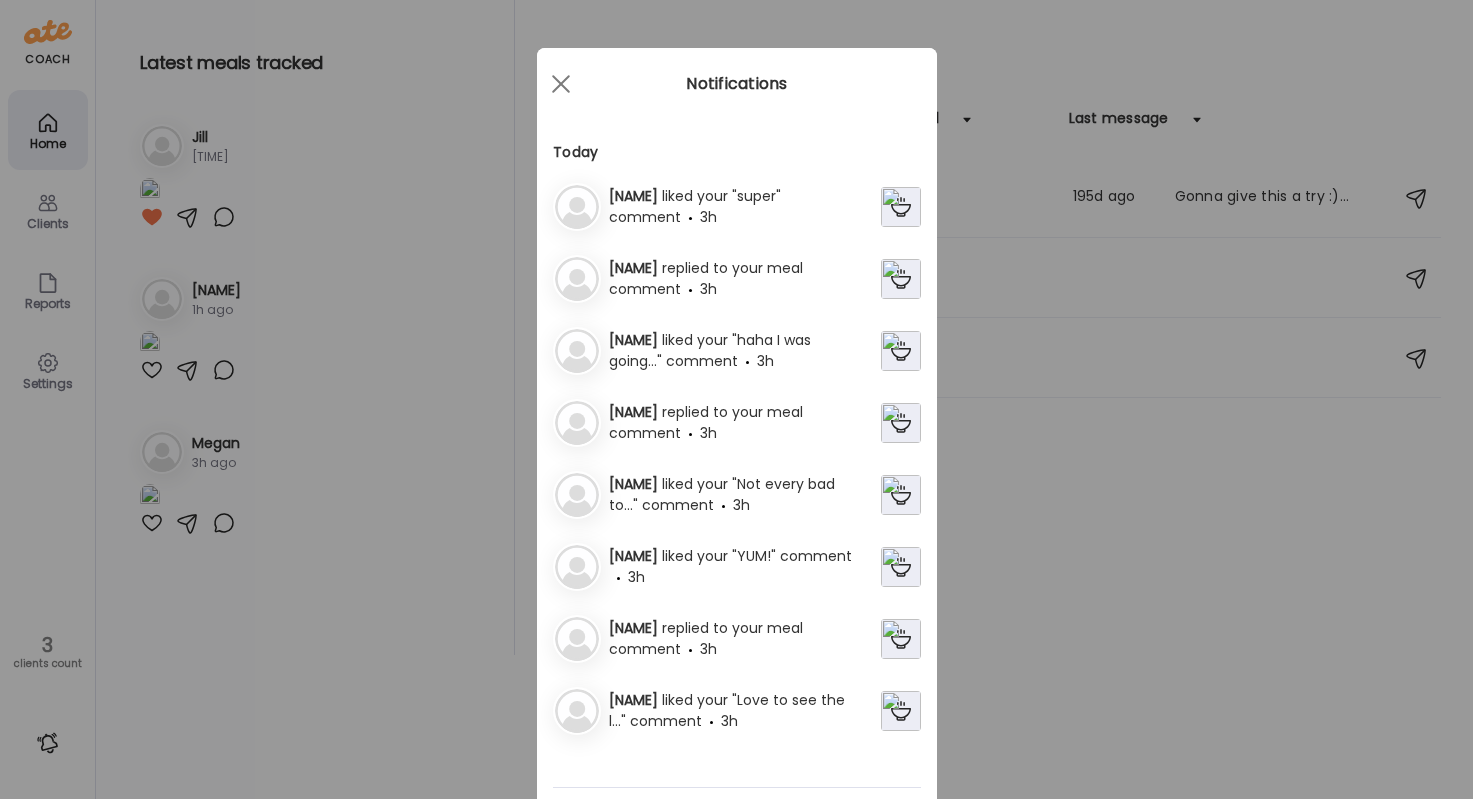 click on "3h" at bounding box center (708, 649) 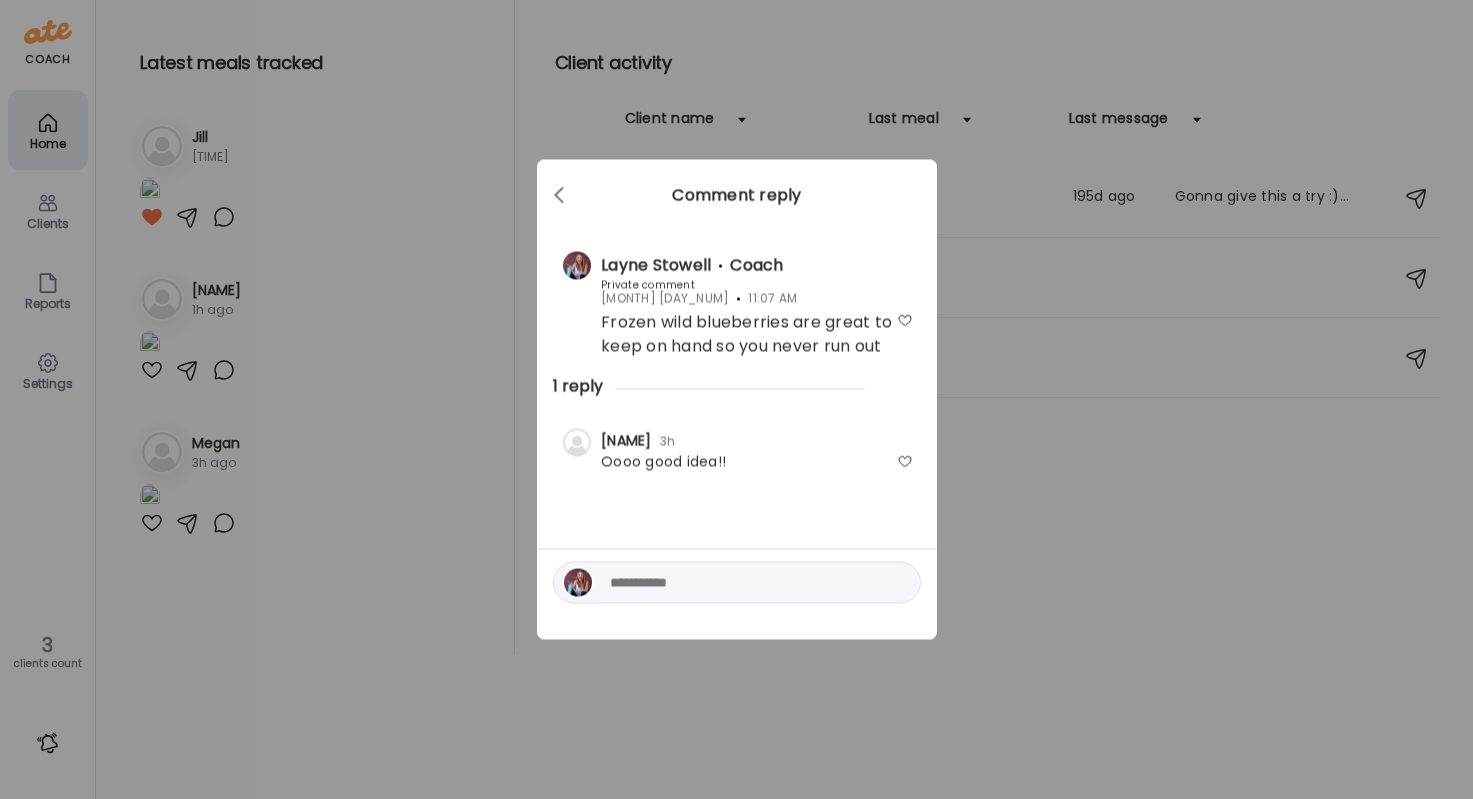 click at bounding box center (905, 462) 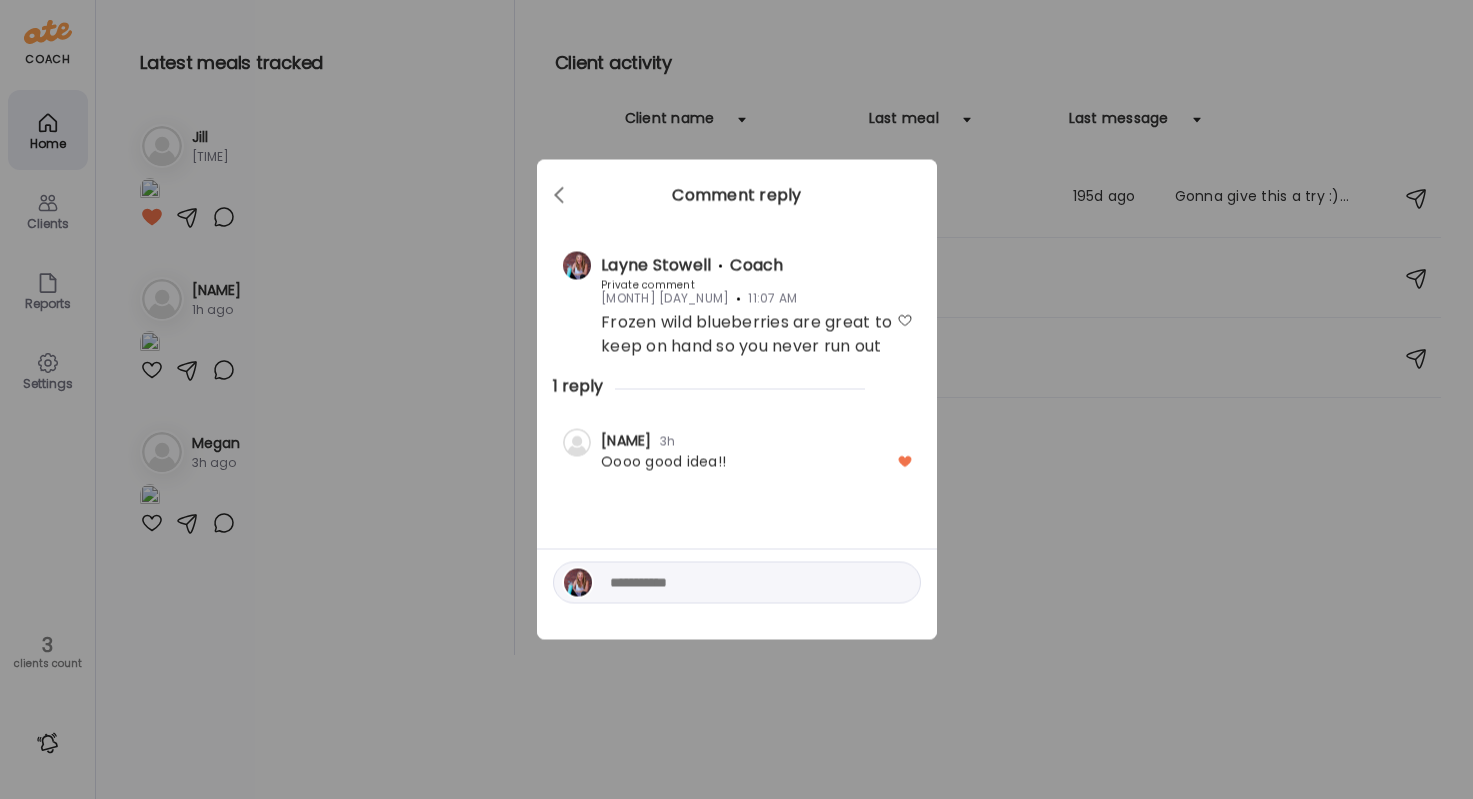 click on "Ate Coach Dashboard
Wahoo! It’s official
Take a moment to set up your Coach Profile to give your clients a smooth onboarding experience.
Skip Set up coach profile
Ate Coach Dashboard
1 Image 2 Message 3 Invite
Let’s get you quickly set up
Add a headshot or company logo for client recognition
Skip Next
Ate Coach Dashboard
1 Image 2 Message 3 Invite
Customize your welcome message
This page will be the first thing your clients will see. Add a welcome message to personalize their experience.
Header 32" at bounding box center [736, 399] 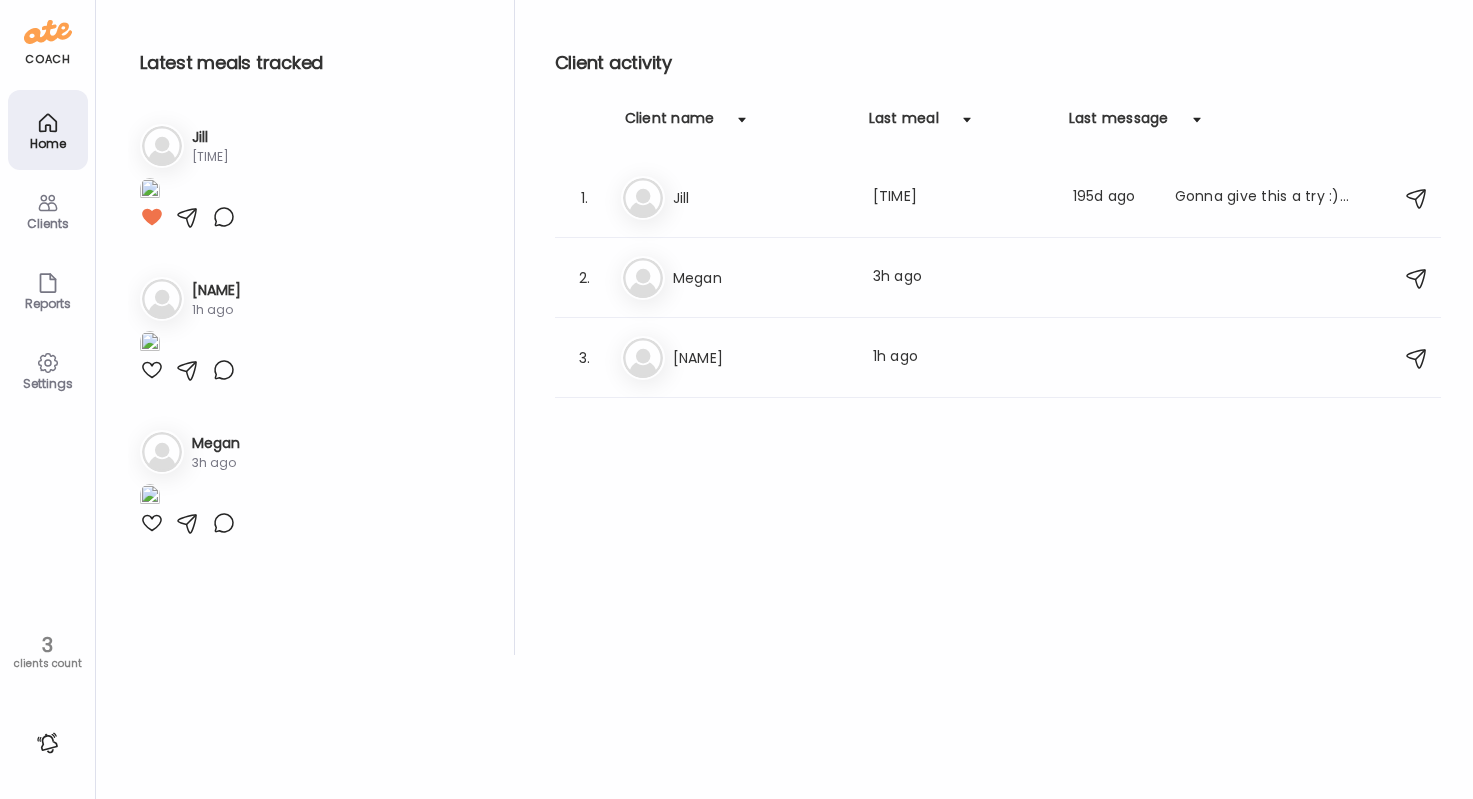 click at bounding box center (48, 743) 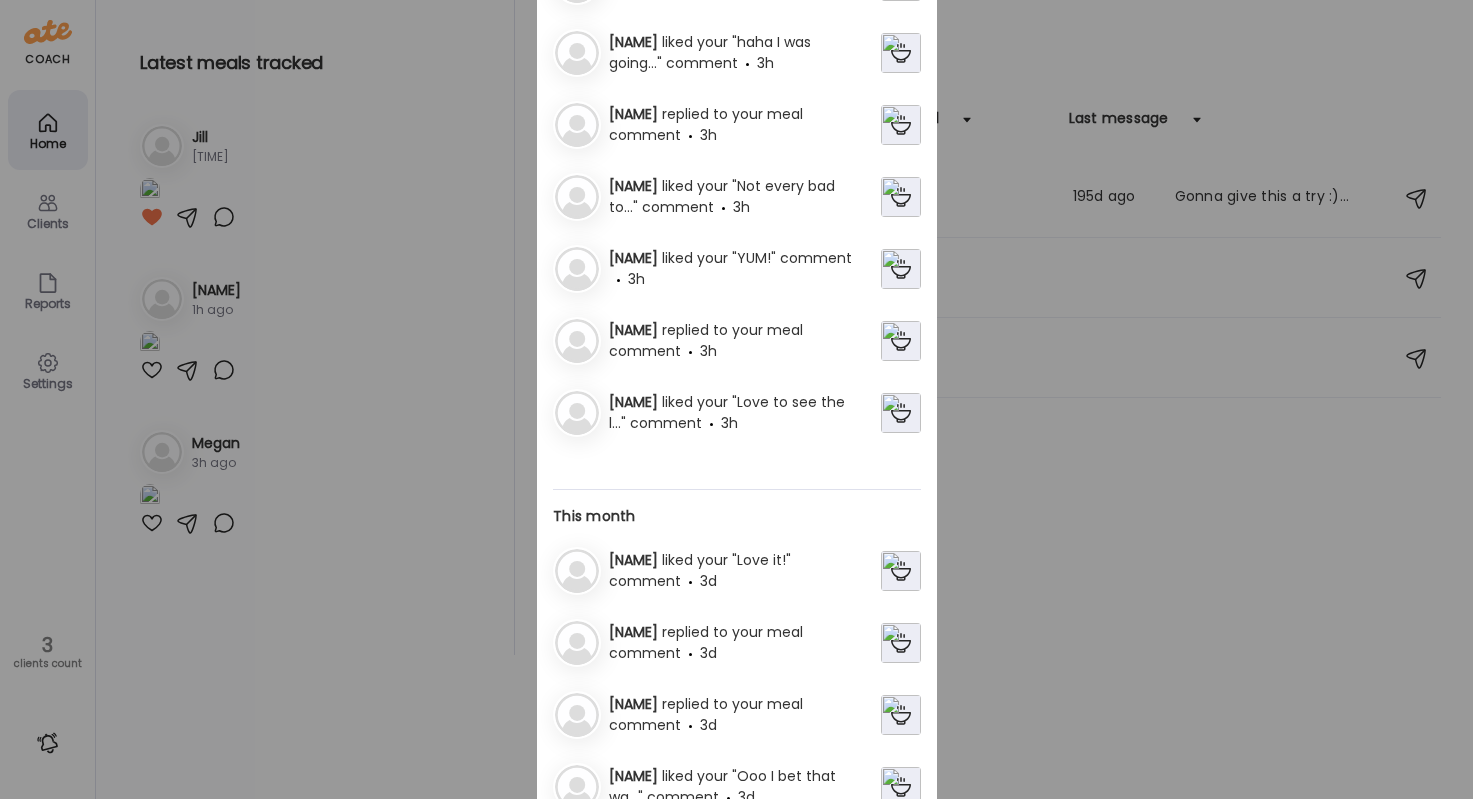 scroll, scrollTop: 328, scrollLeft: 0, axis: vertical 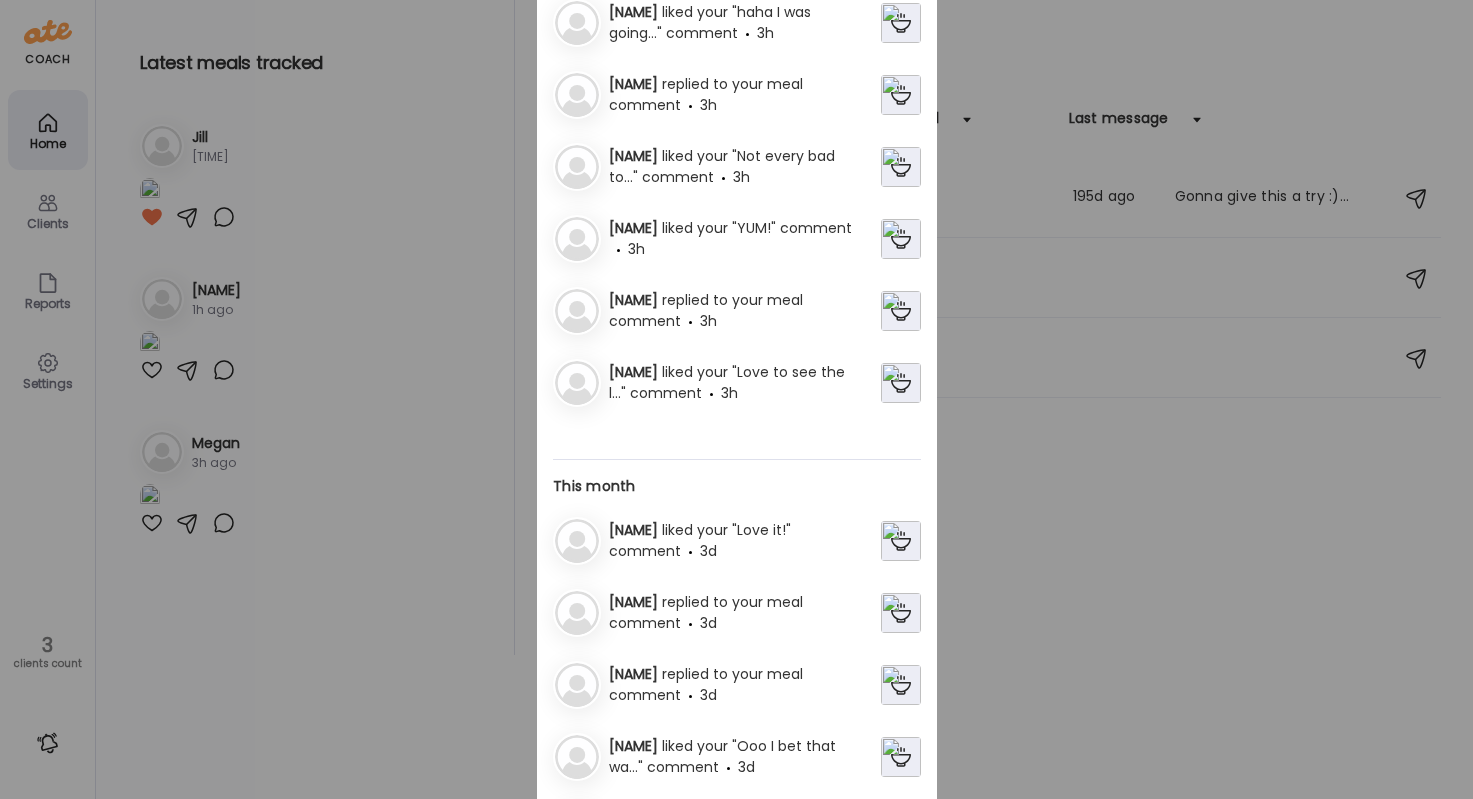 click on "replied to your meal comment" at bounding box center (706, 612) 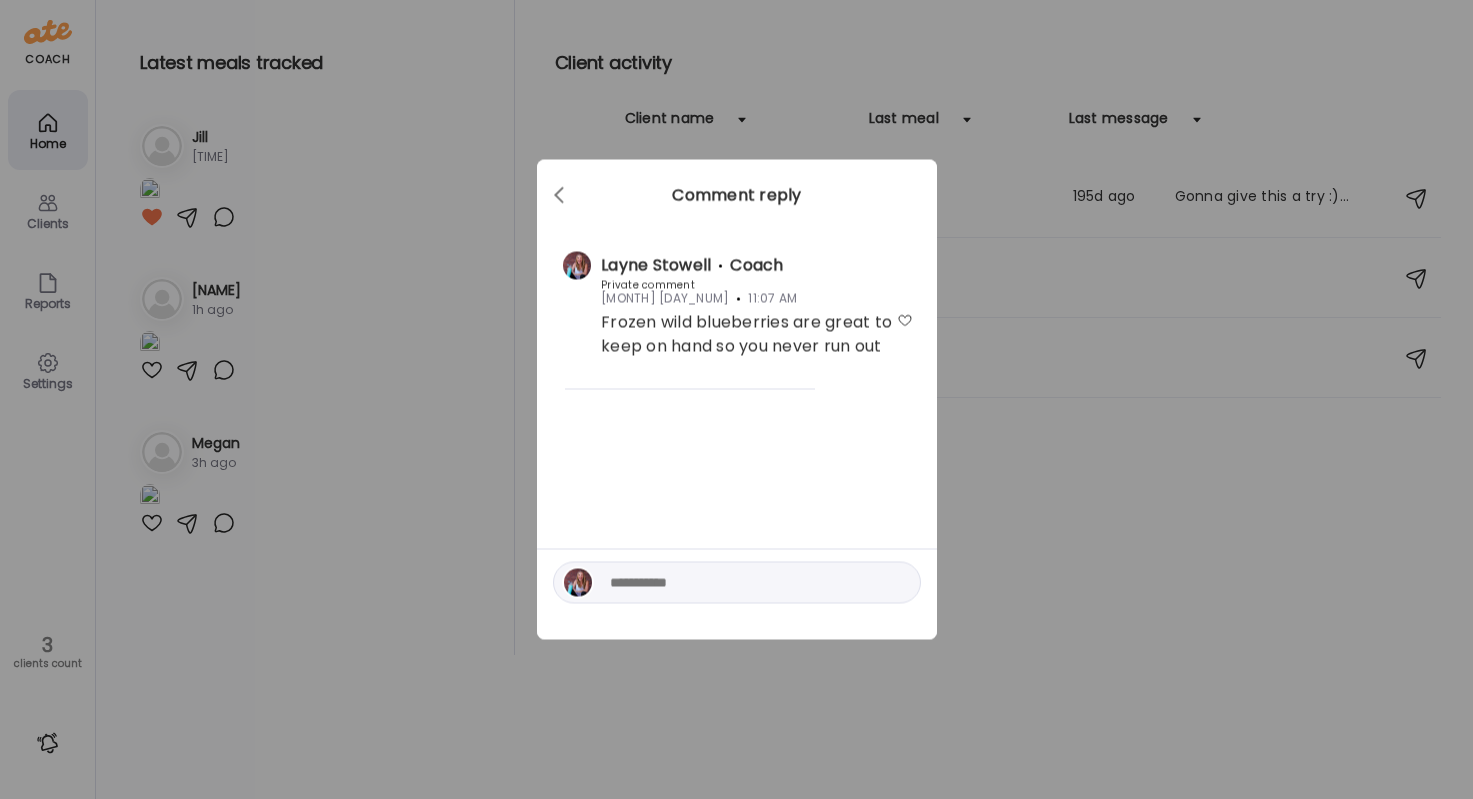scroll, scrollTop: 0, scrollLeft: 0, axis: both 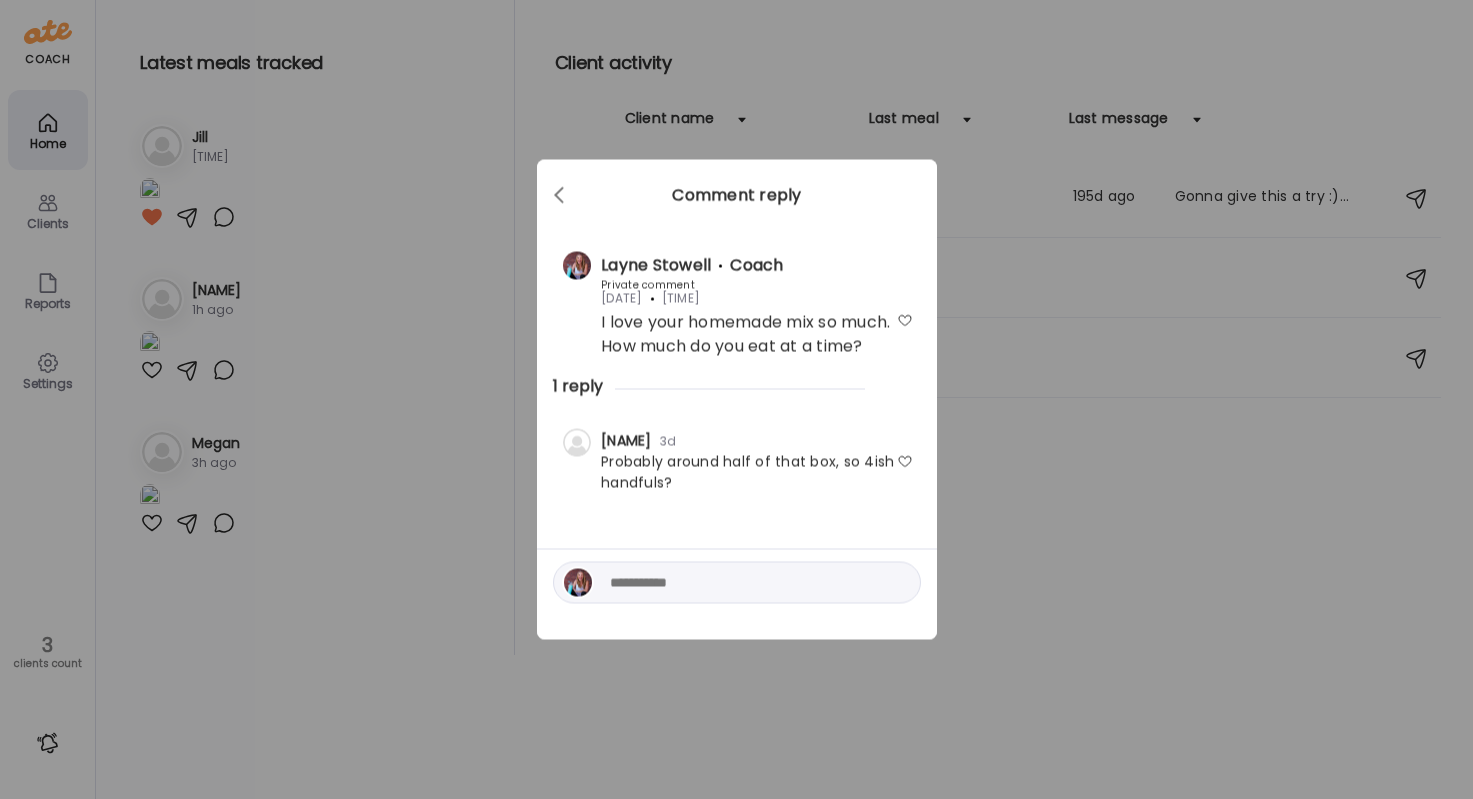 click on "Ate Coach Dashboard
Wahoo! It’s official
Take a moment to set up your Coach Profile to give your clients a smooth onboarding experience.
Skip Set up coach profile
Ate Coach Dashboard
1 Image 2 Message 3 Invite
Let’s get you quickly set up
Add a headshot or company logo for client recognition
Skip Next
Ate Coach Dashboard
1 Image 2 Message 3 Invite
Customize your welcome message
This page will be the first thing your clients will see. Add a welcome message to personalize their experience.
Header 32" at bounding box center [736, 399] 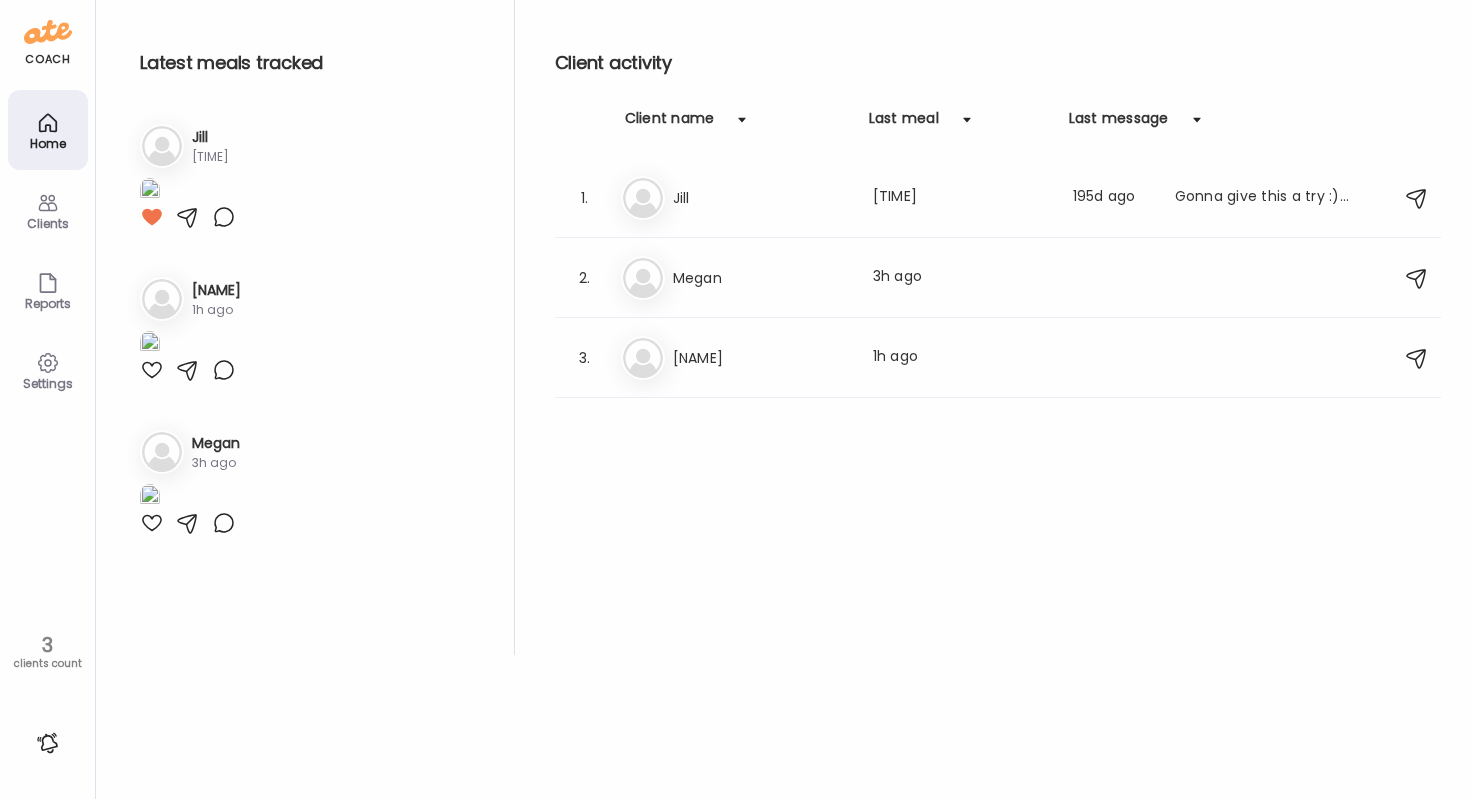 click on "Home" at bounding box center (48, 143) 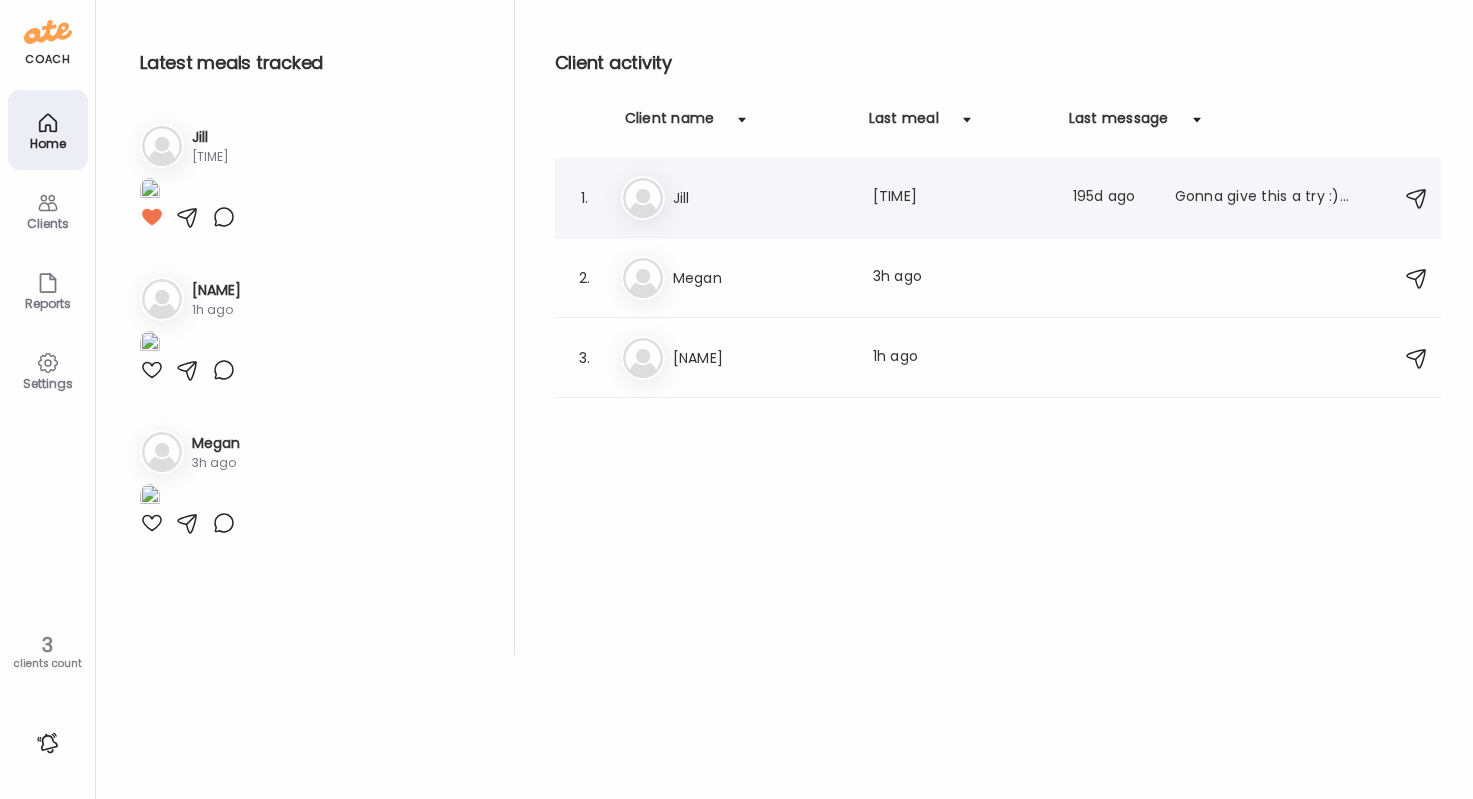 click on "Jill" at bounding box center (761, 198) 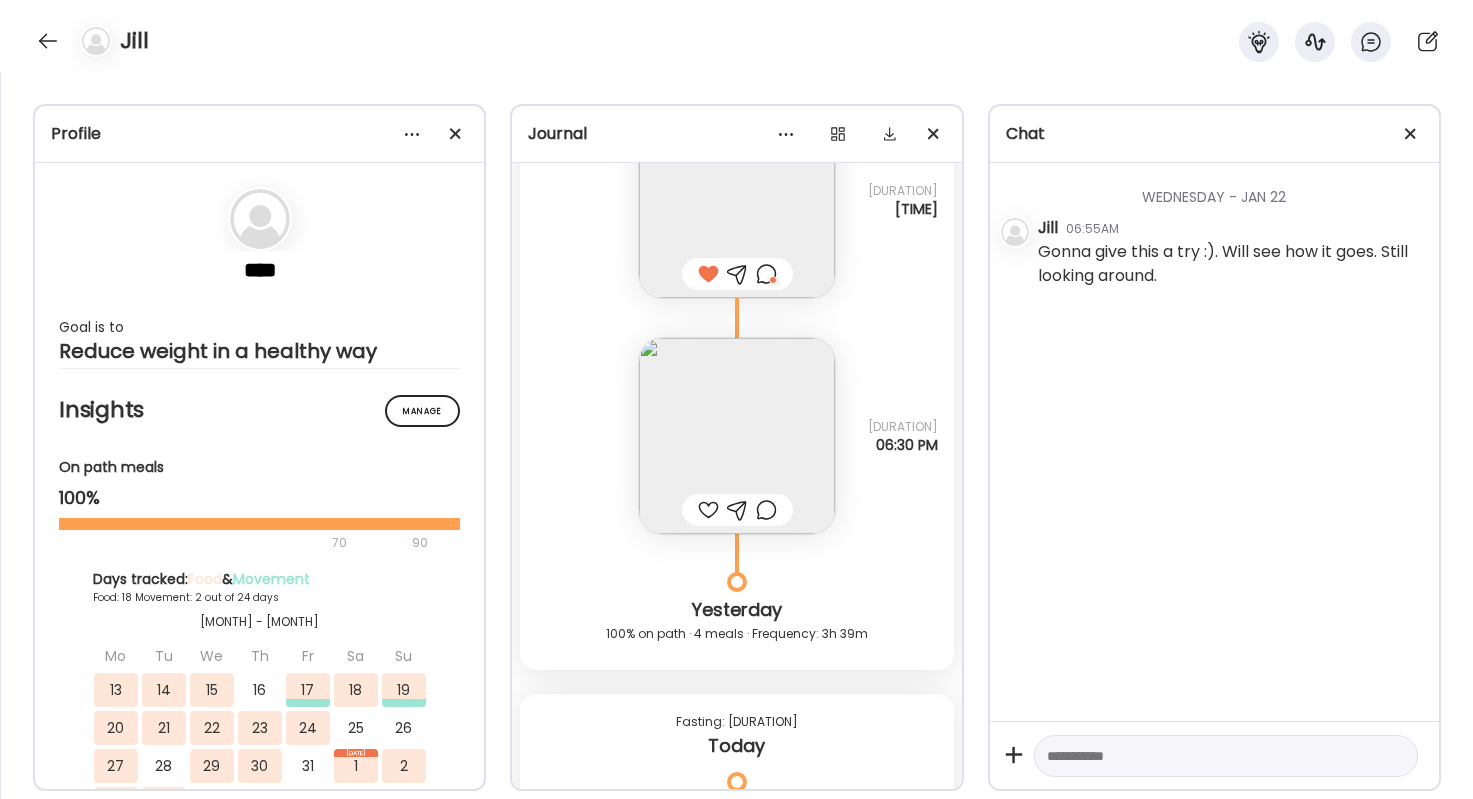 scroll, scrollTop: 20283, scrollLeft: 0, axis: vertical 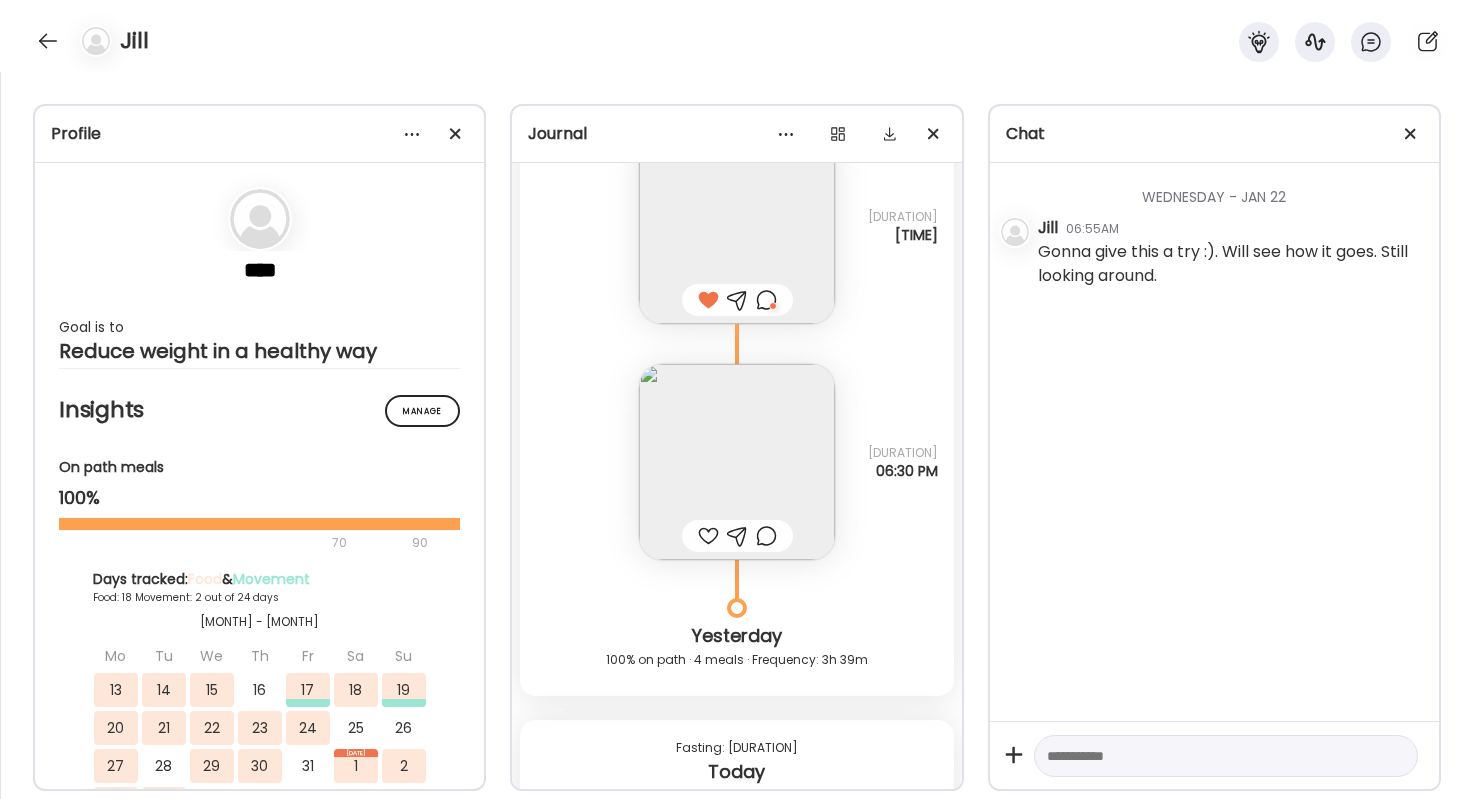 click at bounding box center [708, 536] 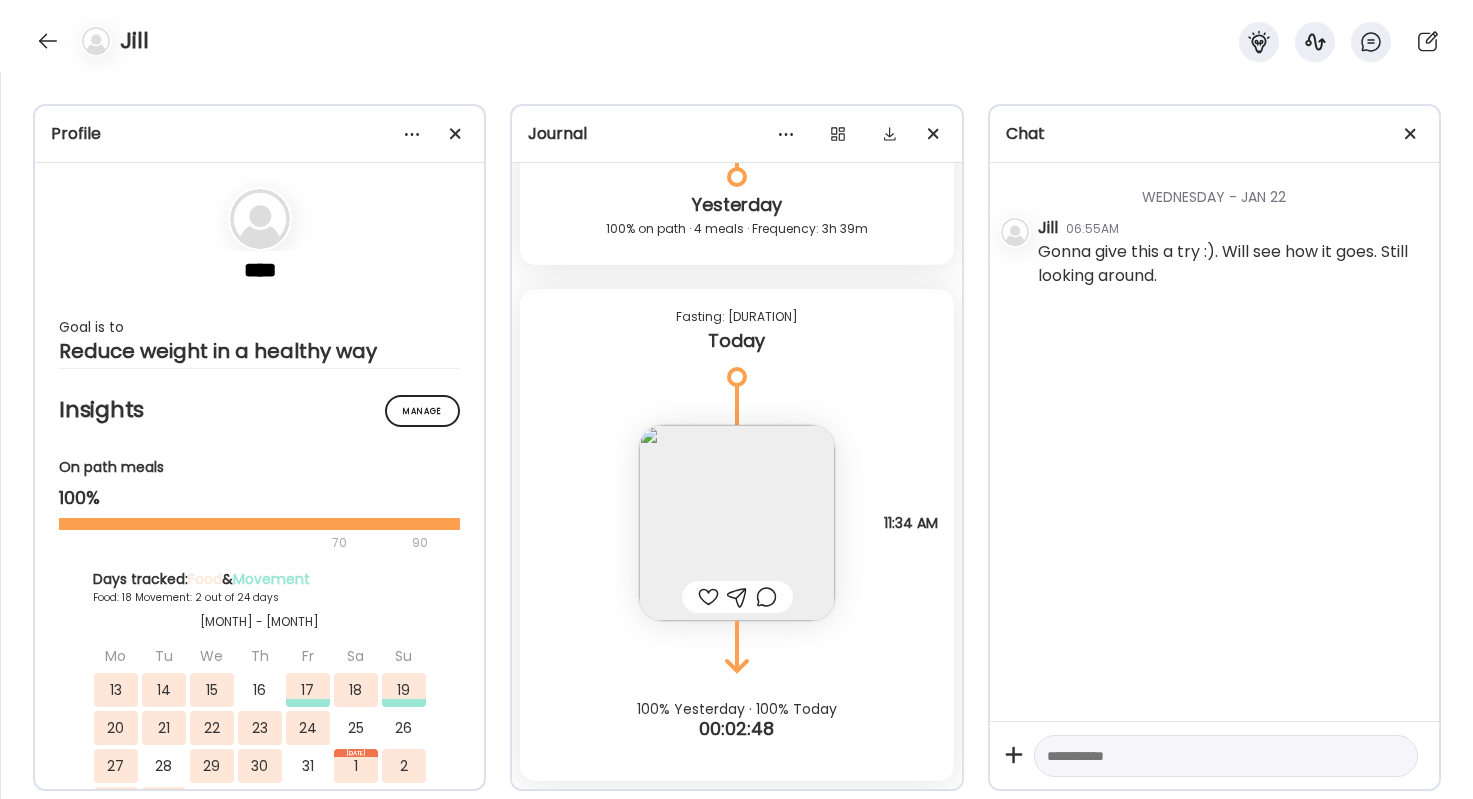 scroll, scrollTop: 20714, scrollLeft: 0, axis: vertical 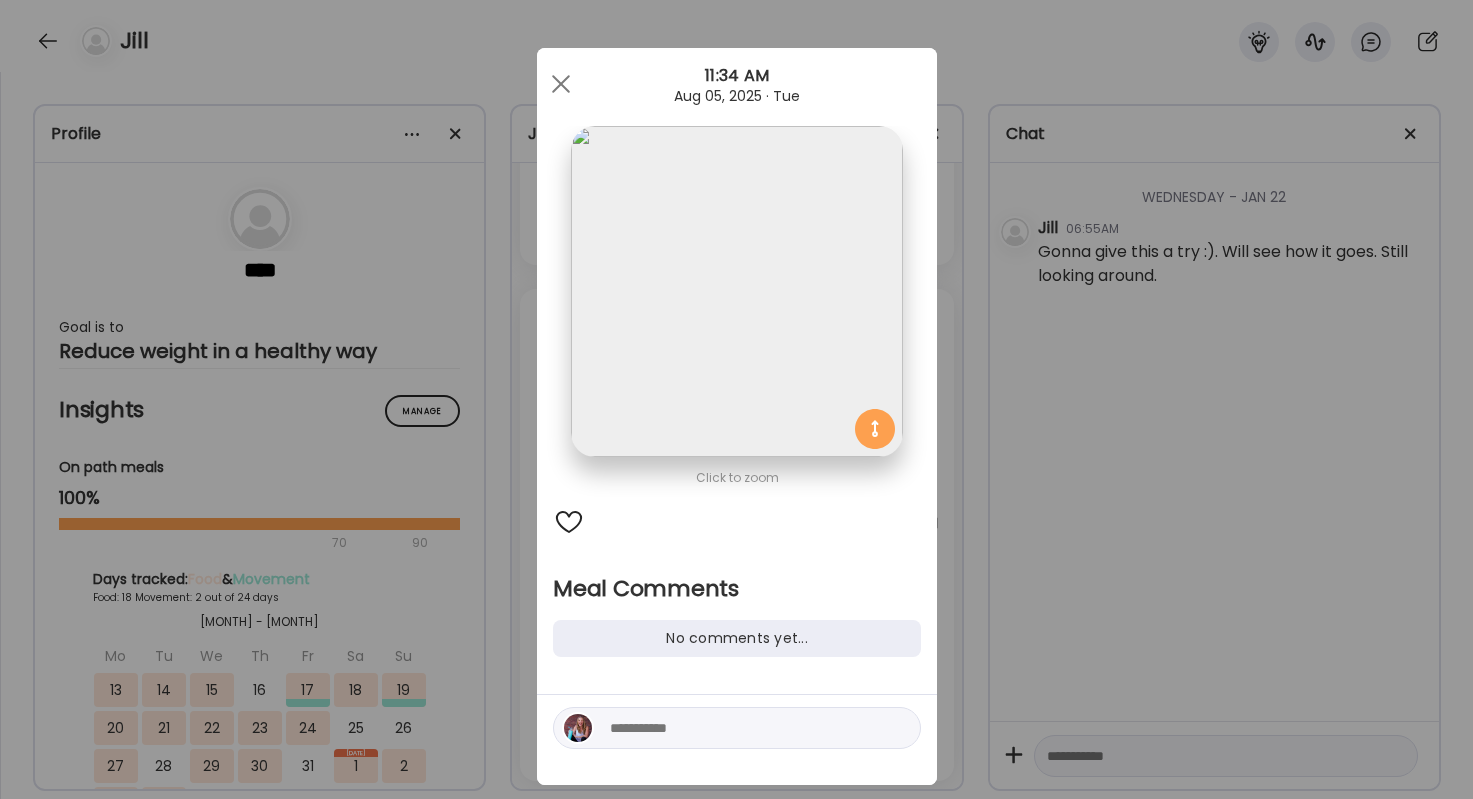 click at bounding box center (745, 728) 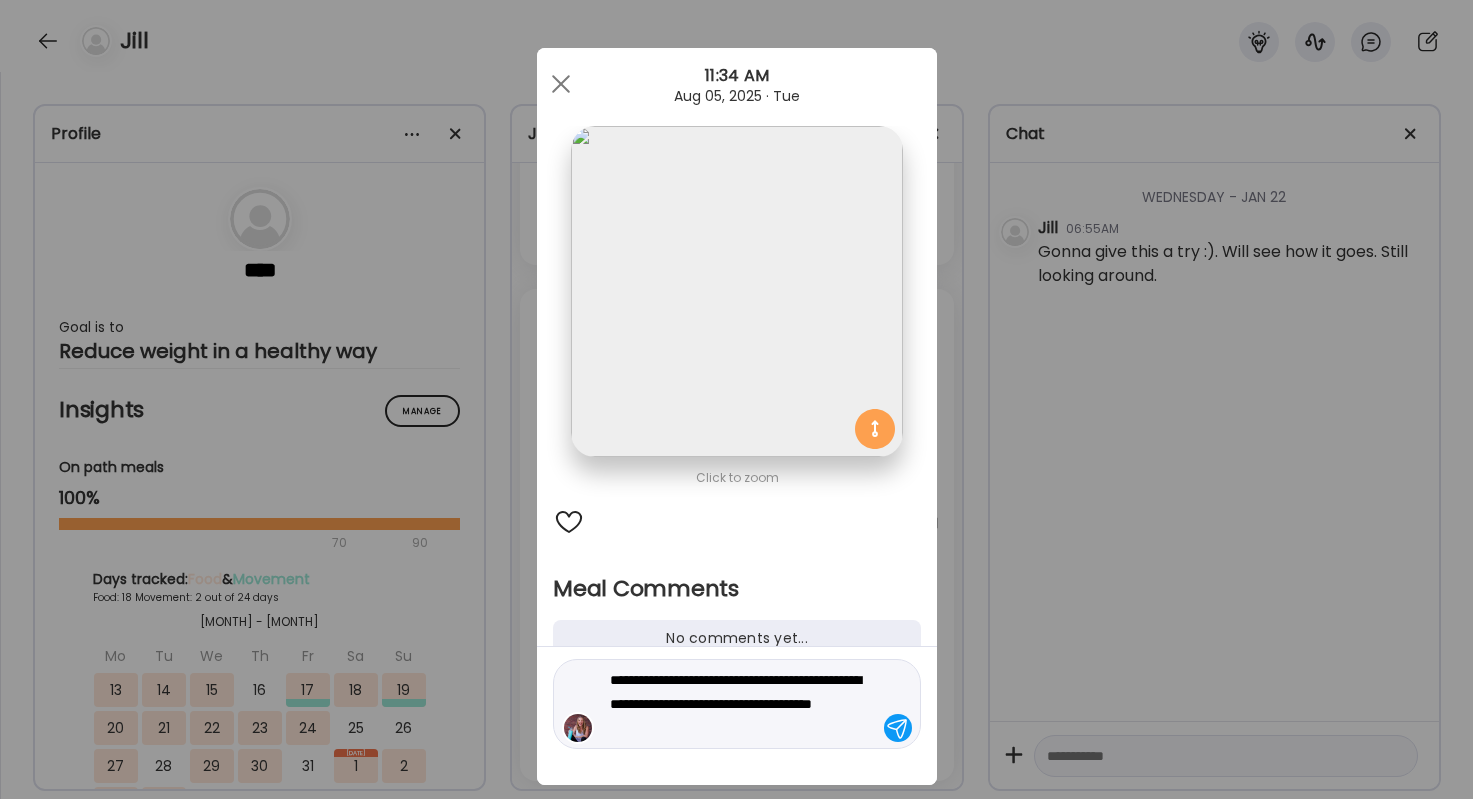 click on "**********" at bounding box center [745, 704] 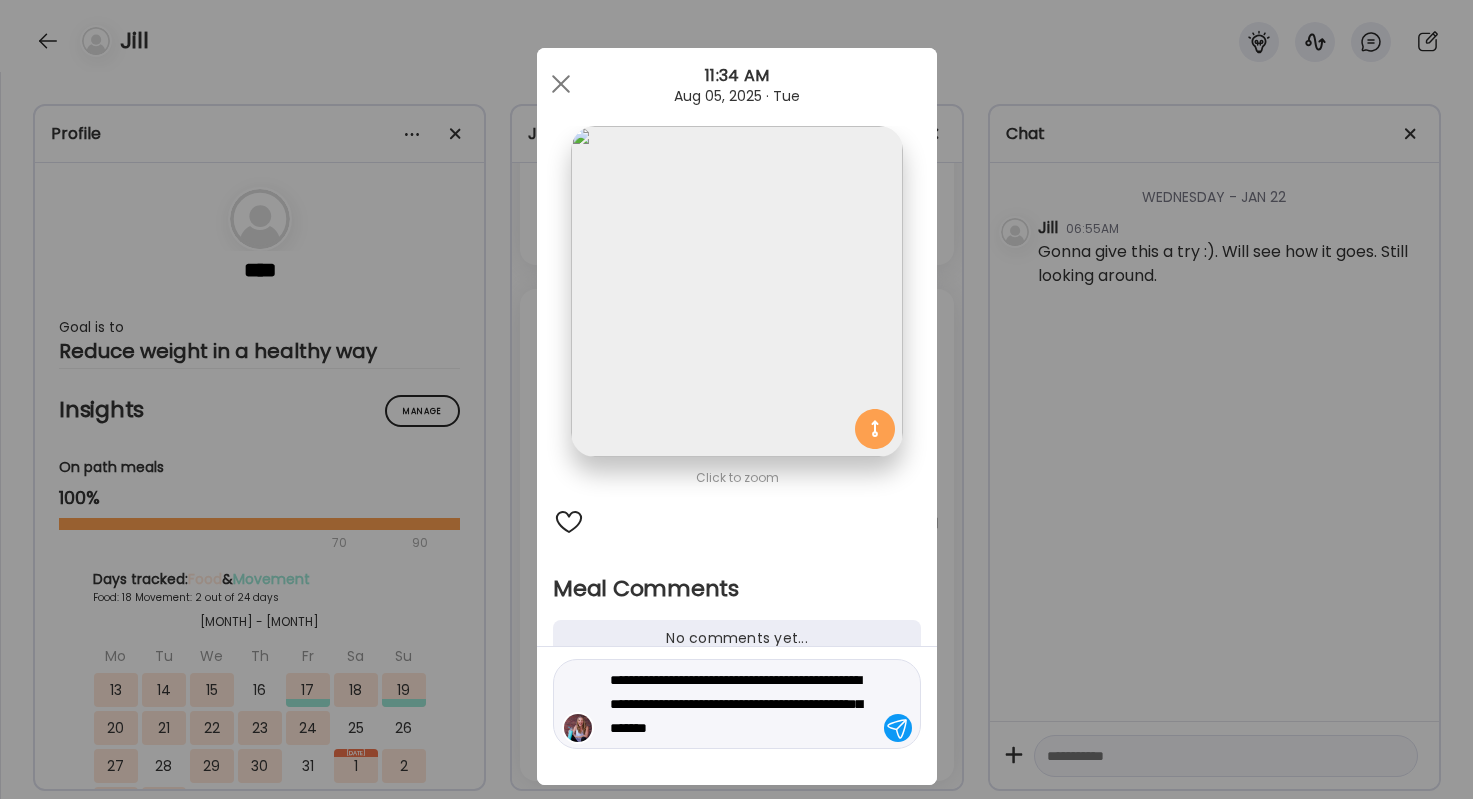 type on "**********" 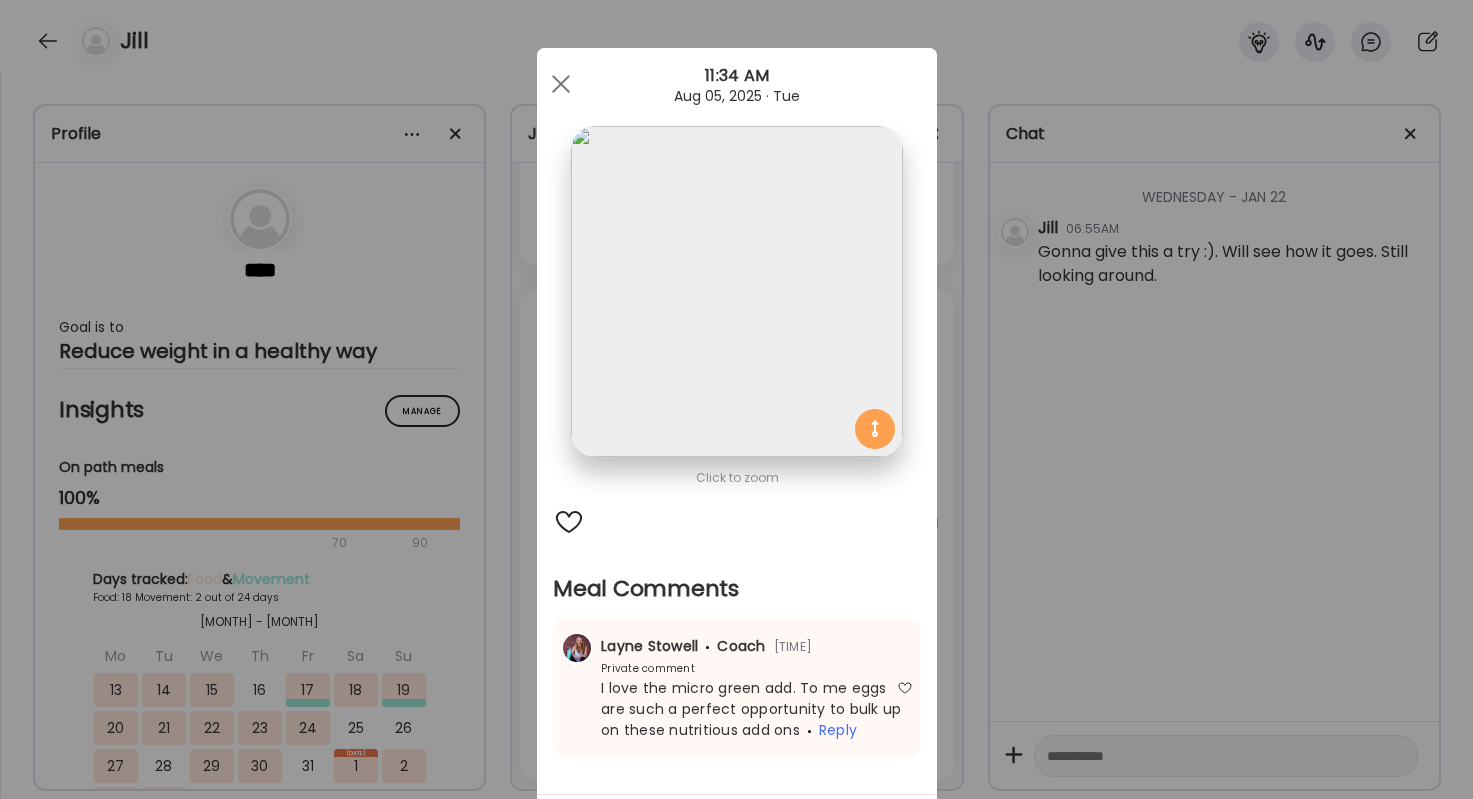 click on "Ate Coach Dashboard
Wahoo! It’s official
Take a moment to set up your Coach Profile to give your clients a smooth onboarding experience.
Skip Set up coach profile
Ate Coach Dashboard
1 Image 2 Message 3 Invite
Let’s get you quickly set up
Add a headshot or company logo for client recognition
Skip Next
Ate Coach Dashboard
1 Image 2 Message 3 Invite
Customize your welcome message
This page will be the first thing your clients will see. Add a welcome message to personalize their experience.
Header 32" at bounding box center [736, 399] 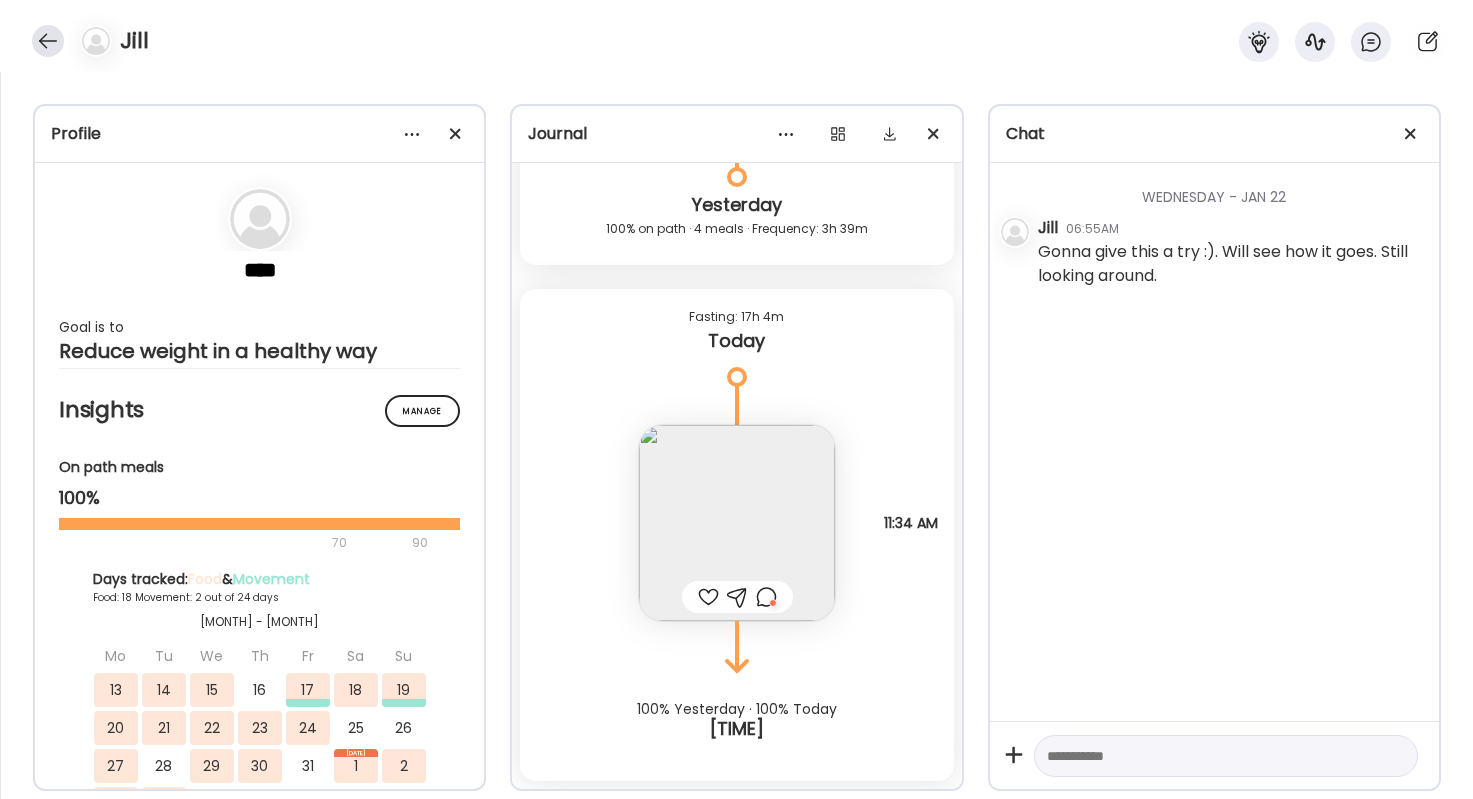 click at bounding box center (48, 41) 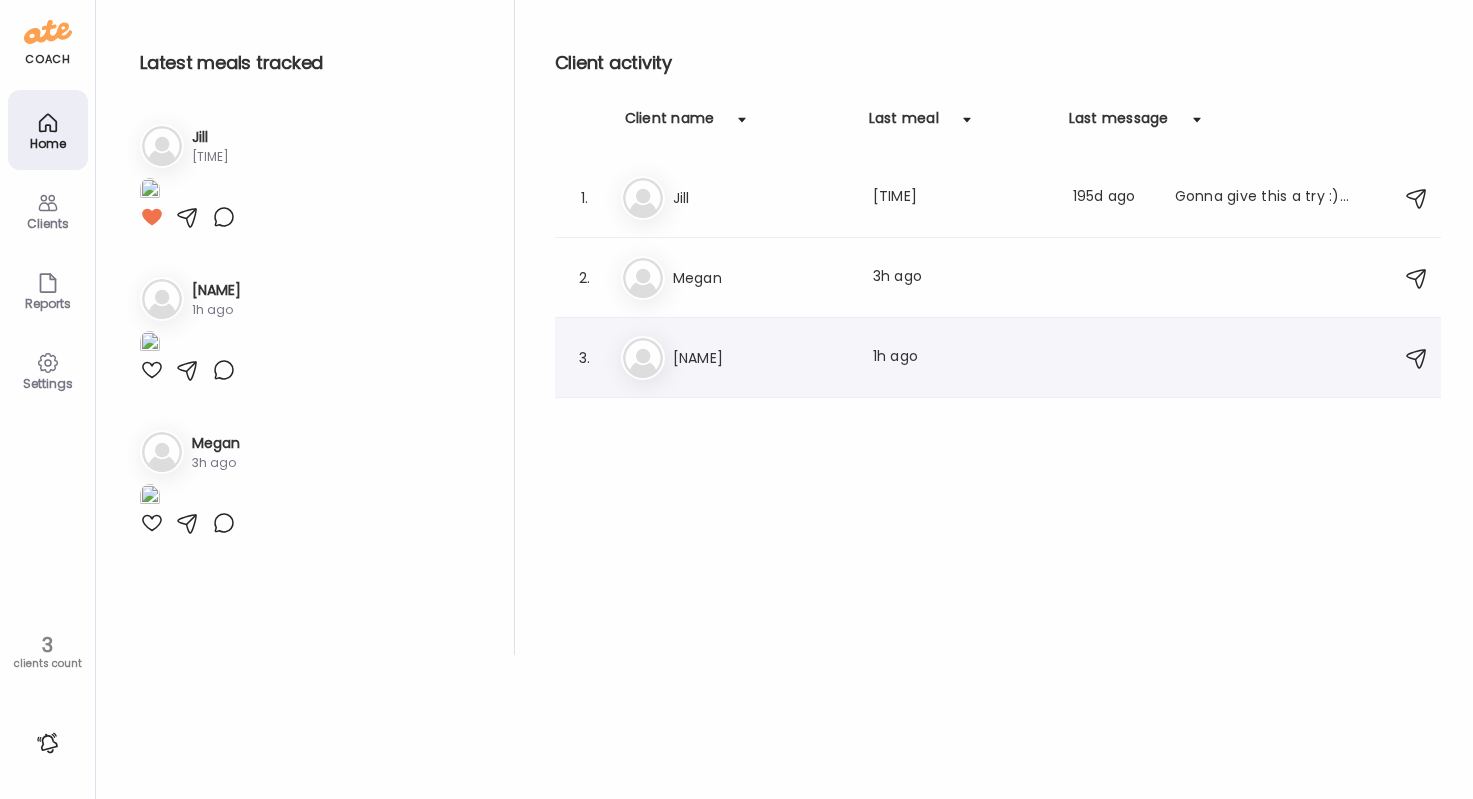 click on "[NAME]" at bounding box center [761, 358] 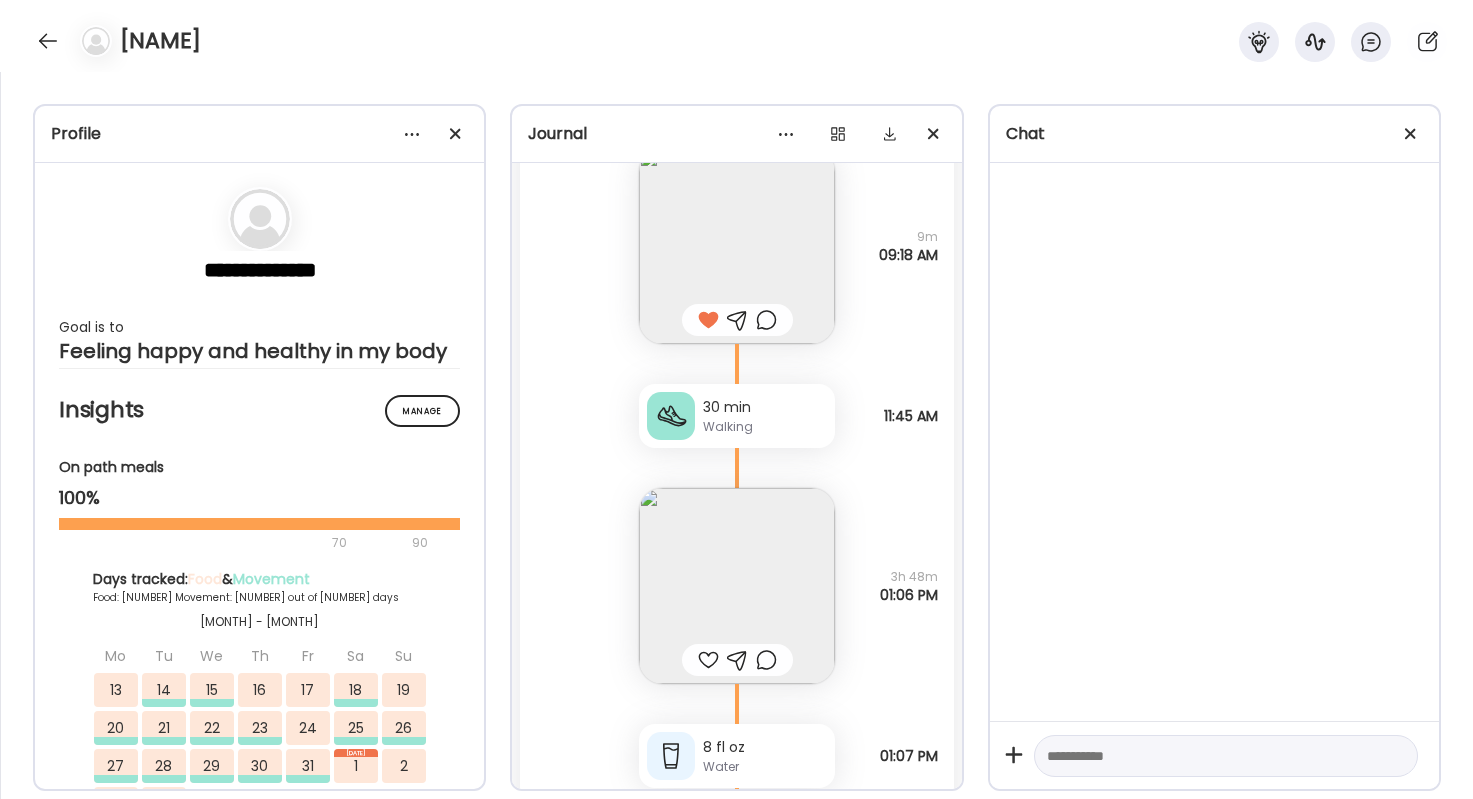 scroll, scrollTop: 82043, scrollLeft: 0, axis: vertical 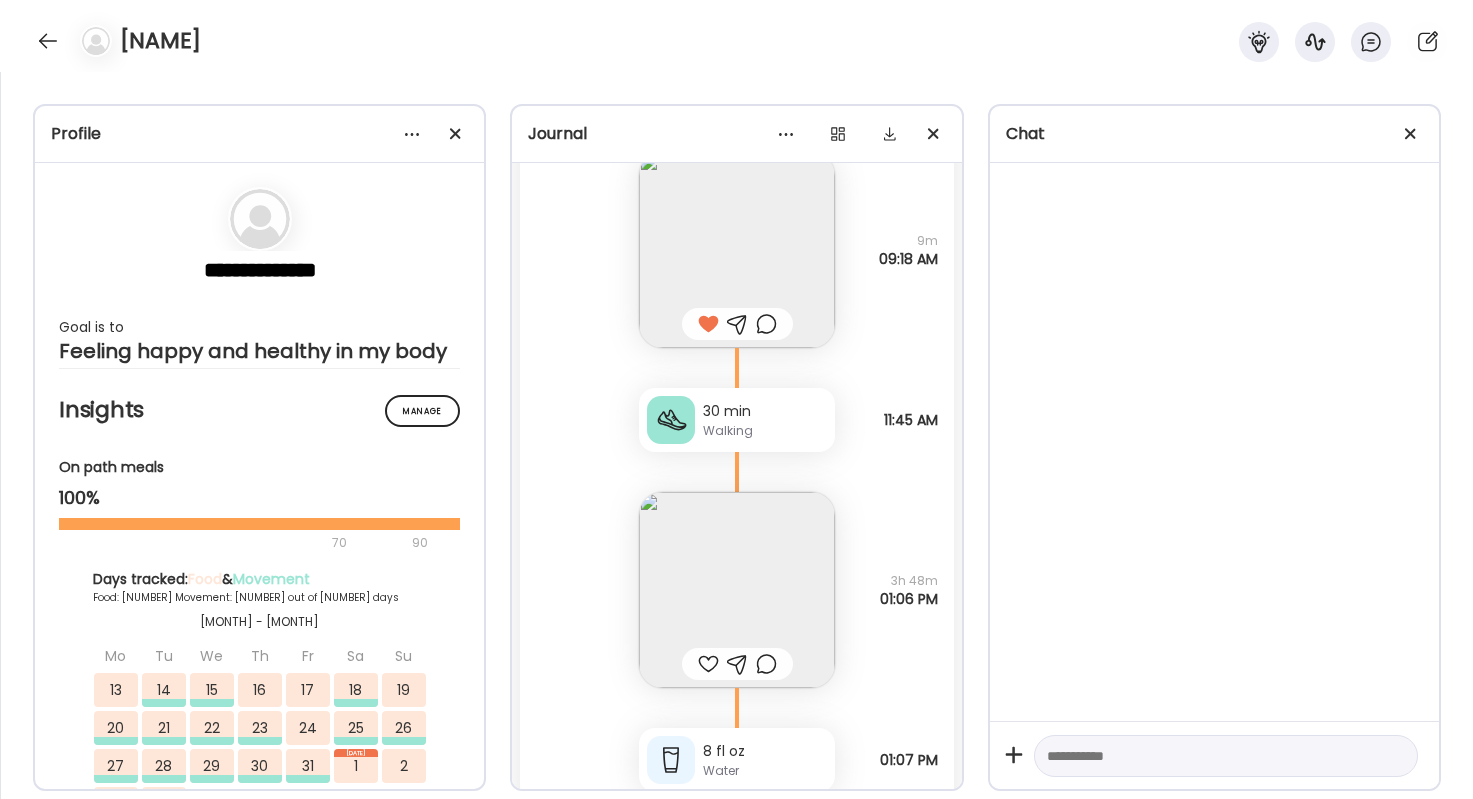 click at bounding box center (708, 664) 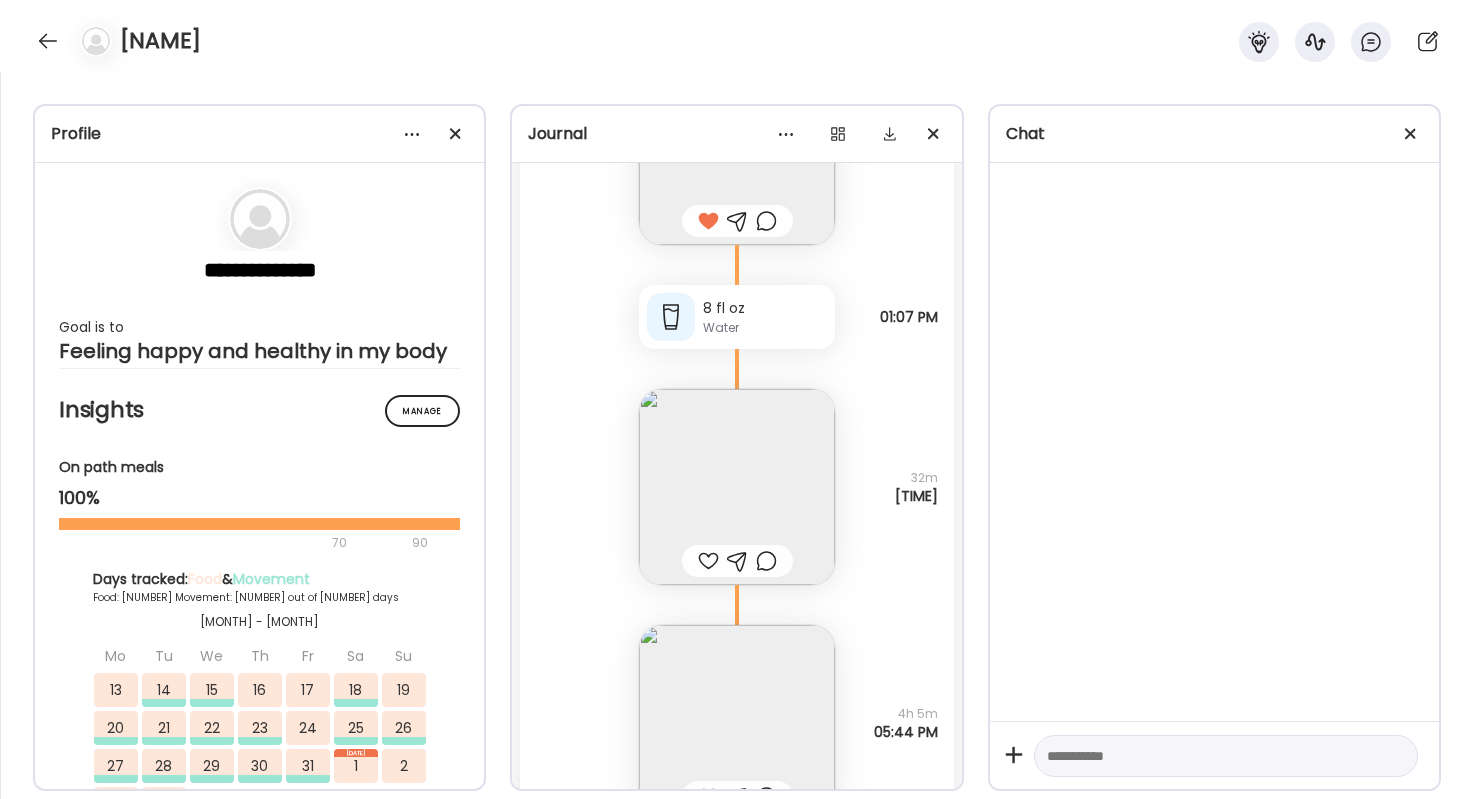 scroll, scrollTop: 82499, scrollLeft: 0, axis: vertical 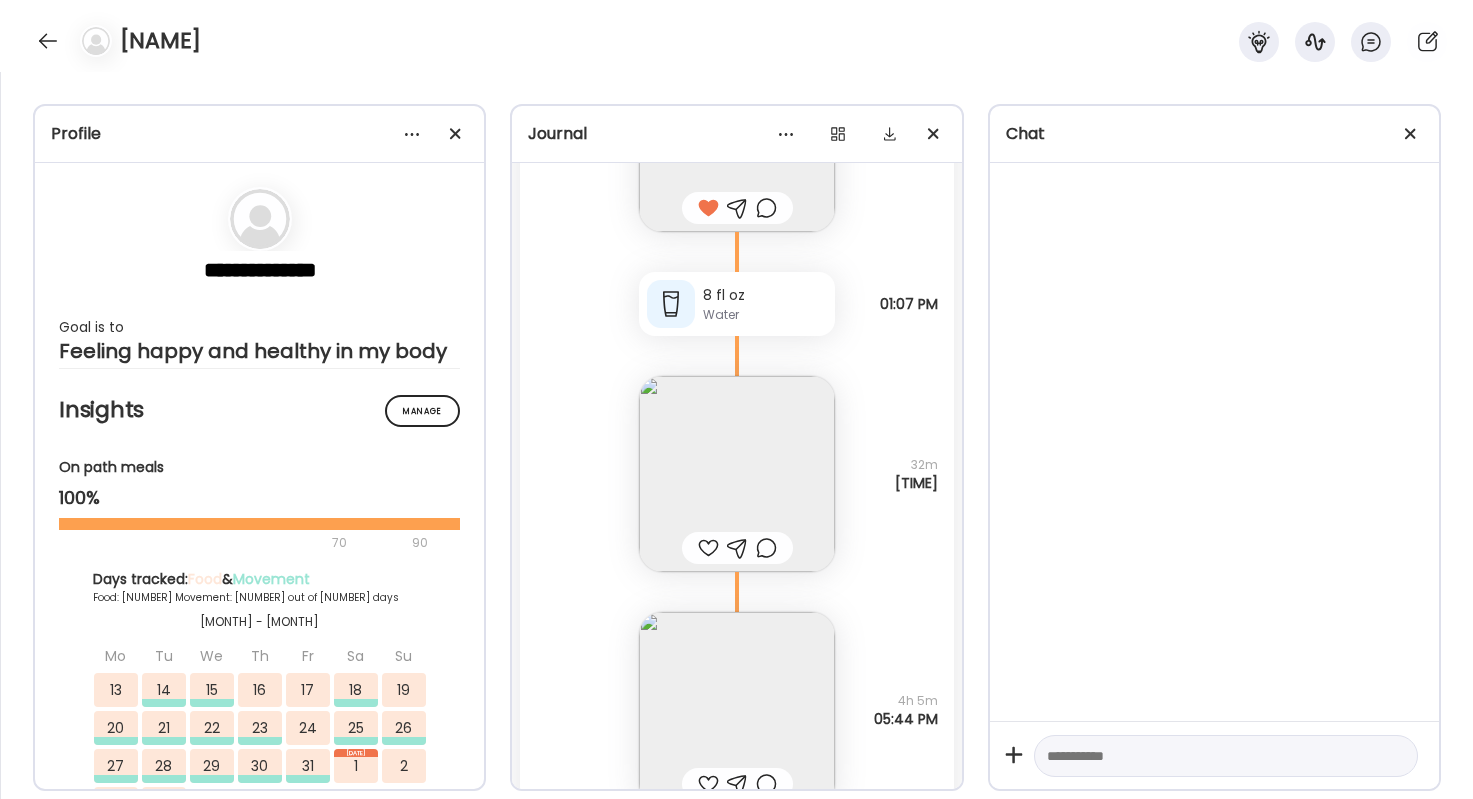 click at bounding box center (737, 474) 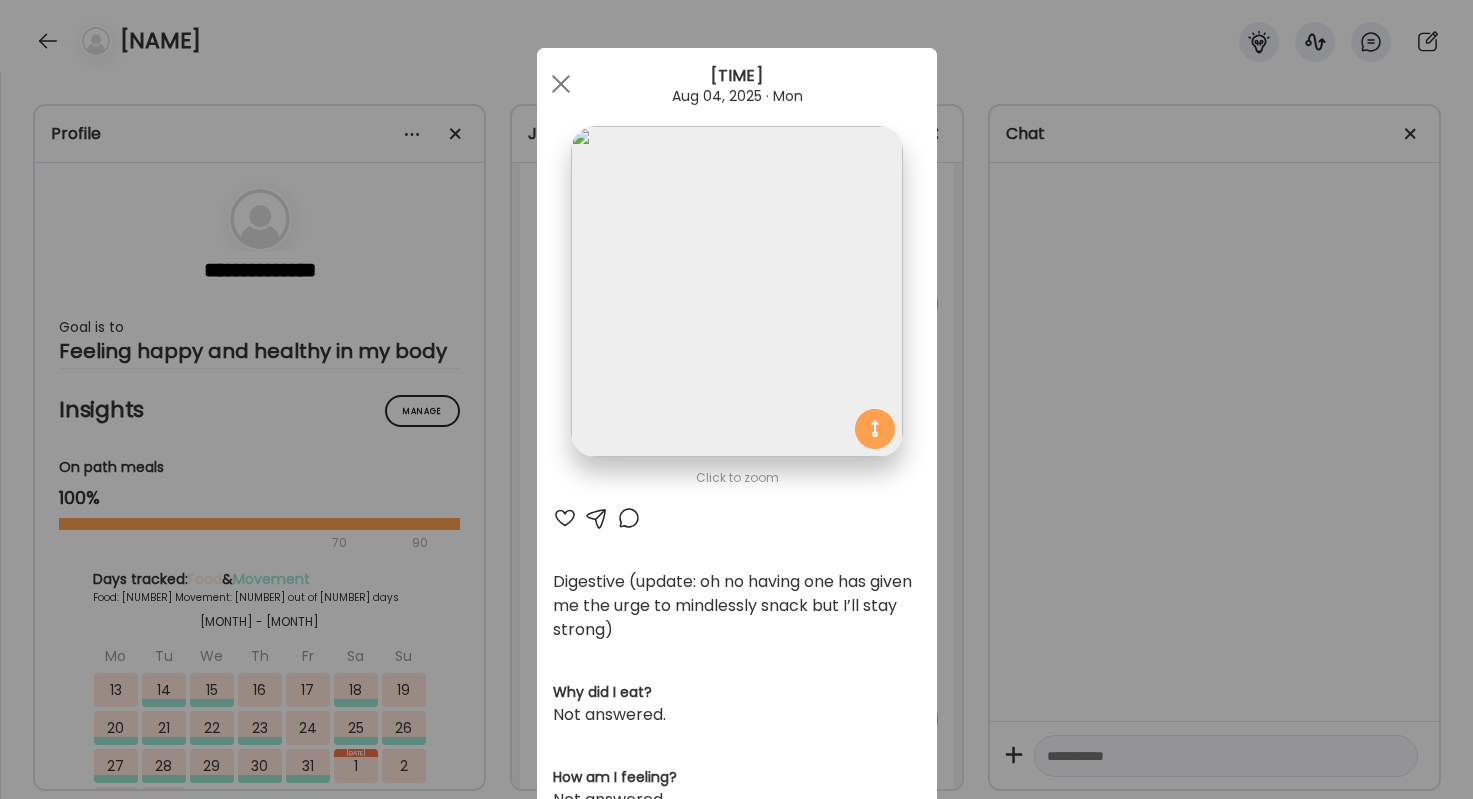 click at bounding box center [736, 291] 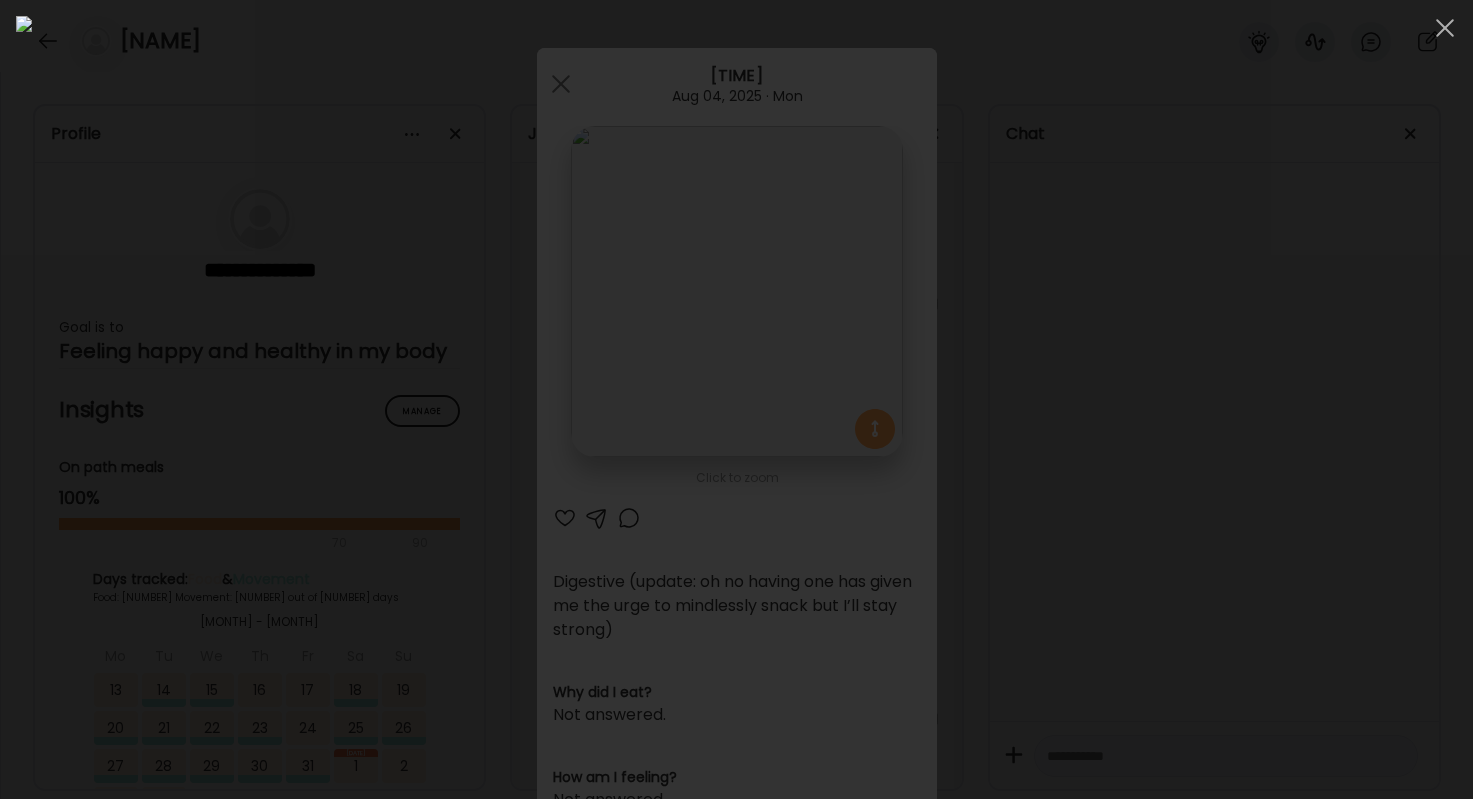 click at bounding box center (736, 399) 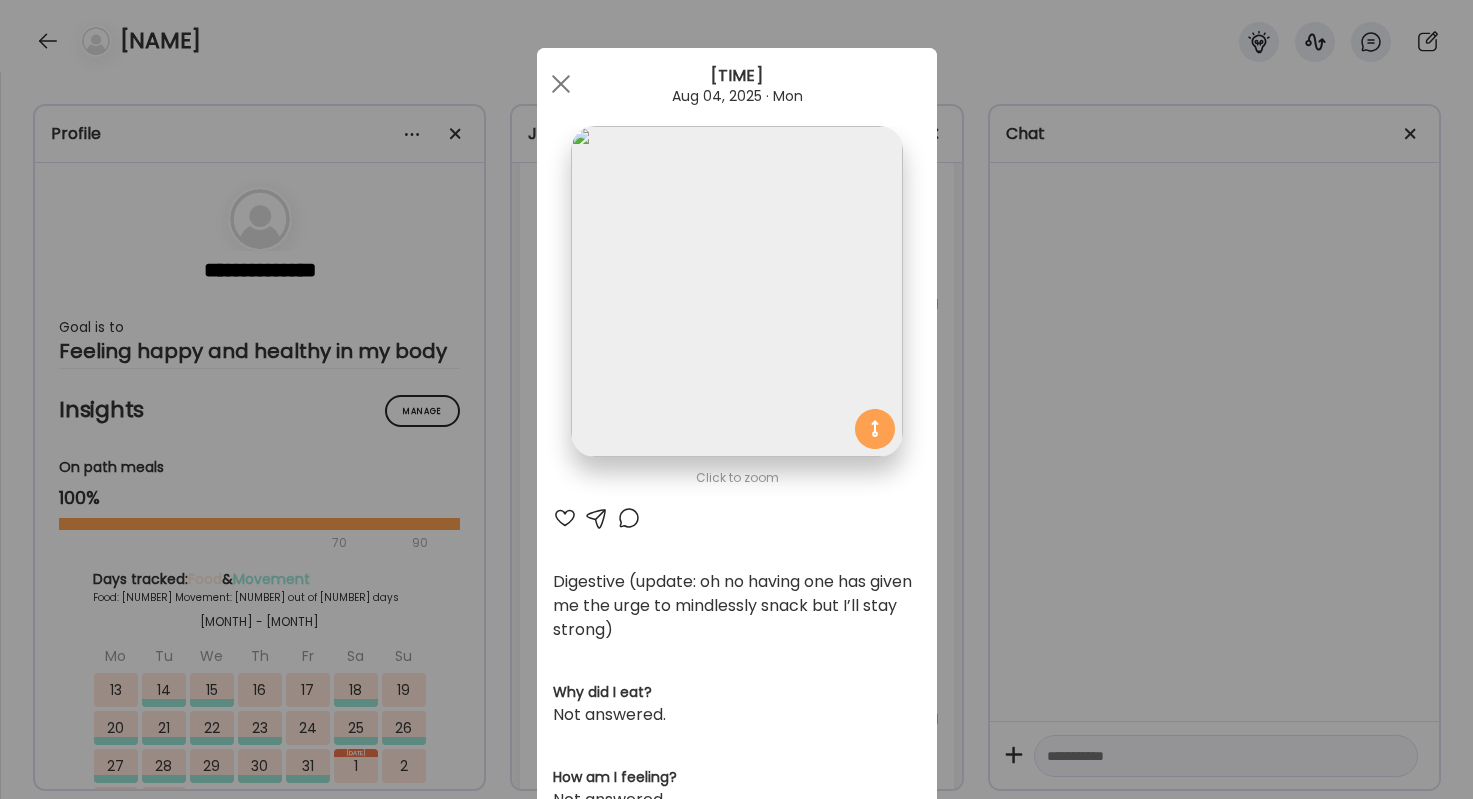 click on "Ate Coach Dashboard
Wahoo! It’s official
Take a moment to set up your Coach Profile to give your clients a smooth onboarding experience.
Skip Set up coach profile
Ate Coach Dashboard
1 Image 2 Message 3 Invite
Let’s get you quickly set up
Add a headshot or company logo for client recognition
Skip Next
Ate Coach Dashboard
1 Image 2 Message 3 Invite
Customize your welcome message
This page will be the first thing your clients will see. Add a welcome message to personalize their experience.
Header 32" at bounding box center (736, 399) 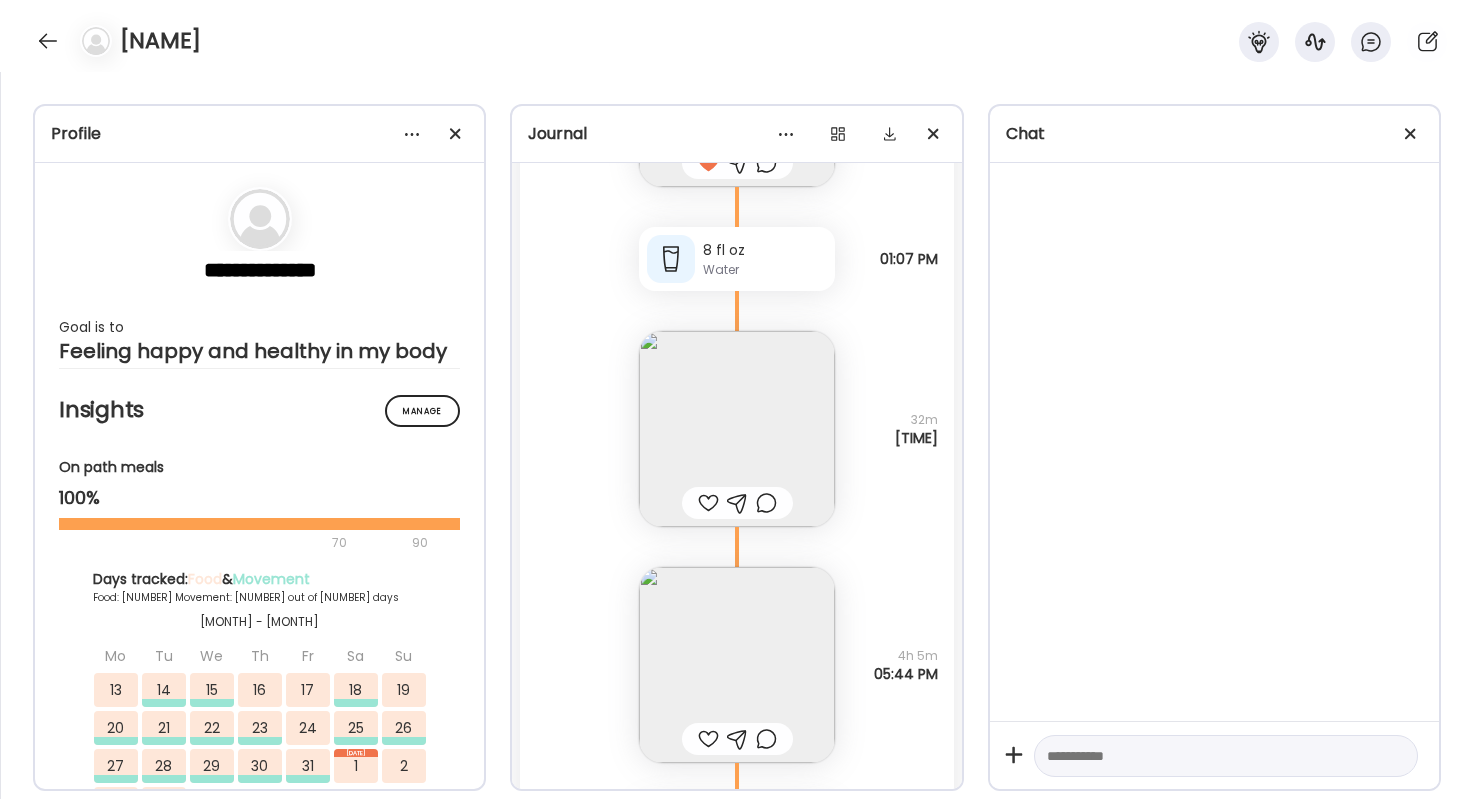 scroll, scrollTop: 82556, scrollLeft: 0, axis: vertical 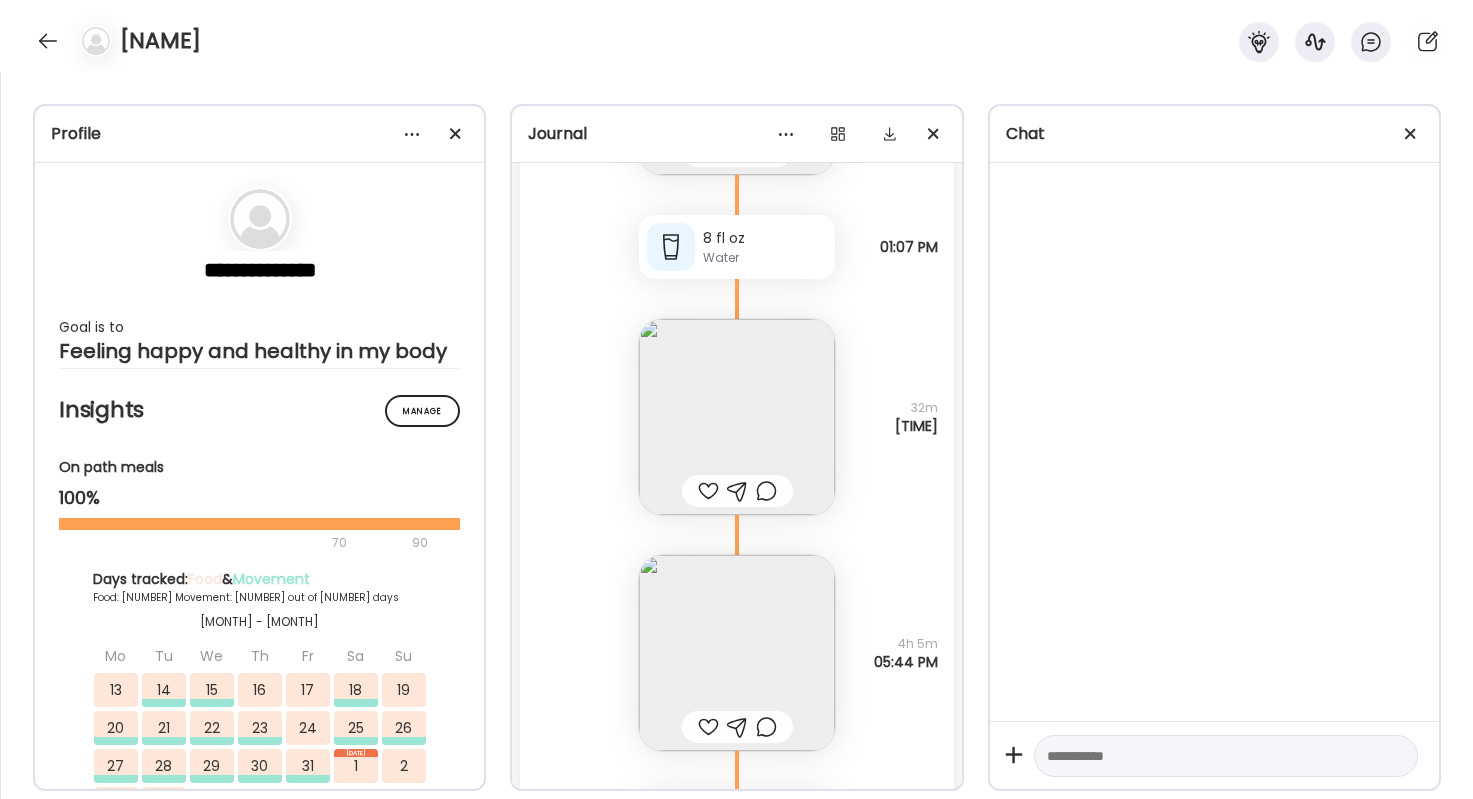 click at bounding box center [737, 653] 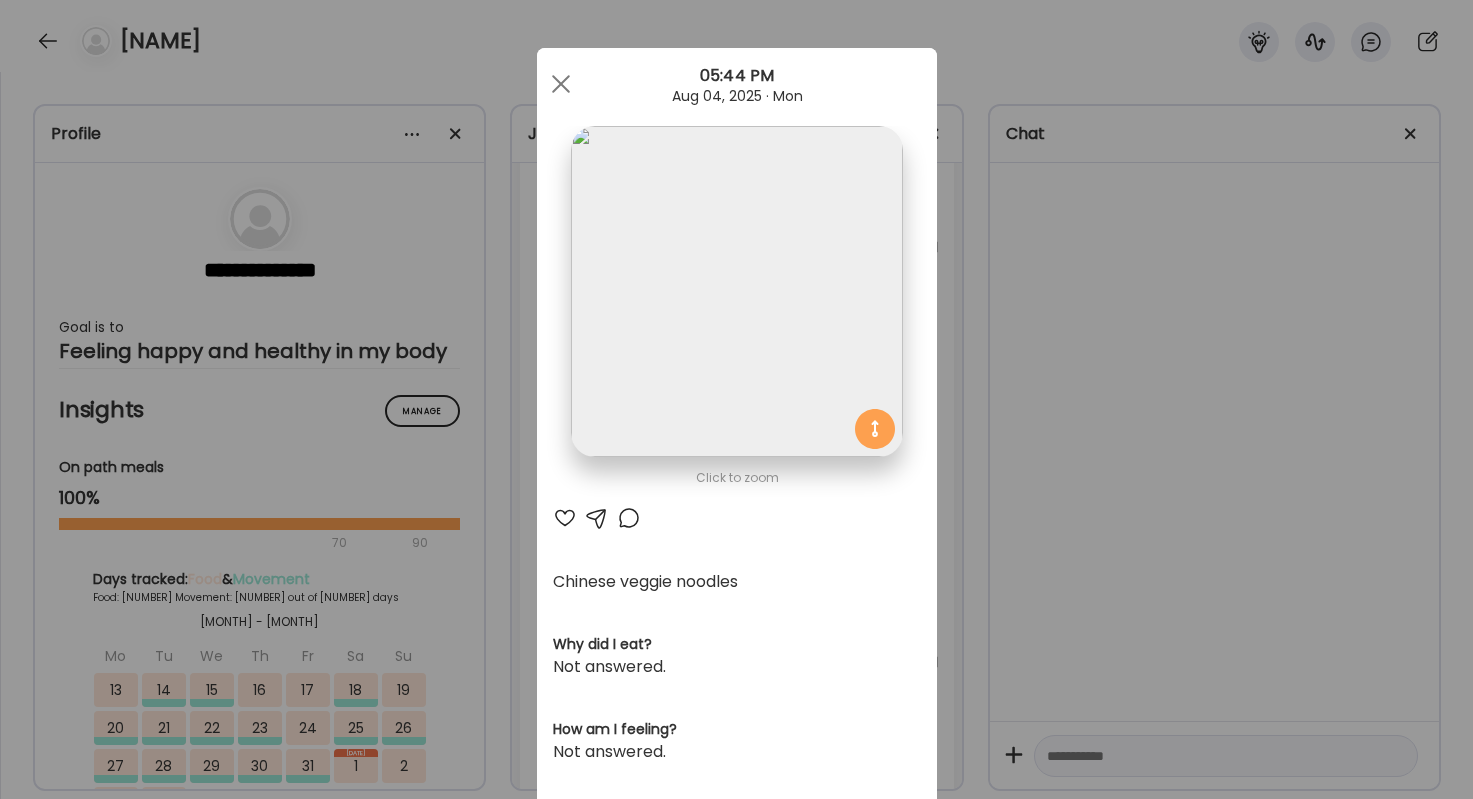 click at bounding box center [565, 518] 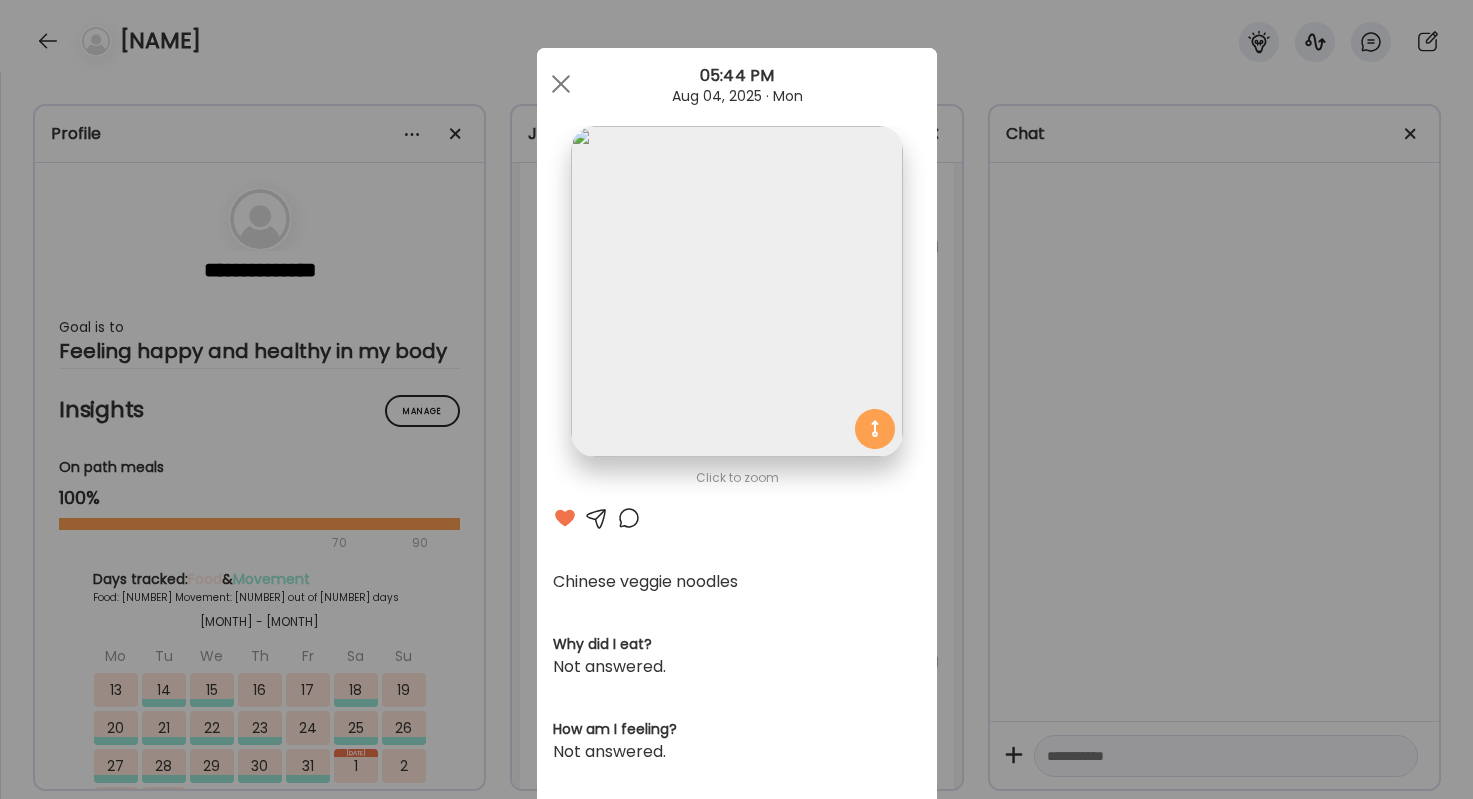 click at bounding box center (629, 518) 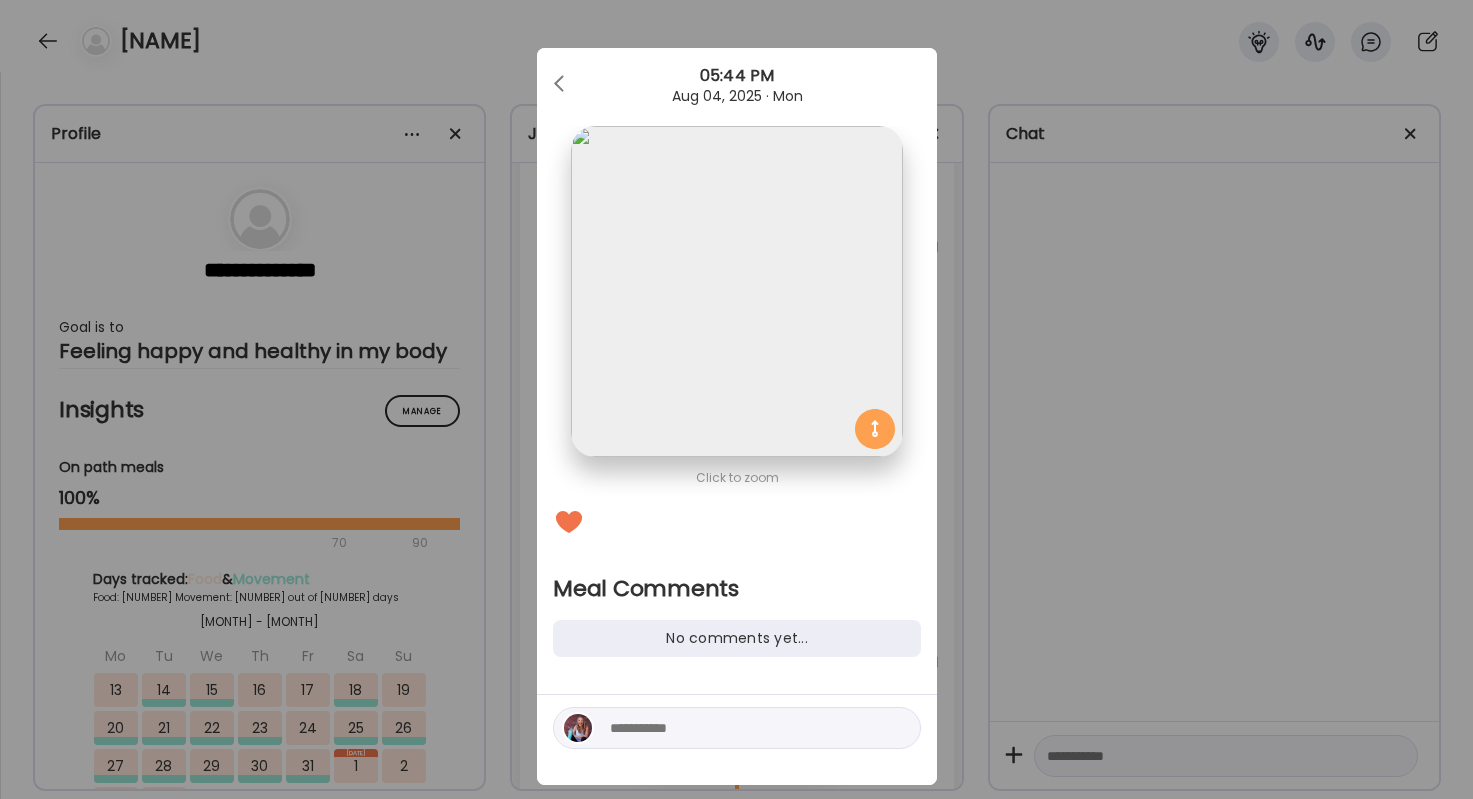 click at bounding box center (745, 728) 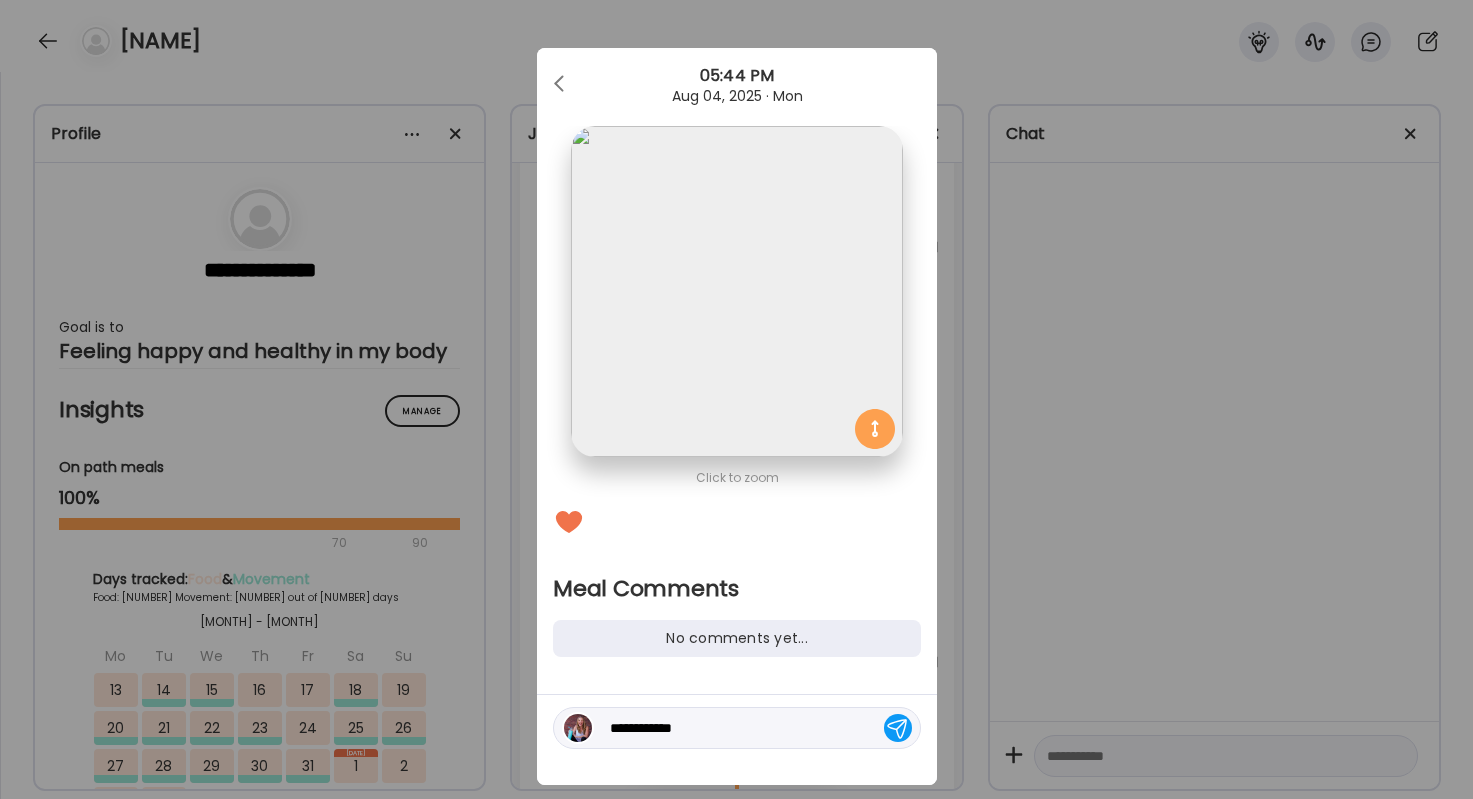 type on "**********" 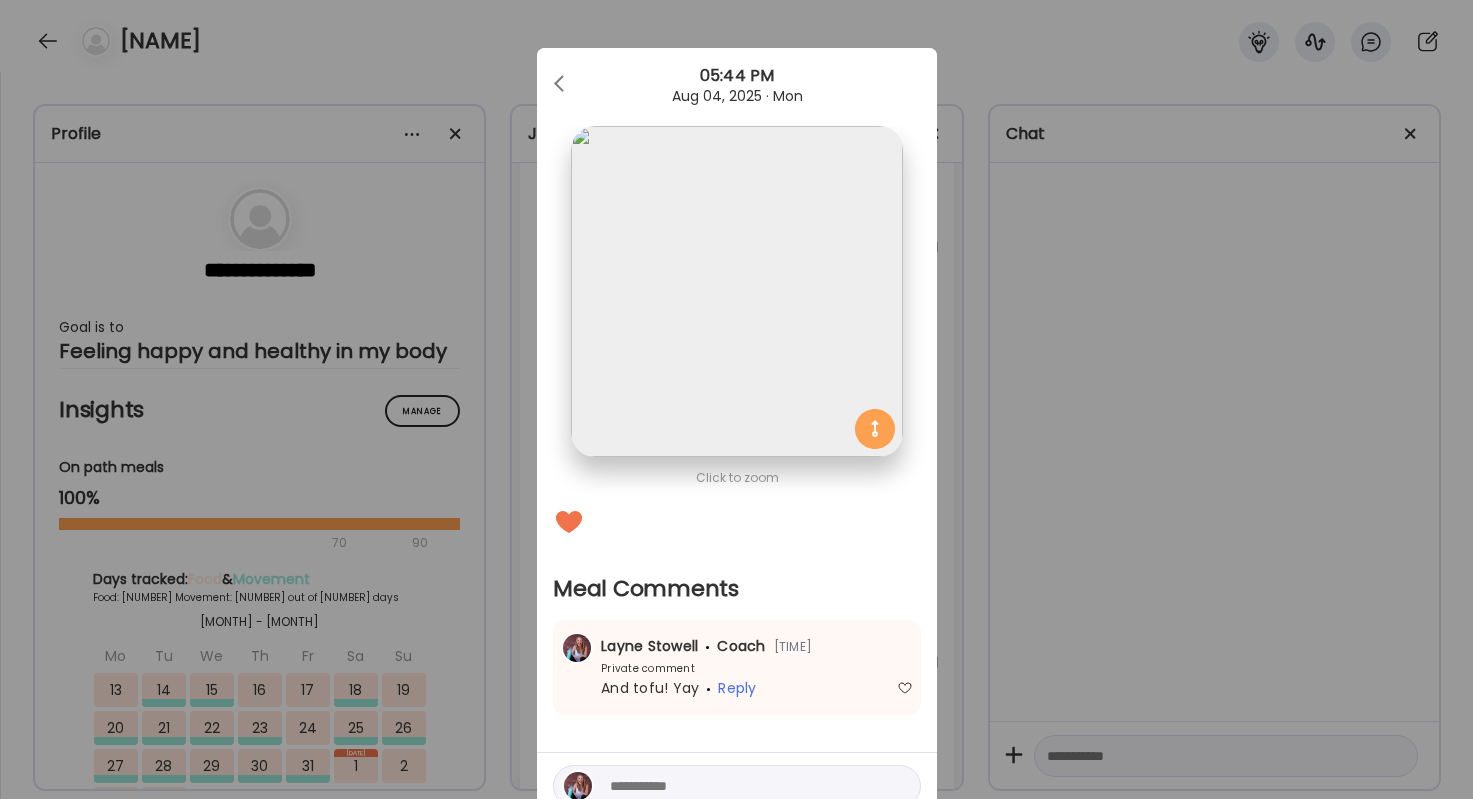 click on "Ate Coach Dashboard
Wahoo! It’s official
Take a moment to set up your Coach Profile to give your clients a smooth onboarding experience.
Skip Set up coach profile
Ate Coach Dashboard
1 Image 2 Message 3 Invite
Let’s get you quickly set up
Add a headshot or company logo for client recognition
Skip Next
Ate Coach Dashboard
1 Image 2 Message 3 Invite
Customize your welcome message
This page will be the first thing your clients will see. Add a welcome message to personalize their experience.
Header 32" at bounding box center (736, 399) 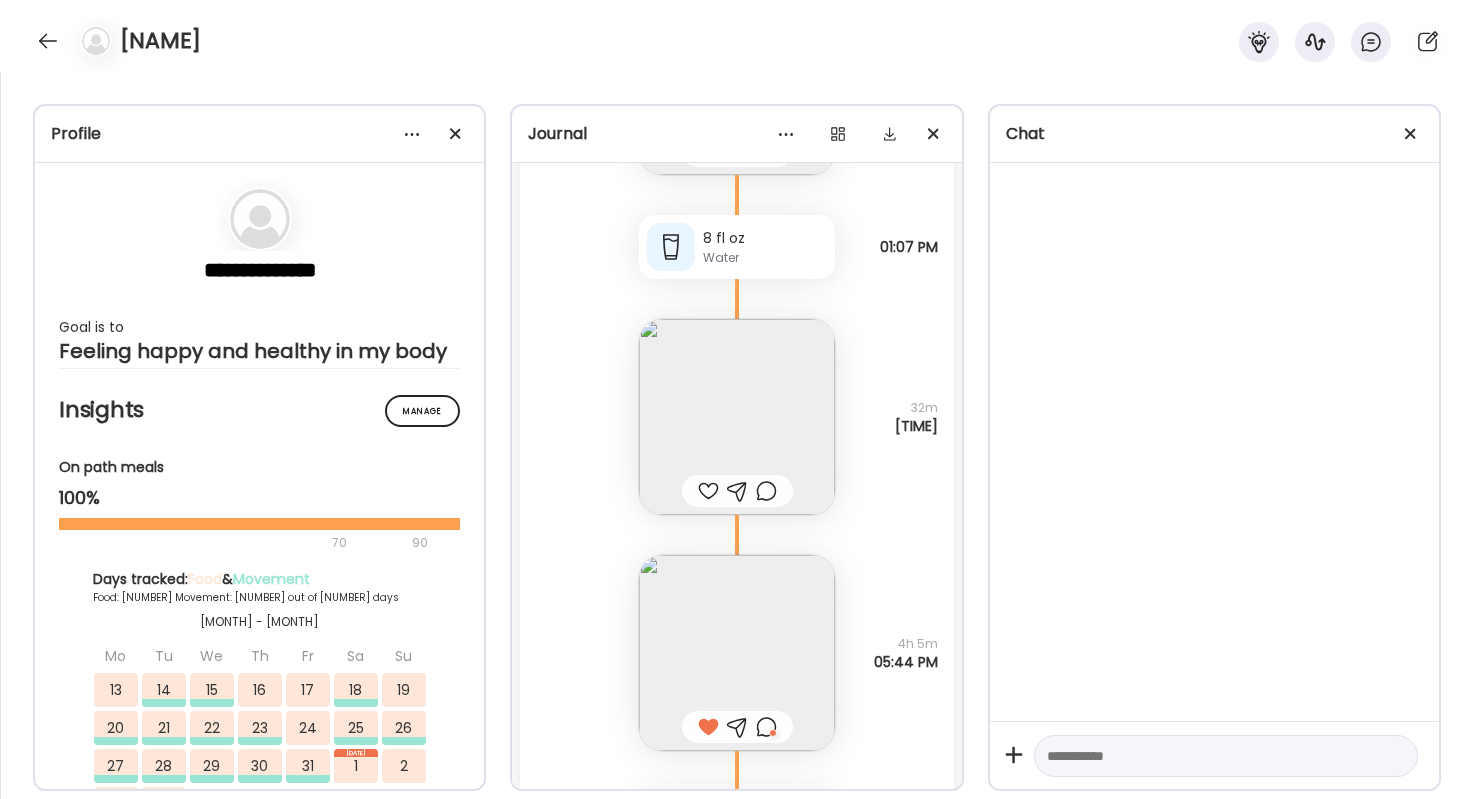 click at bounding box center (708, 491) 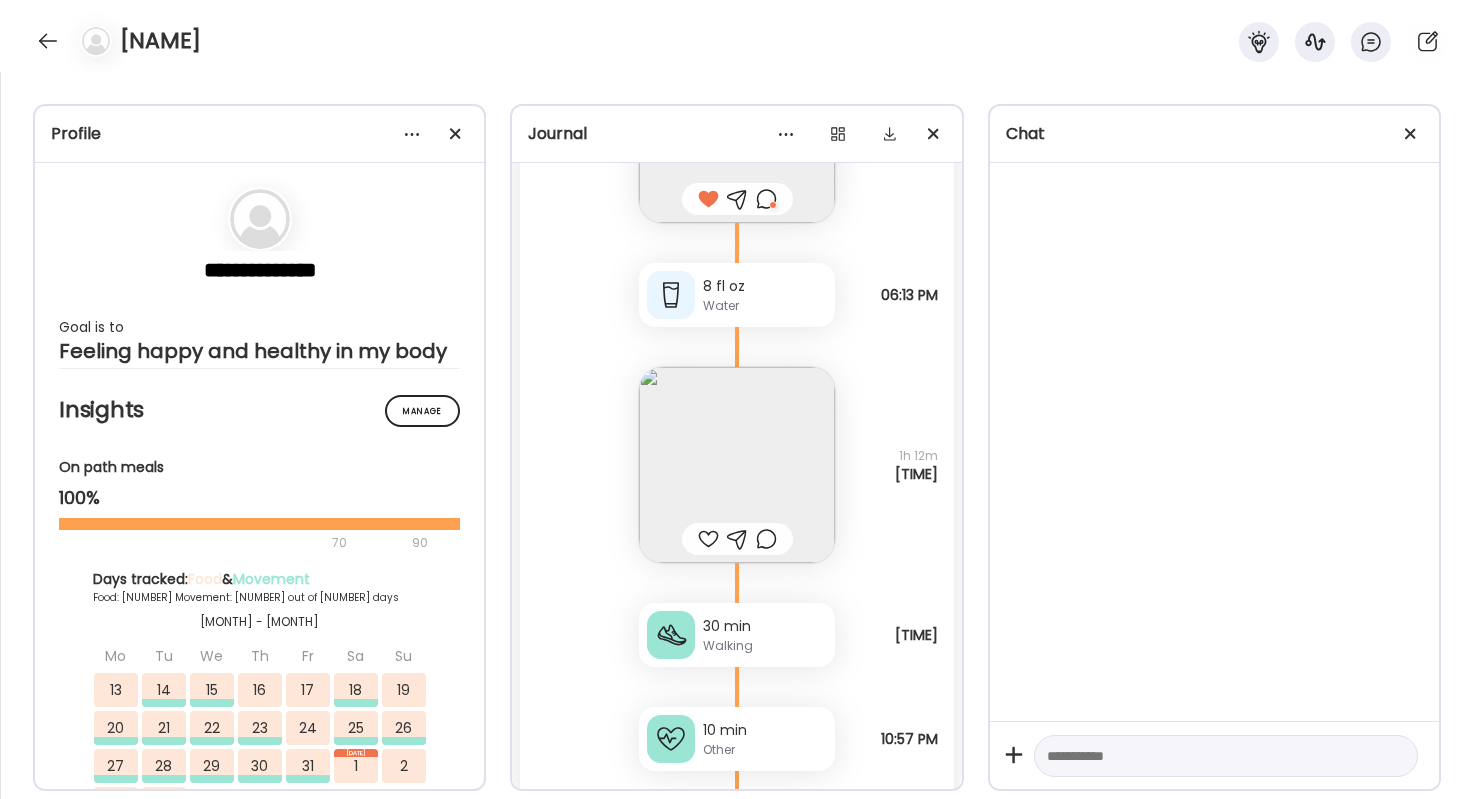 click at bounding box center (708, 539) 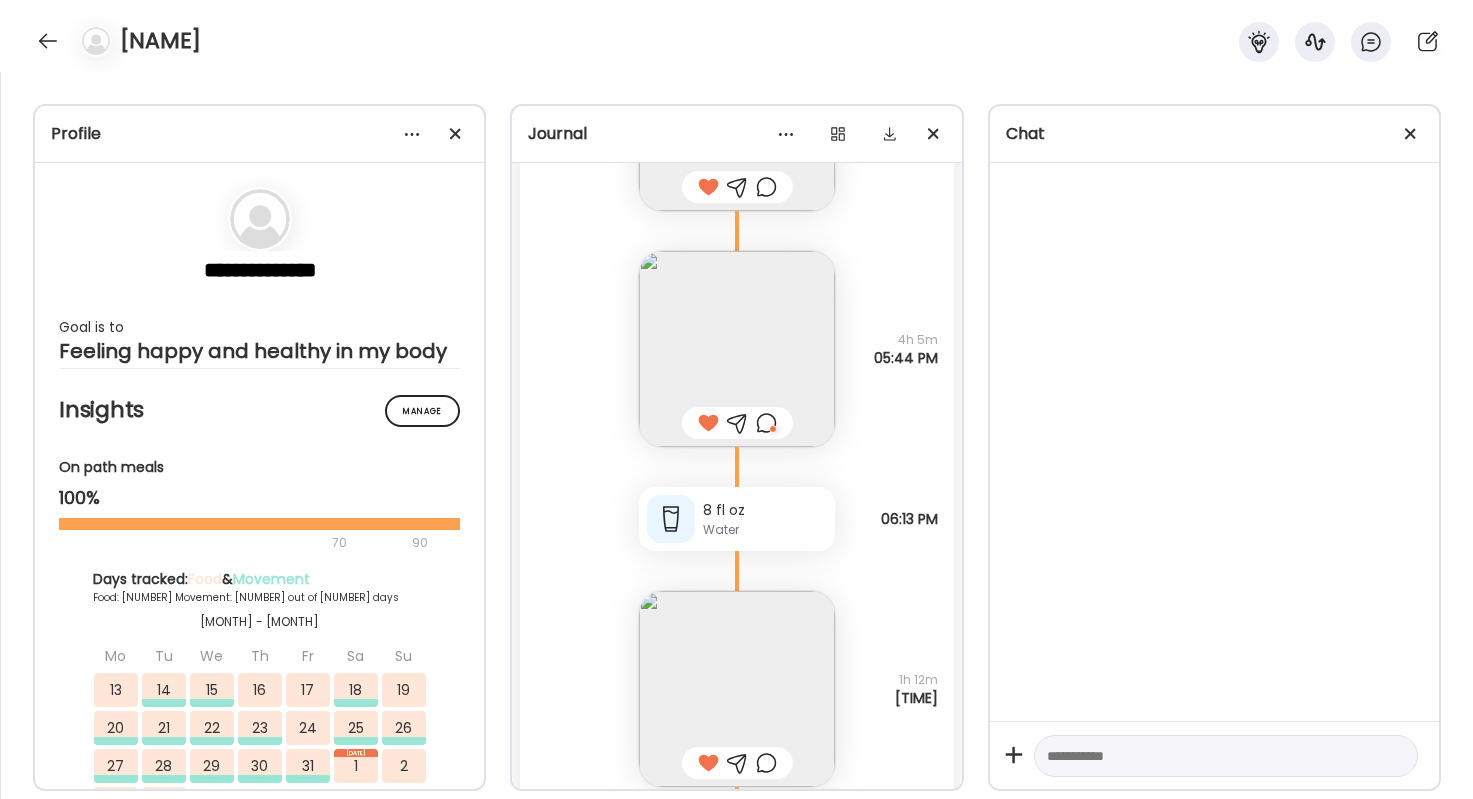 scroll, scrollTop: 82700, scrollLeft: 0, axis: vertical 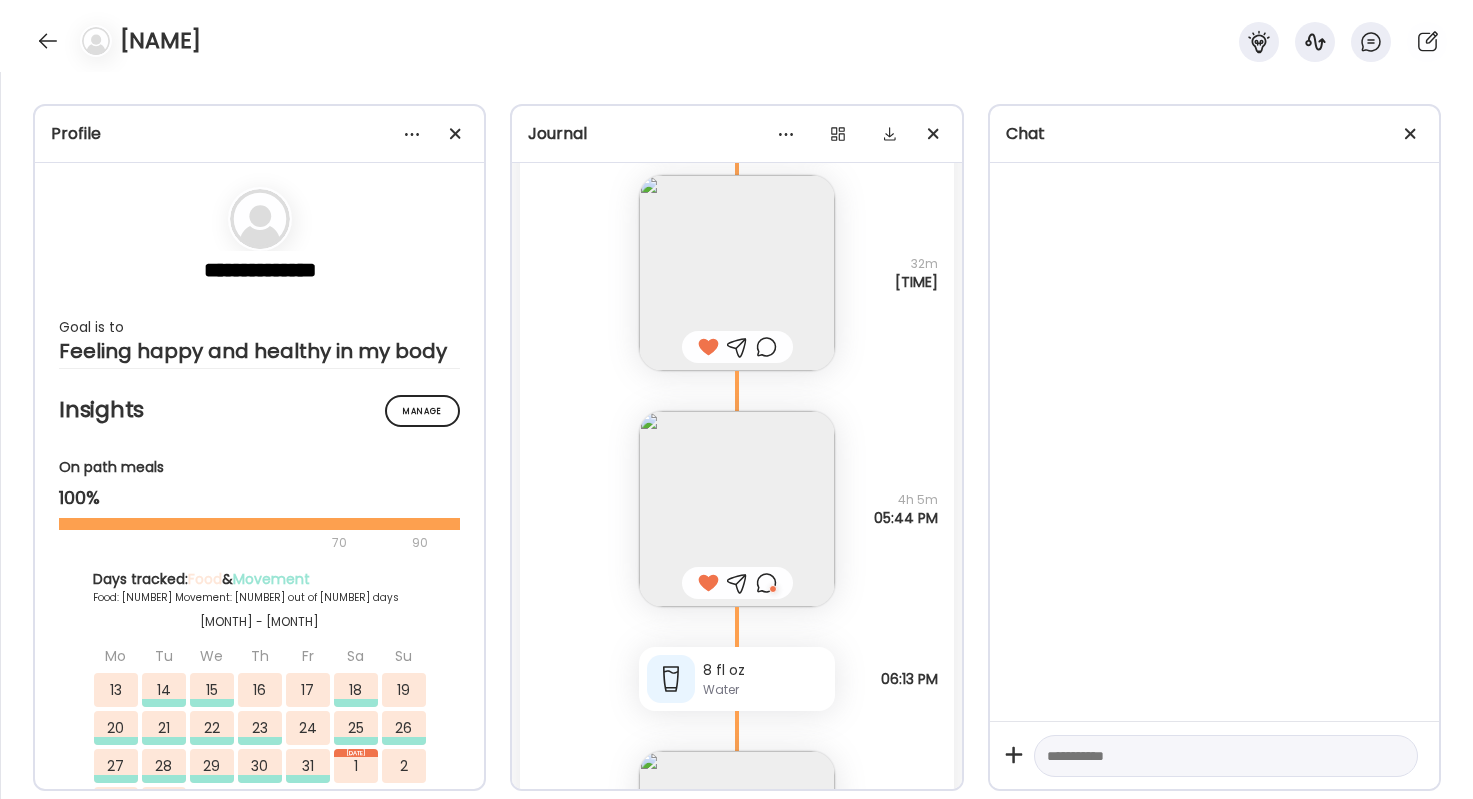 click at bounding box center [766, 347] 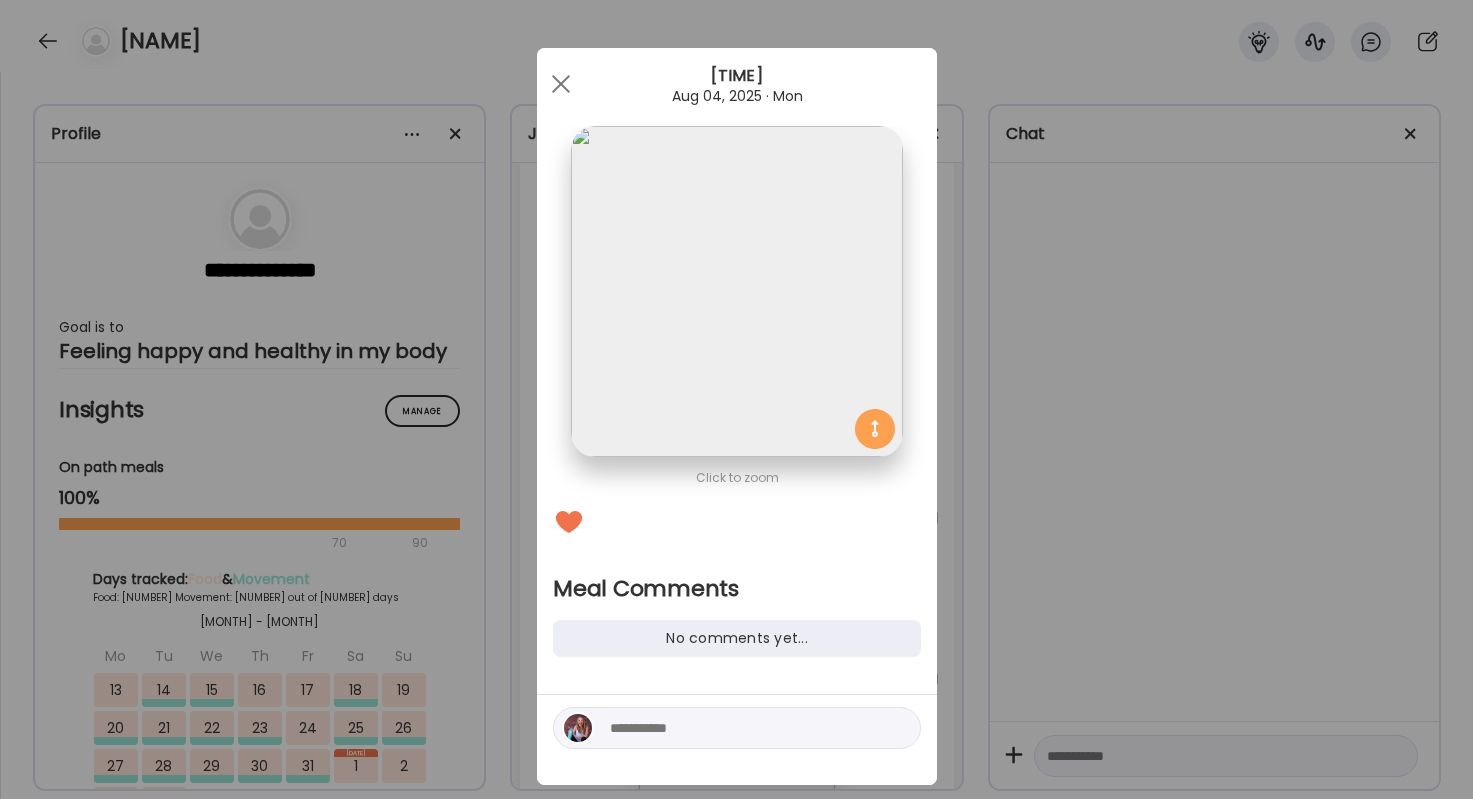 click at bounding box center [737, 728] 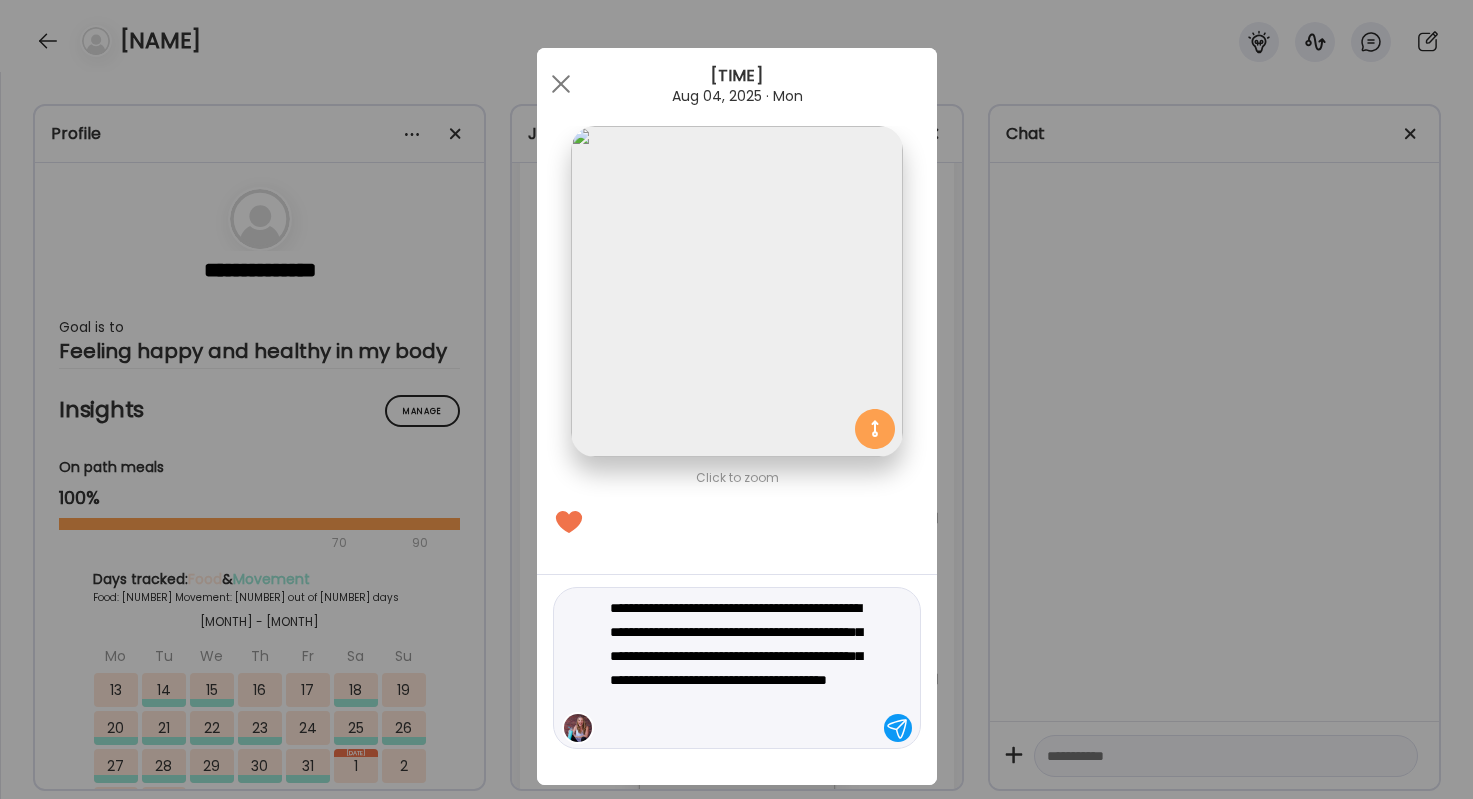 click on "**********" at bounding box center (745, 668) 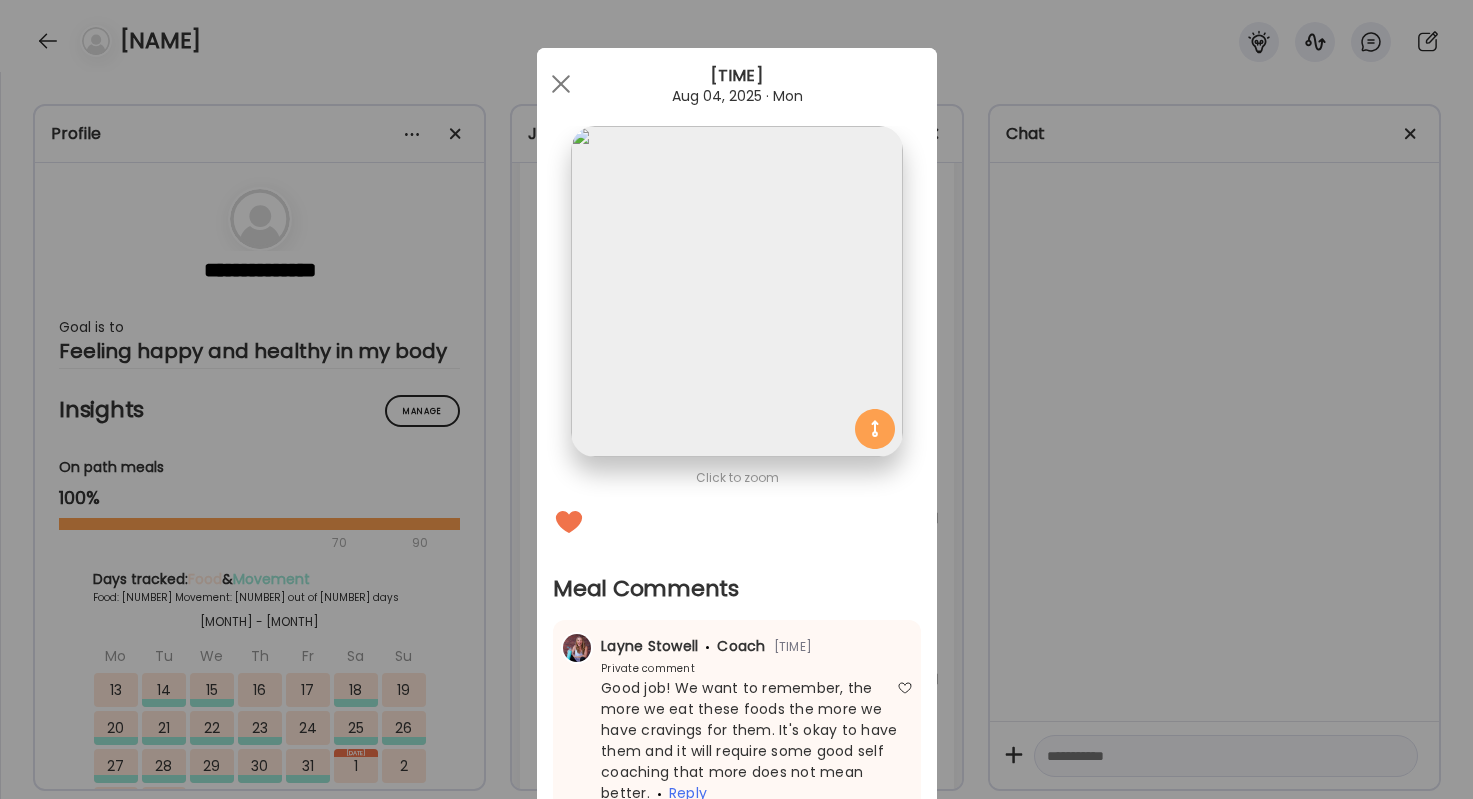 click on "Ate Coach Dashboard
Wahoo! It’s official
Take a moment to set up your Coach Profile to give your clients a smooth onboarding experience.
Skip Set up coach profile
Ate Coach Dashboard
1 Image 2 Message 3 Invite
Let’s get you quickly set up
Add a headshot or company logo for client recognition
Skip Next
Ate Coach Dashboard
1 Image 2 Message 3 Invite
Customize your welcome message
This page will be the first thing your clients will see. Add a welcome message to personalize their experience.
Header 32" at bounding box center (736, 399) 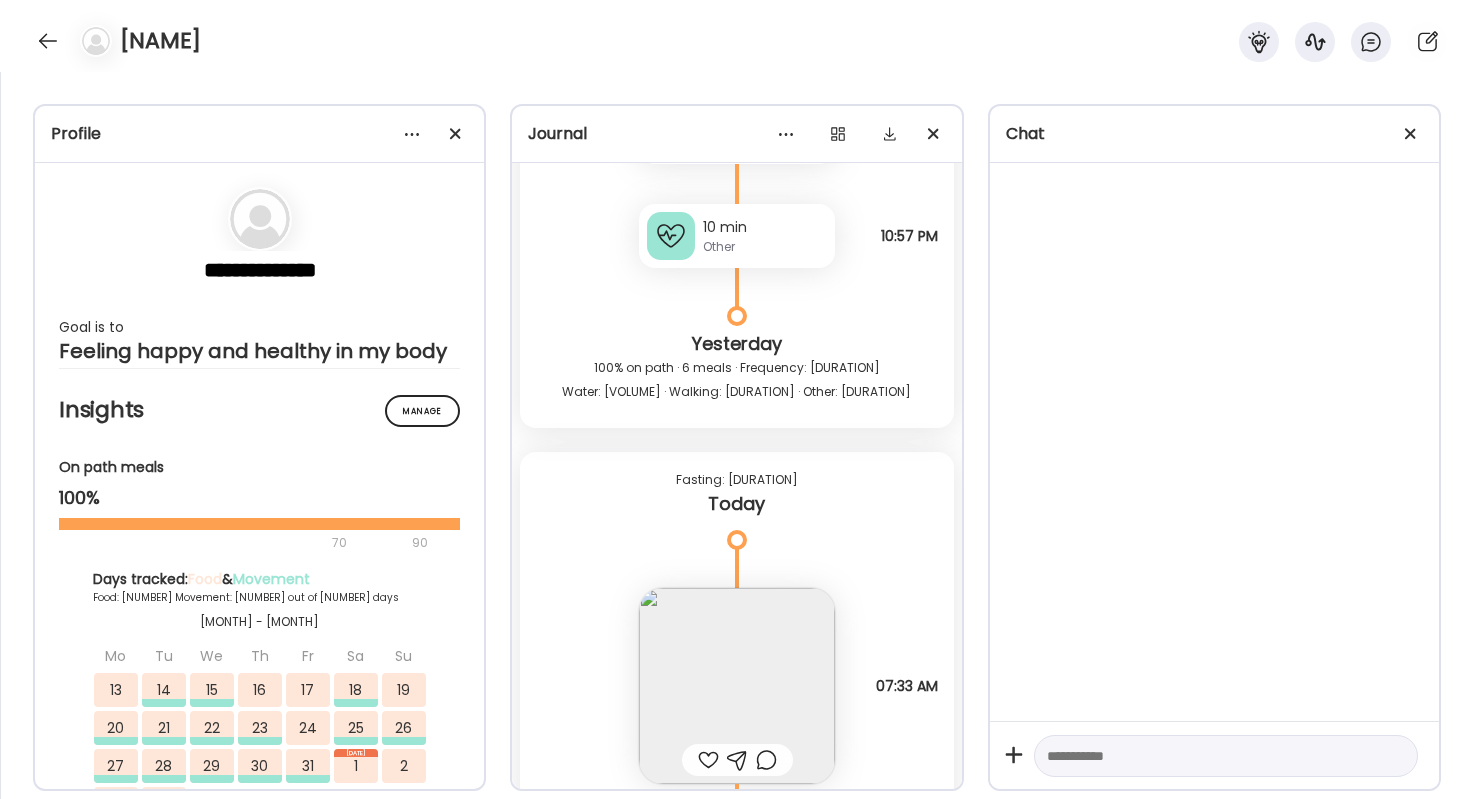 scroll, scrollTop: 83763, scrollLeft: 0, axis: vertical 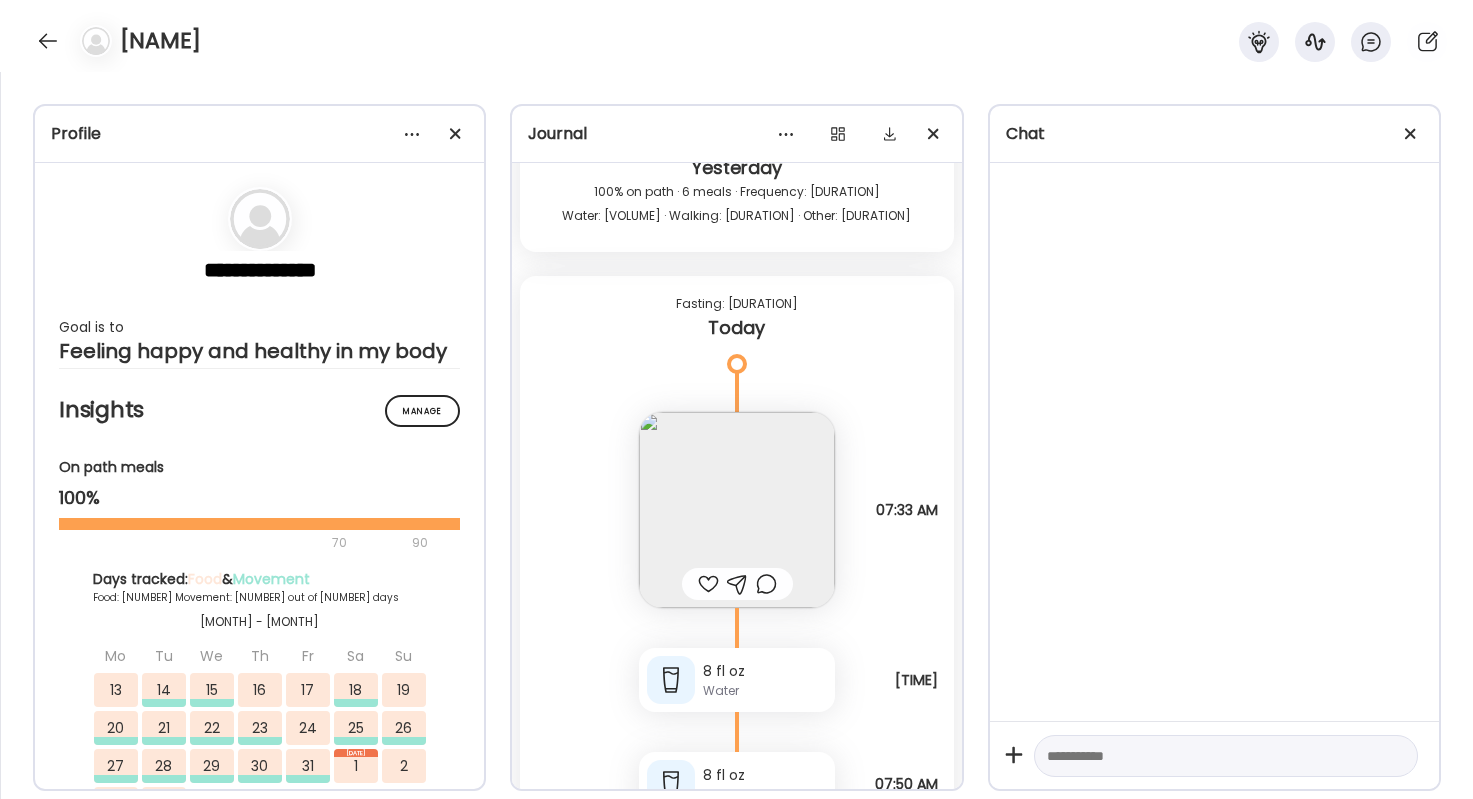 click at bounding box center (708, 584) 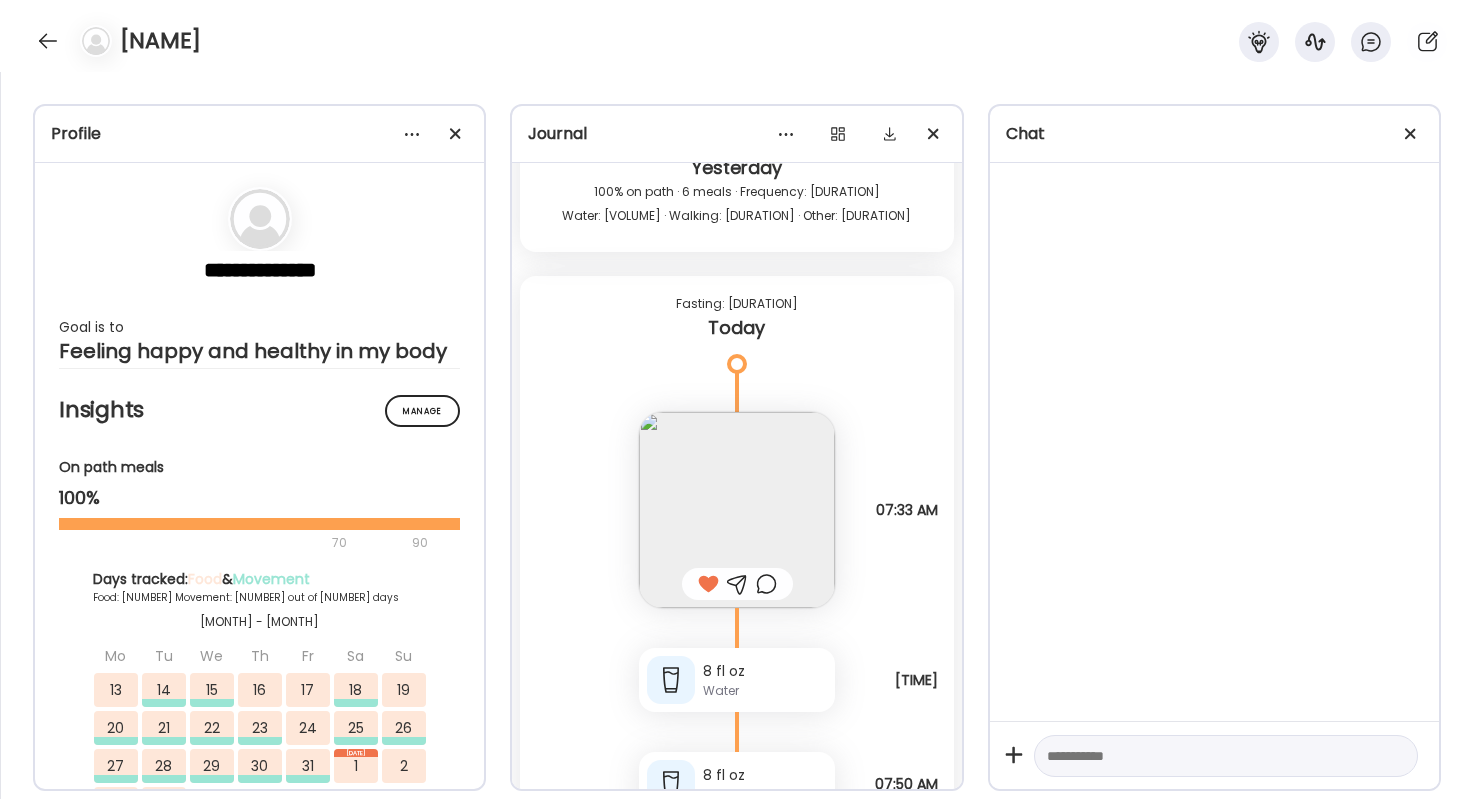 click at bounding box center (737, 510) 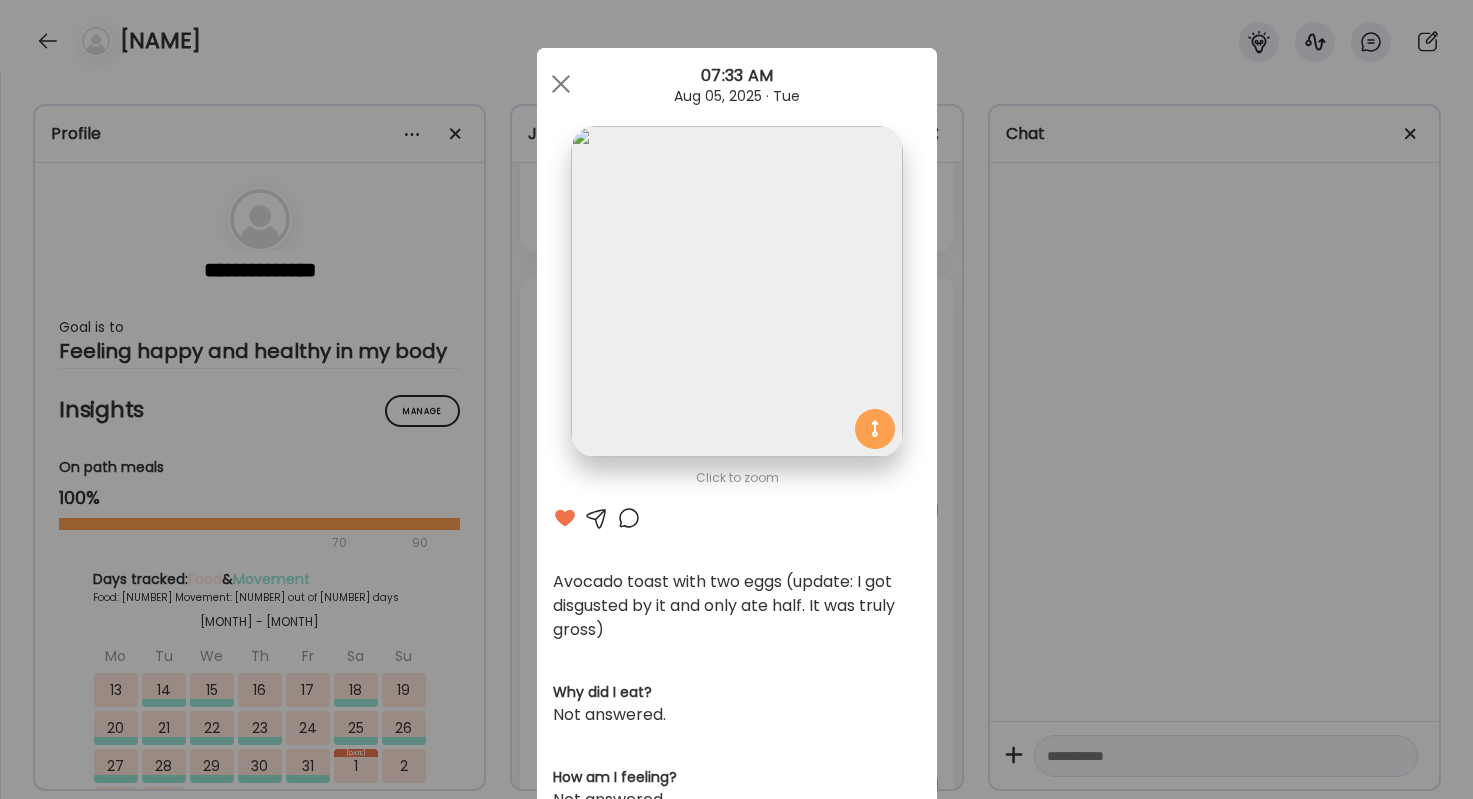 click on "Ate Coach Dashboard
Wahoo! It’s official
Take a moment to set up your Coach Profile to give your clients a smooth onboarding experience.
Skip Set up coach profile
Ate Coach Dashboard
1 Image 2 Message 3 Invite
Let’s get you quickly set up
Add a headshot or company logo for client recognition
Skip Next
Ate Coach Dashboard
1 Image 2 Message 3 Invite
Customize your welcome message
This page will be the first thing your clients will see. Add a welcome message to personalize their experience.
Header 32" at bounding box center (736, 399) 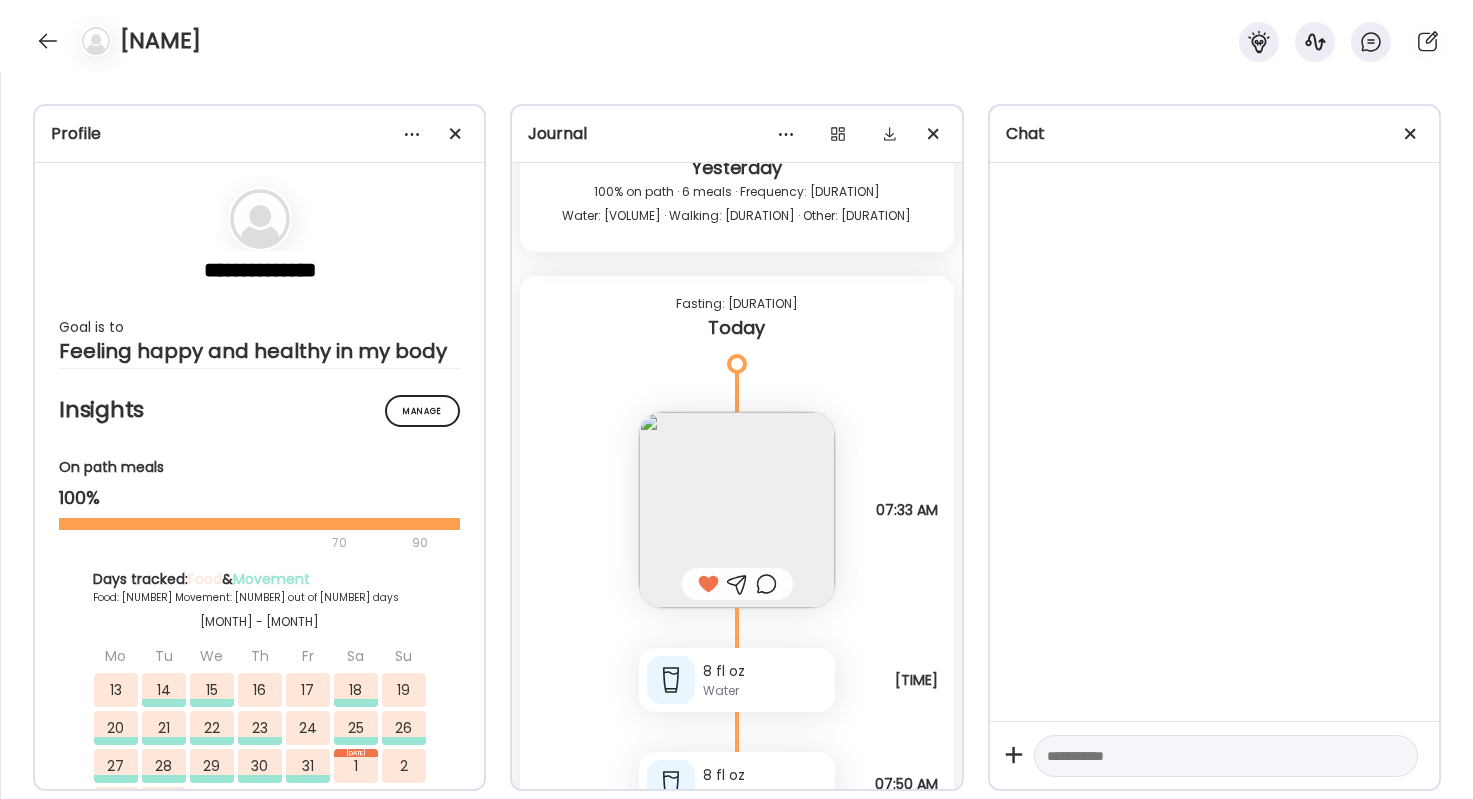 click at bounding box center [766, 584] 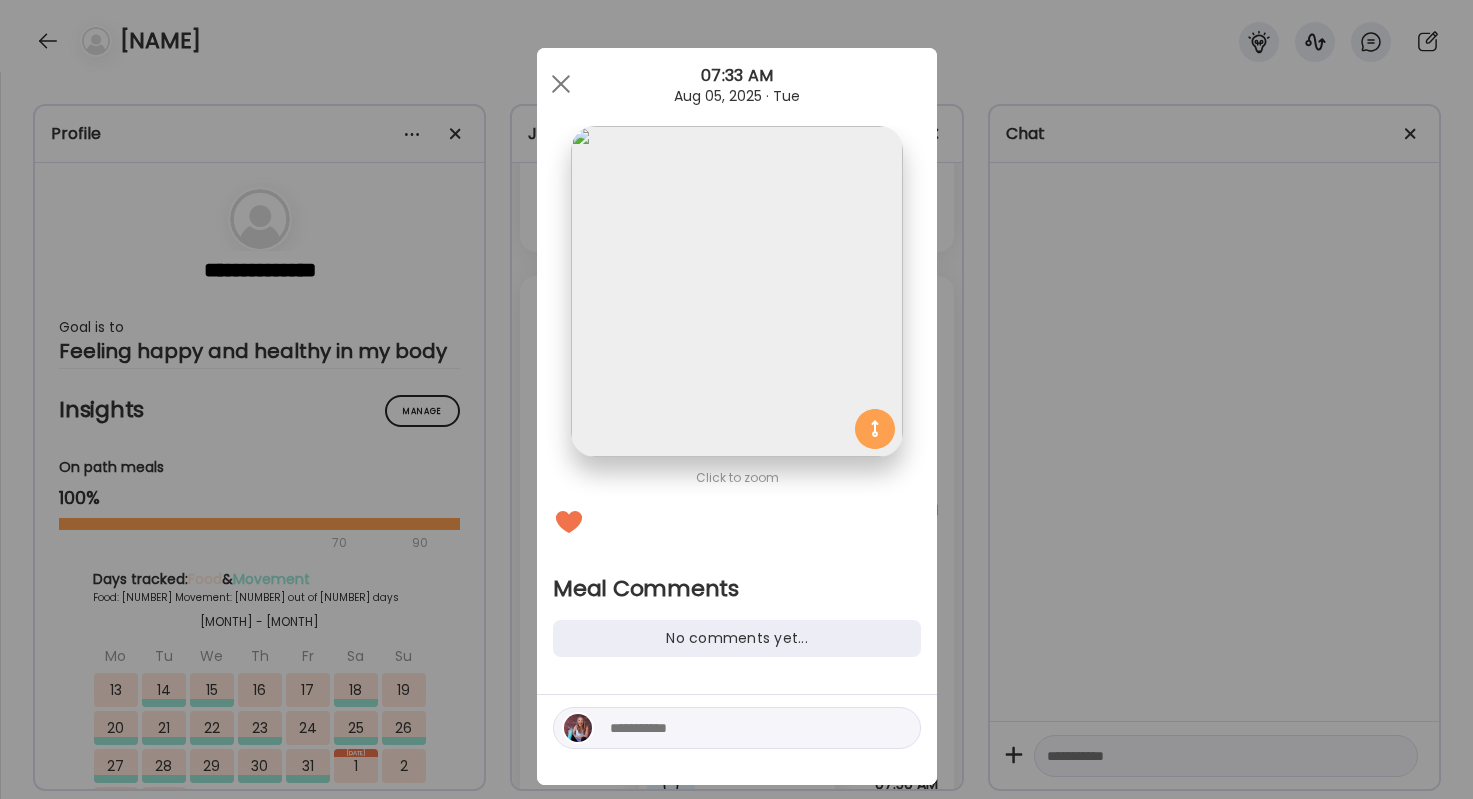 click on "Ate Coach Dashboard
Wahoo! It’s official
Take a moment to set up your Coach Profile to give your clients a smooth onboarding experience.
Skip Set up coach profile
Ate Coach Dashboard
1 Image 2 Message 3 Invite
Let’s get you quickly set up
Add a headshot or company logo for client recognition
Skip Next
Ate Coach Dashboard
1 Image 2 Message 3 Invite
Customize your welcome message
This page will be the first thing your clients will see. Add a welcome message to personalize their experience.
Header 32" at bounding box center (736, 399) 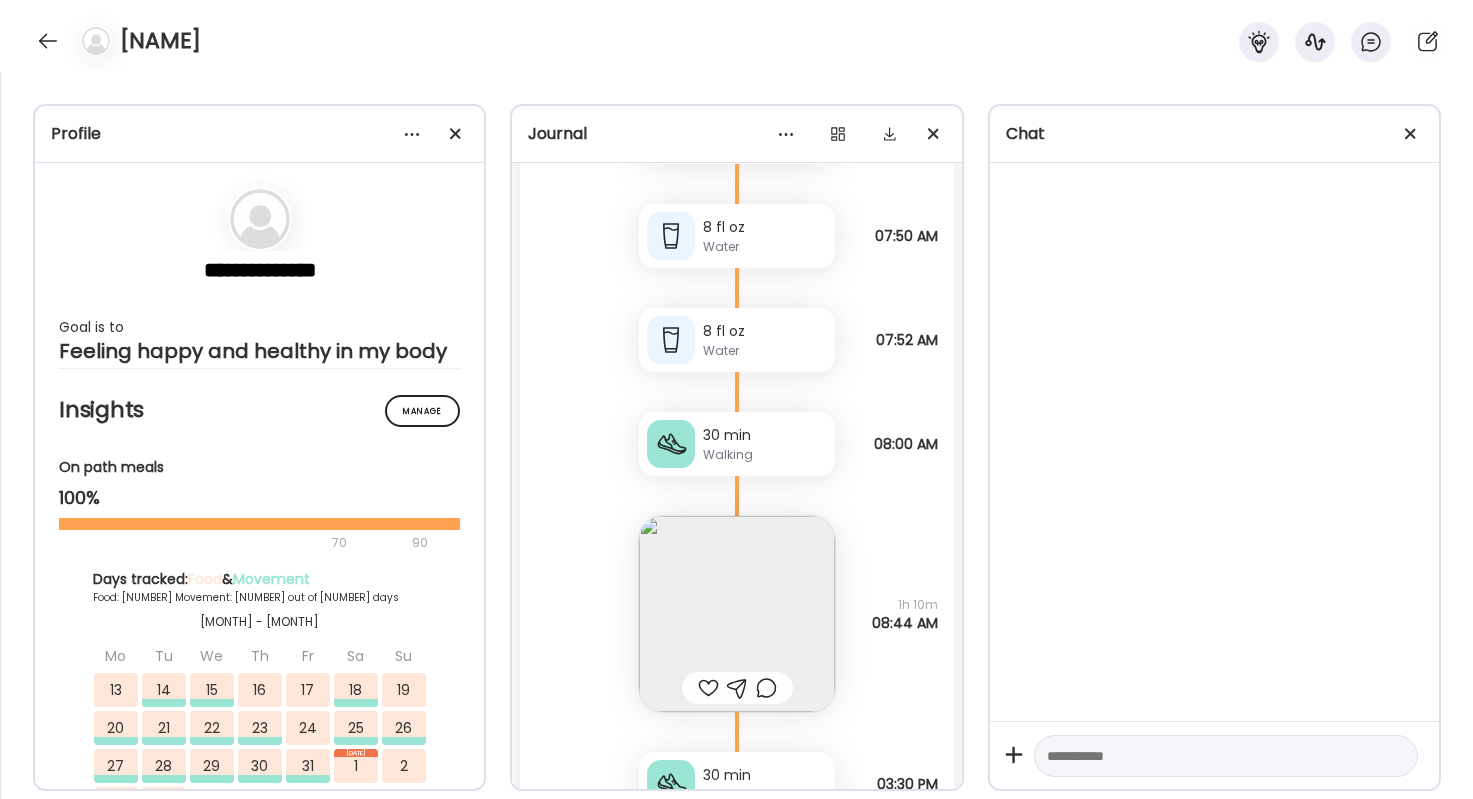 scroll, scrollTop: 84326, scrollLeft: 0, axis: vertical 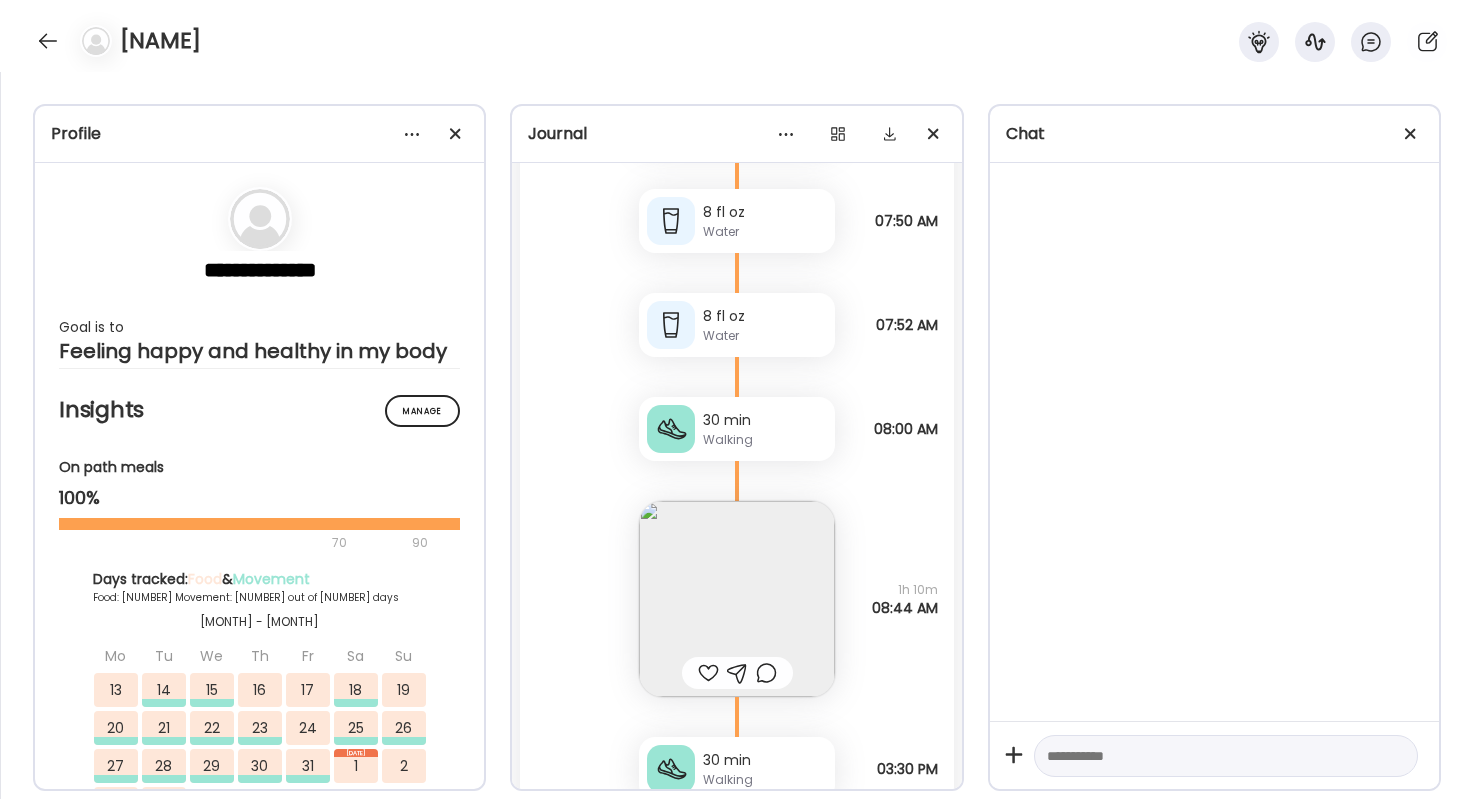 click at bounding box center (737, 599) 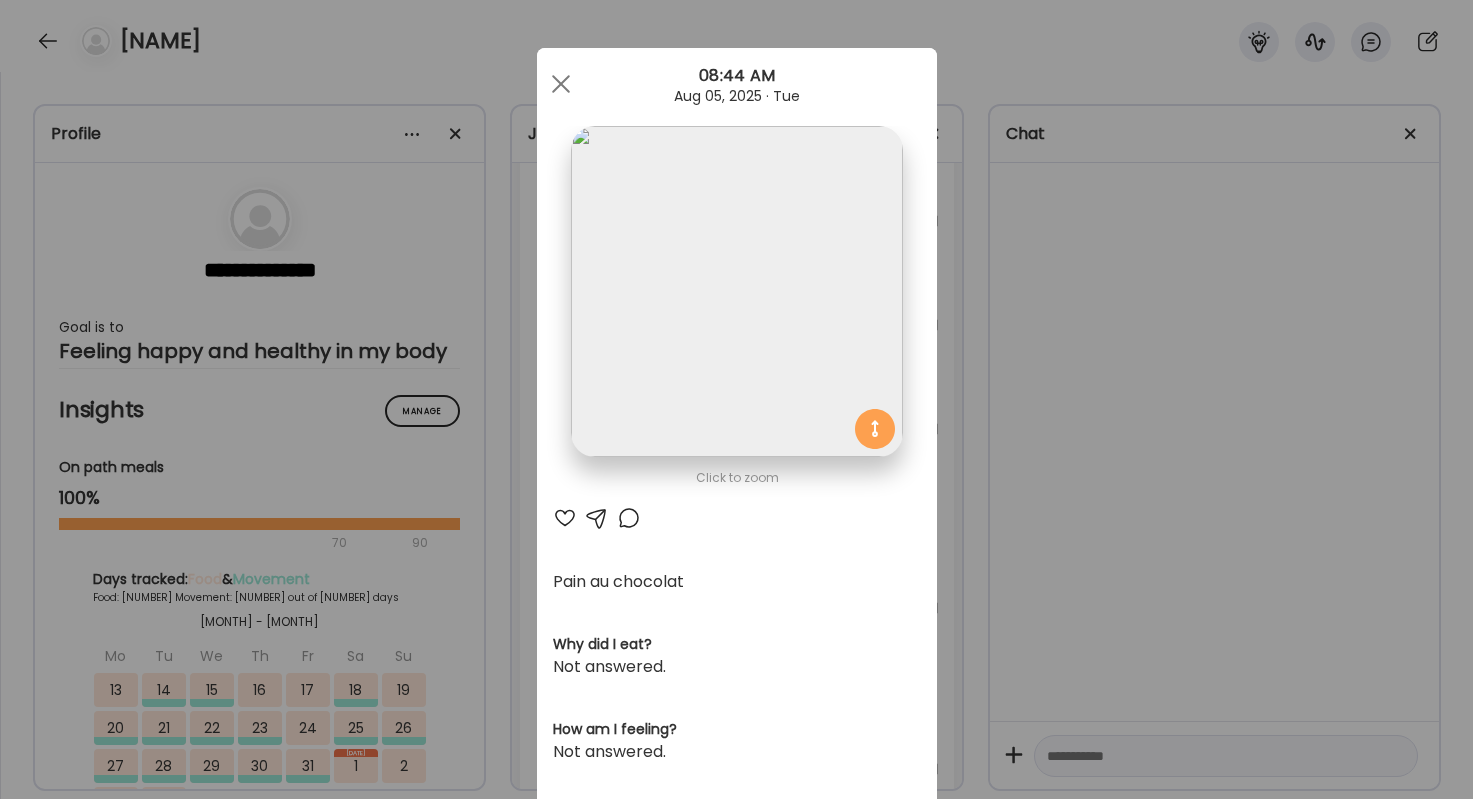 click on "Ate Coach Dashboard
Wahoo! It’s official
Take a moment to set up your Coach Profile to give your clients a smooth onboarding experience.
Skip Set up coach profile
Ate Coach Dashboard
1 Image 2 Message 3 Invite
Let’s get you quickly set up
Add a headshot or company logo for client recognition
Skip Next
Ate Coach Dashboard
1 Image 2 Message 3 Invite
Customize your welcome message
This page will be the first thing your clients will see. Add a welcome message to personalize their experience.
Header 32" at bounding box center [736, 399] 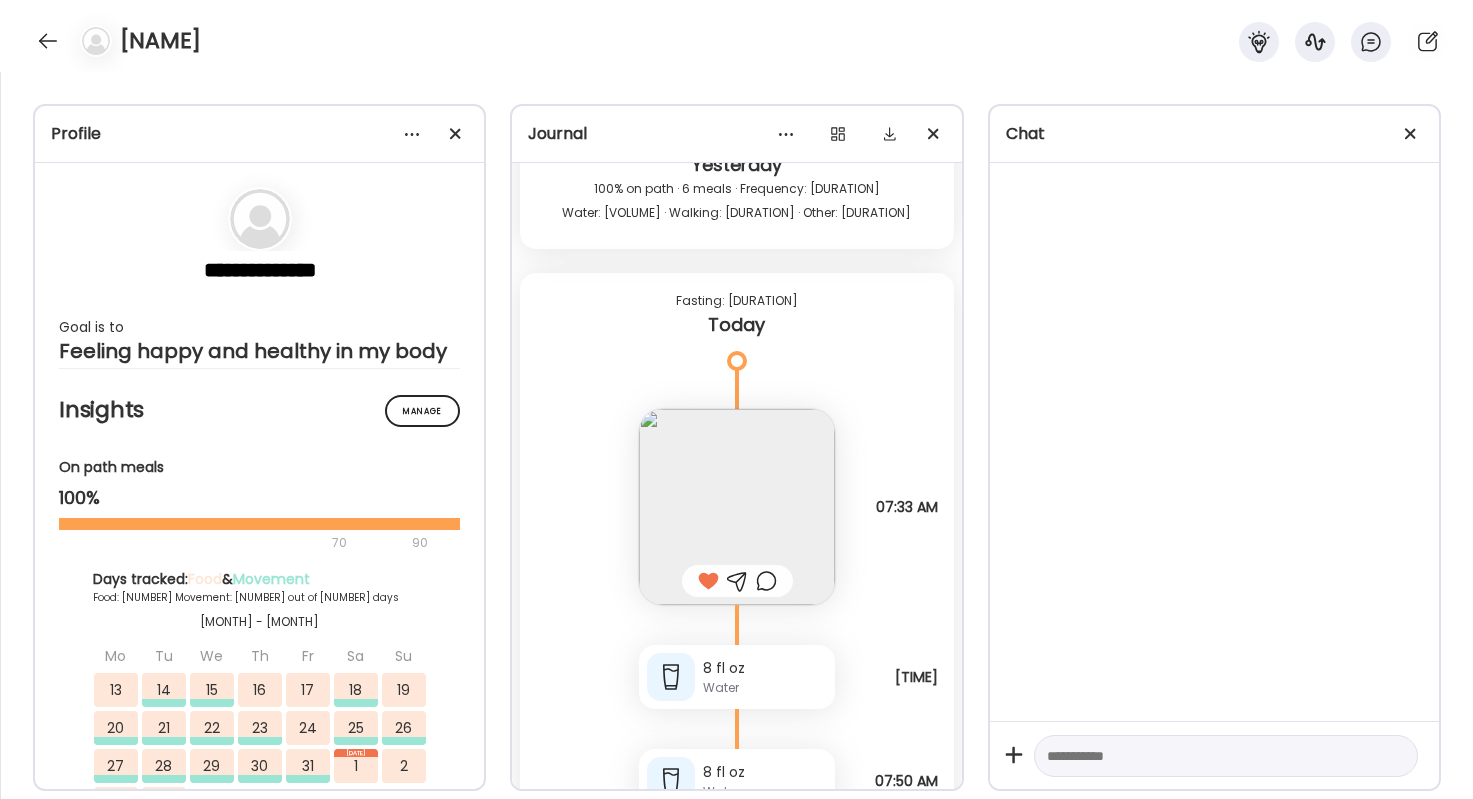 scroll, scrollTop: 83727, scrollLeft: 0, axis: vertical 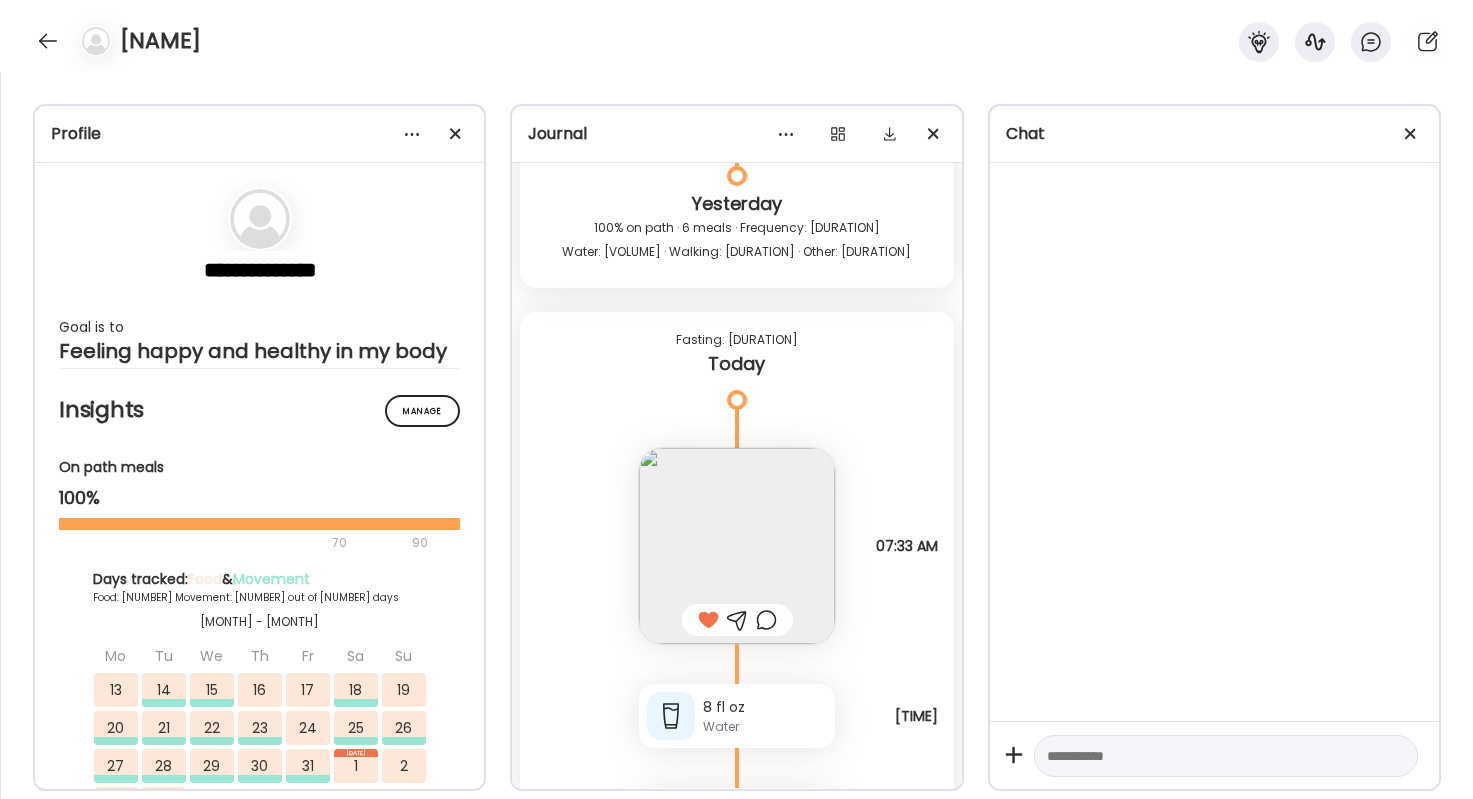 click at bounding box center [766, 620] 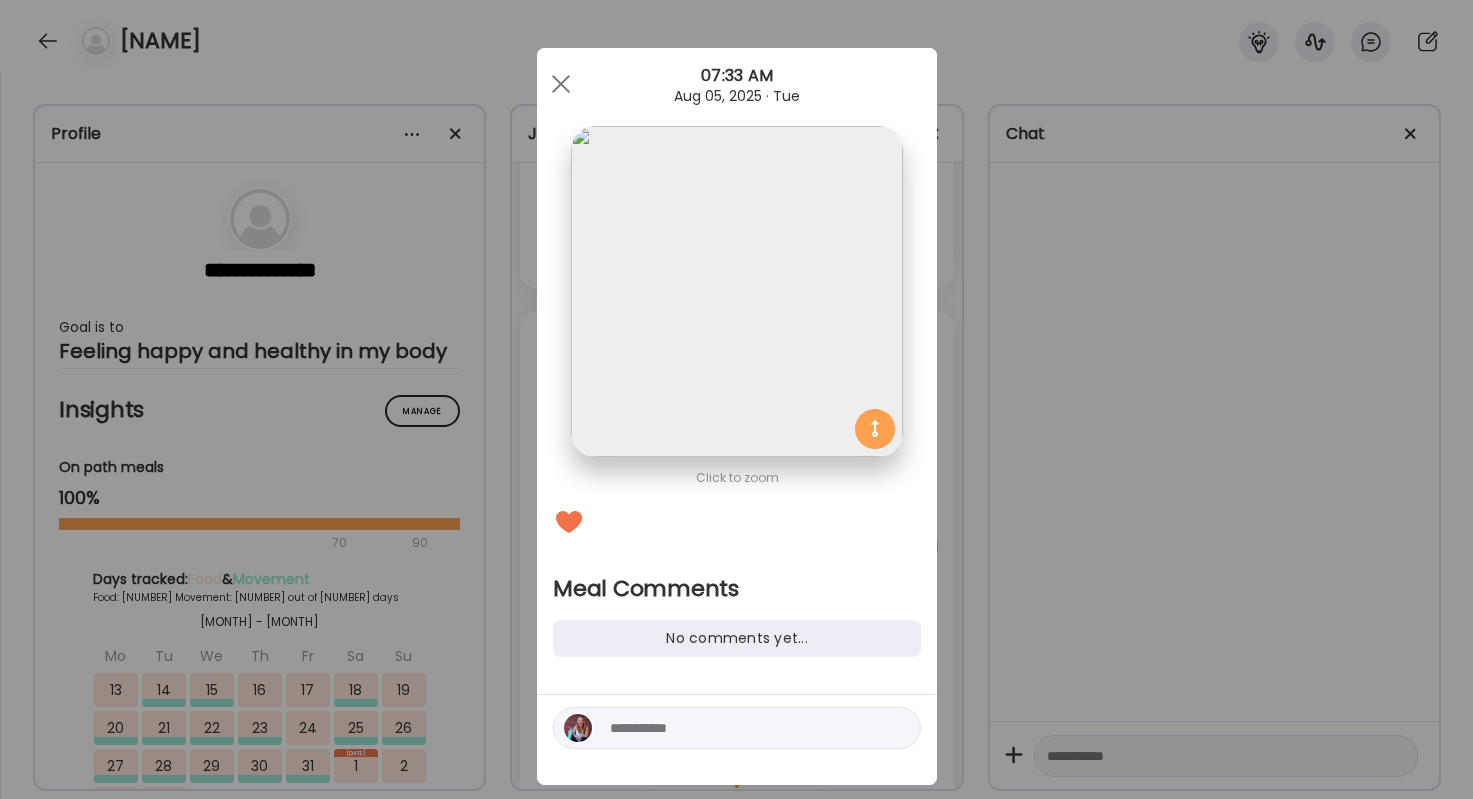 click at bounding box center [745, 728] 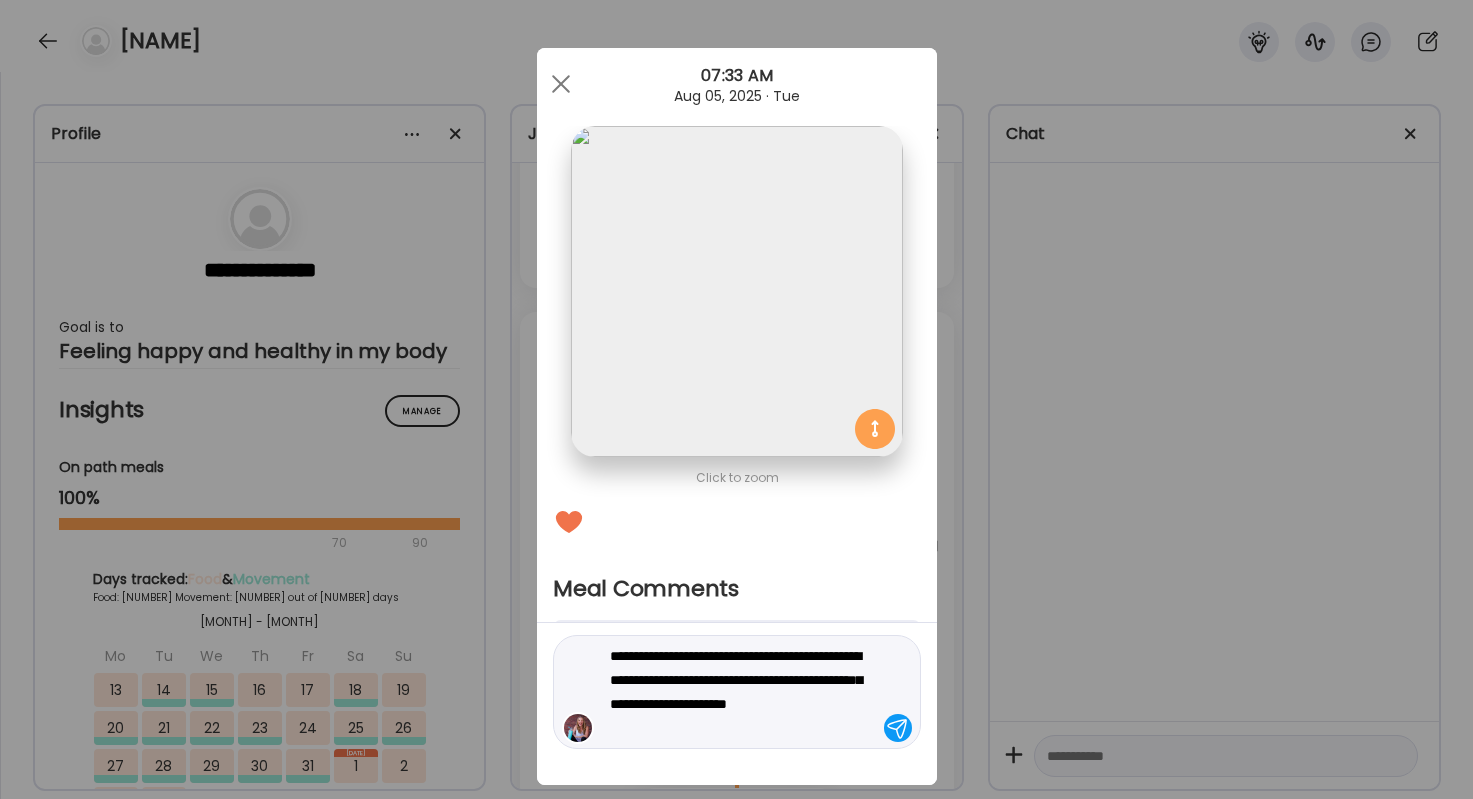 type on "**********" 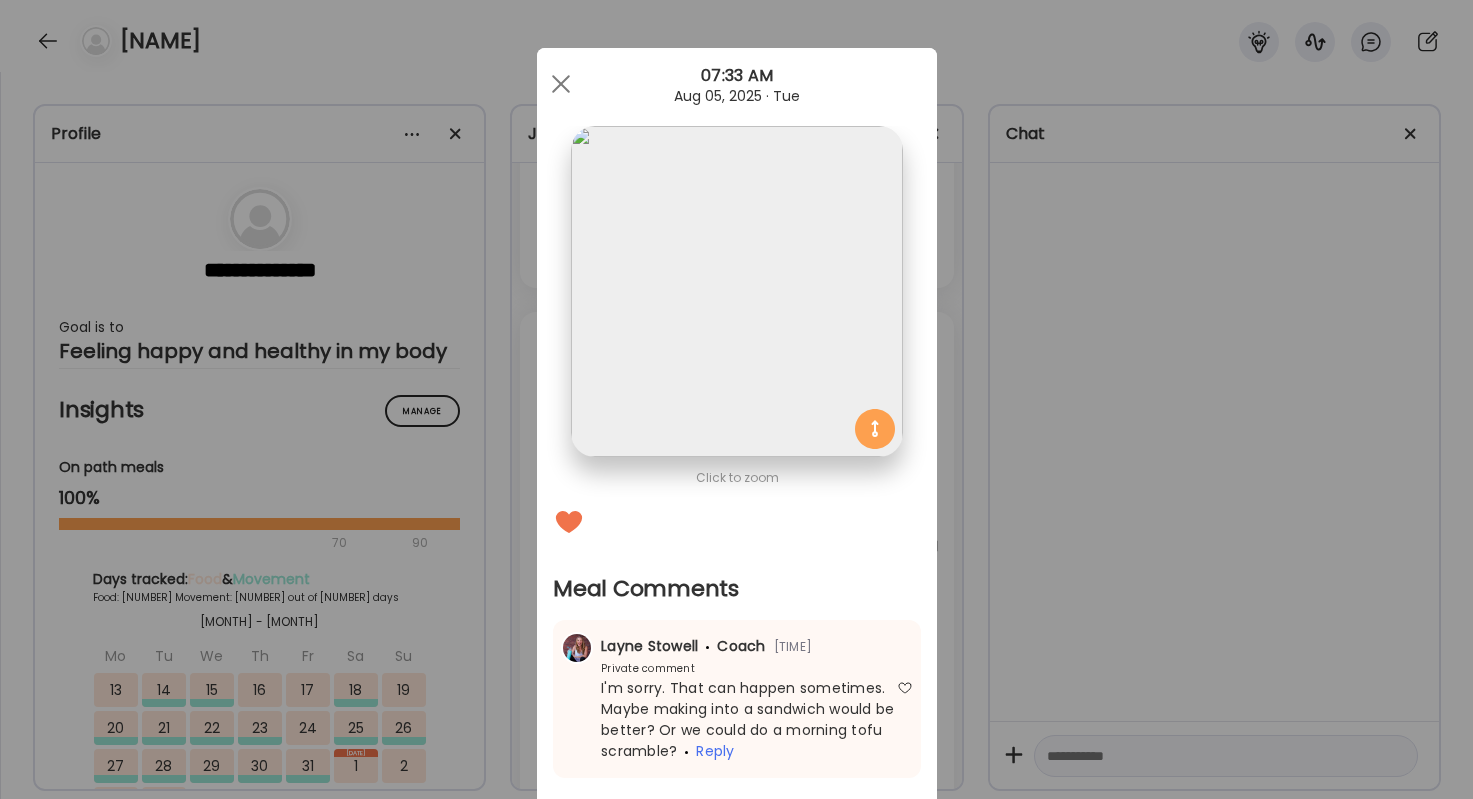 click on "Ate Coach Dashboard
Wahoo! It’s official
Take a moment to set up your Coach Profile to give your clients a smooth onboarding experience.
Skip Set up coach profile
Ate Coach Dashboard
1 Image 2 Message 3 Invite
Let’s get you quickly set up
Add a headshot or company logo for client recognition
Skip Next
Ate Coach Dashboard
1 Image 2 Message 3 Invite
Customize your welcome message
This page will be the first thing your clients will see. Add a welcome message to personalize their experience.
Header 32" at bounding box center [736, 399] 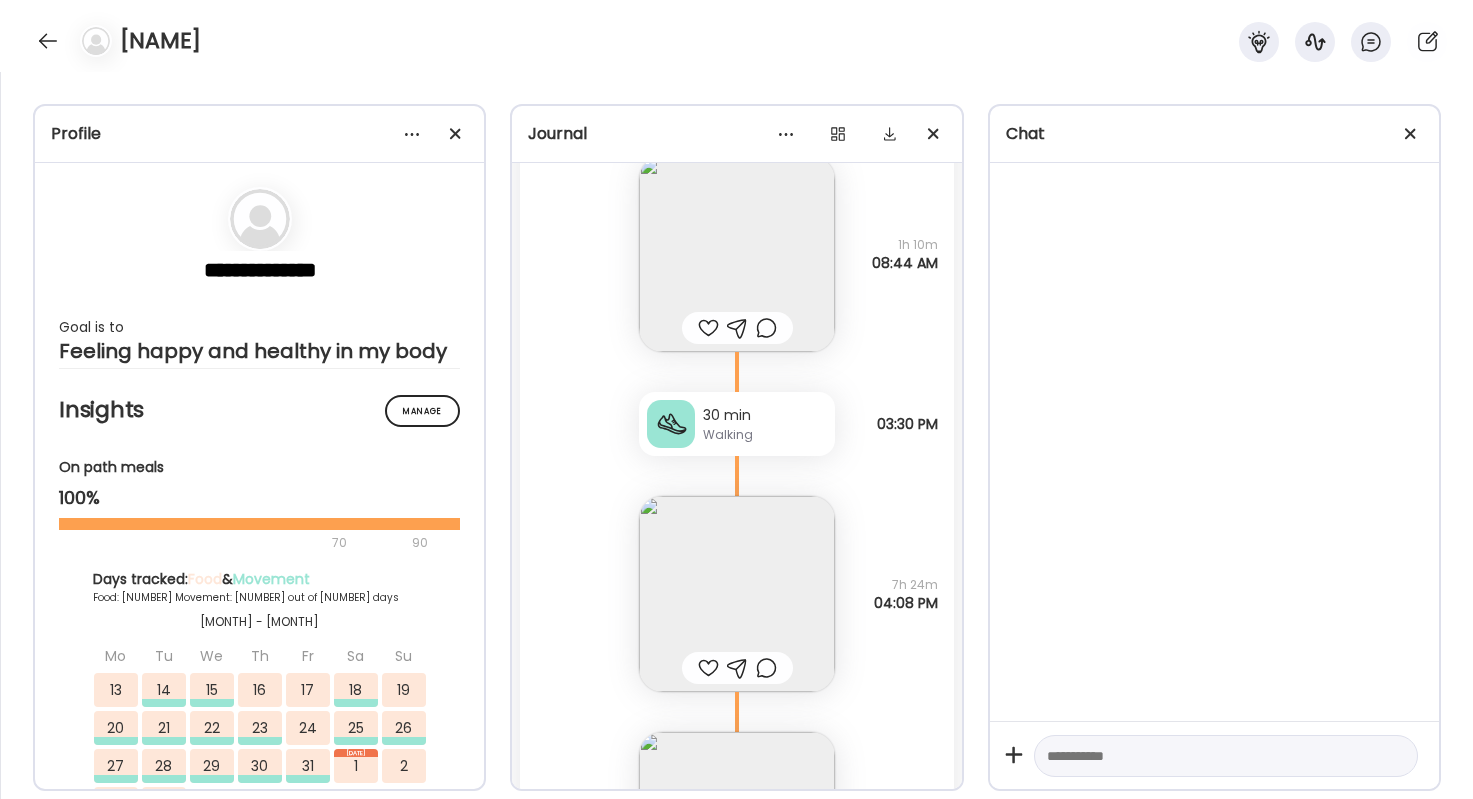 scroll, scrollTop: 84673, scrollLeft: 0, axis: vertical 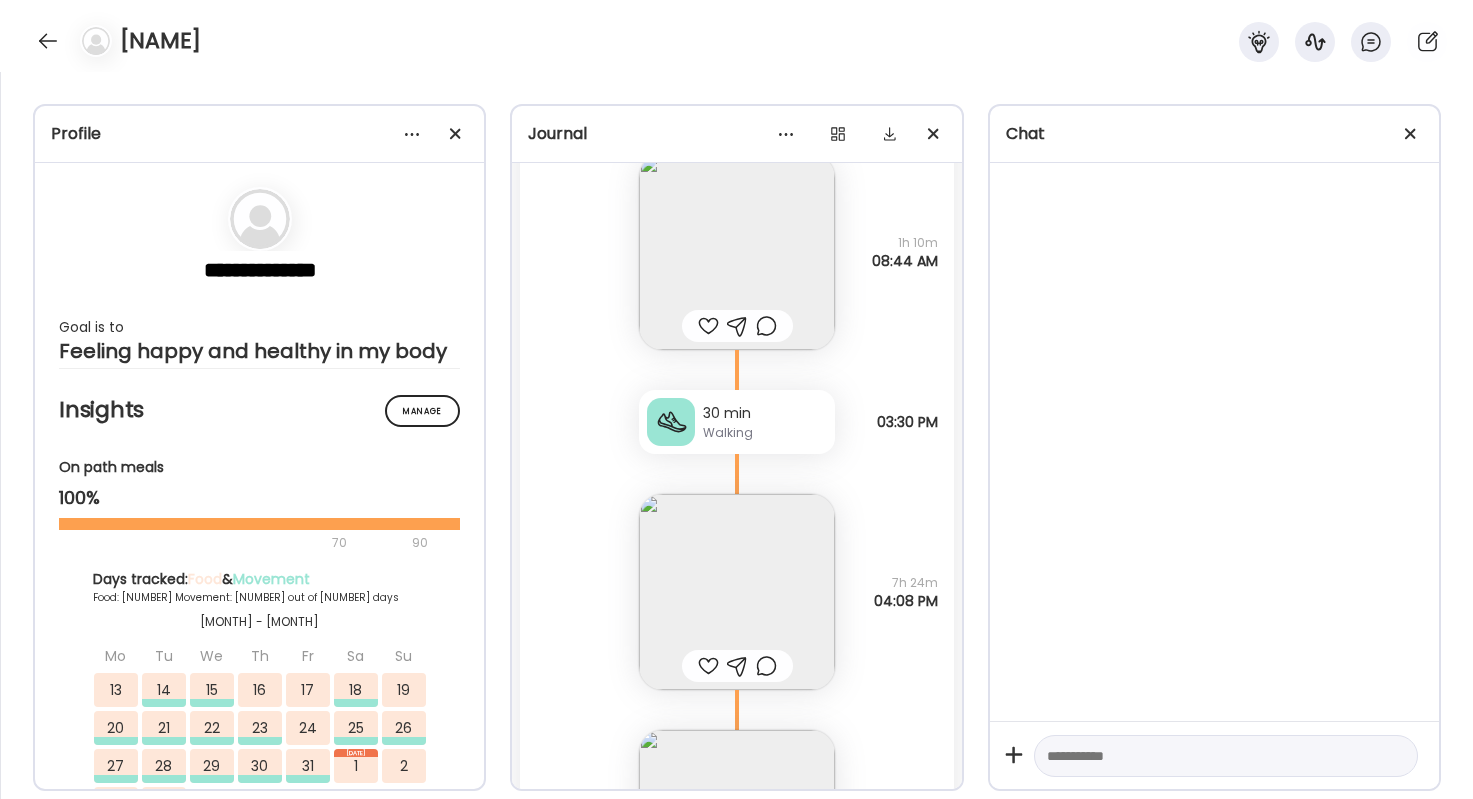 click at bounding box center [737, 592] 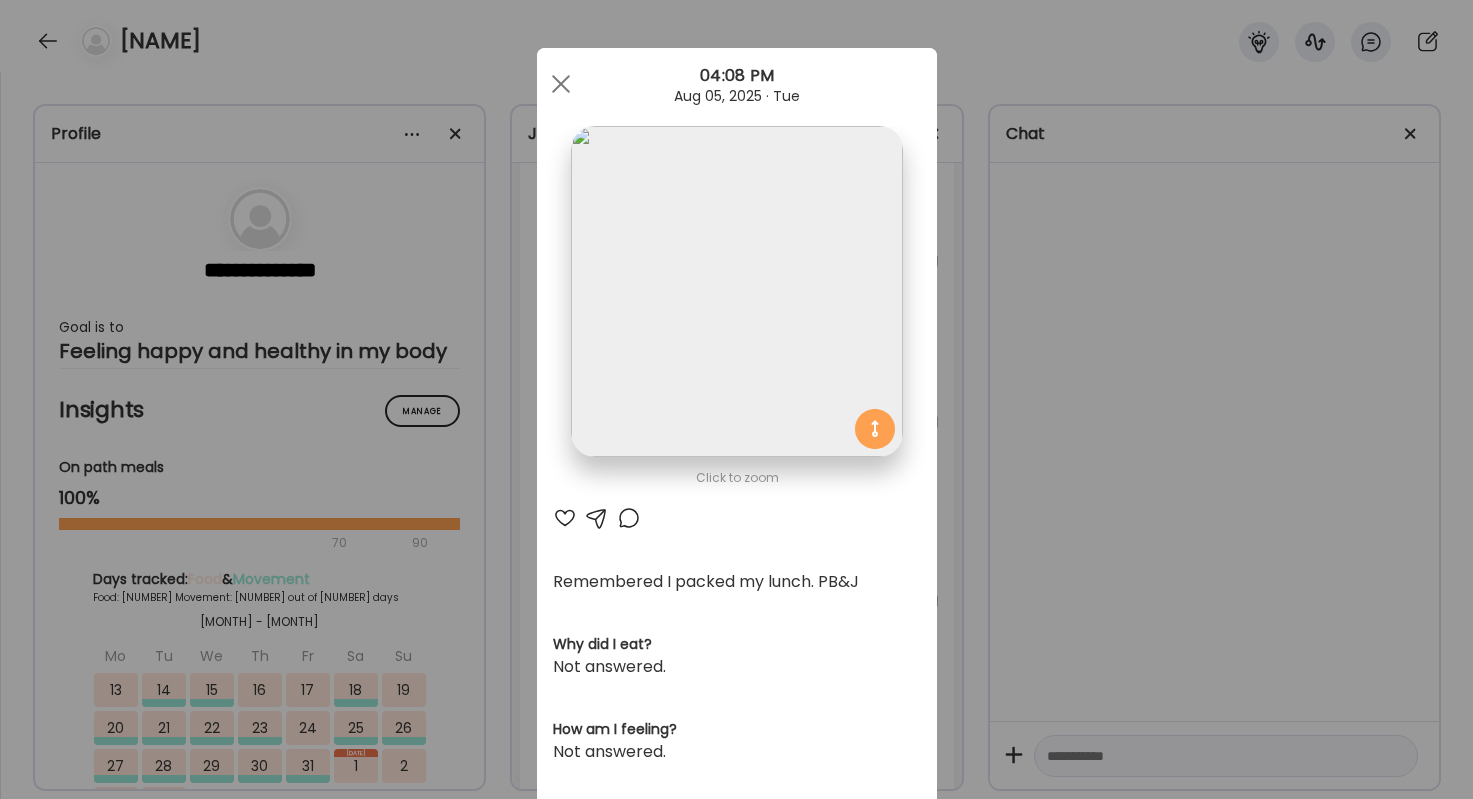 click on "Click to zoom AteMate AI Remembered I packed my lunch. PB&J Why did I eat? Not answered. How am I feeling? Not answered. Who did I eat with? Not answered. How was it? Not answered. Where did I eat? Not answered. How was it made? Not answered. How did it make me feel? Not answered." at bounding box center (737, 638) 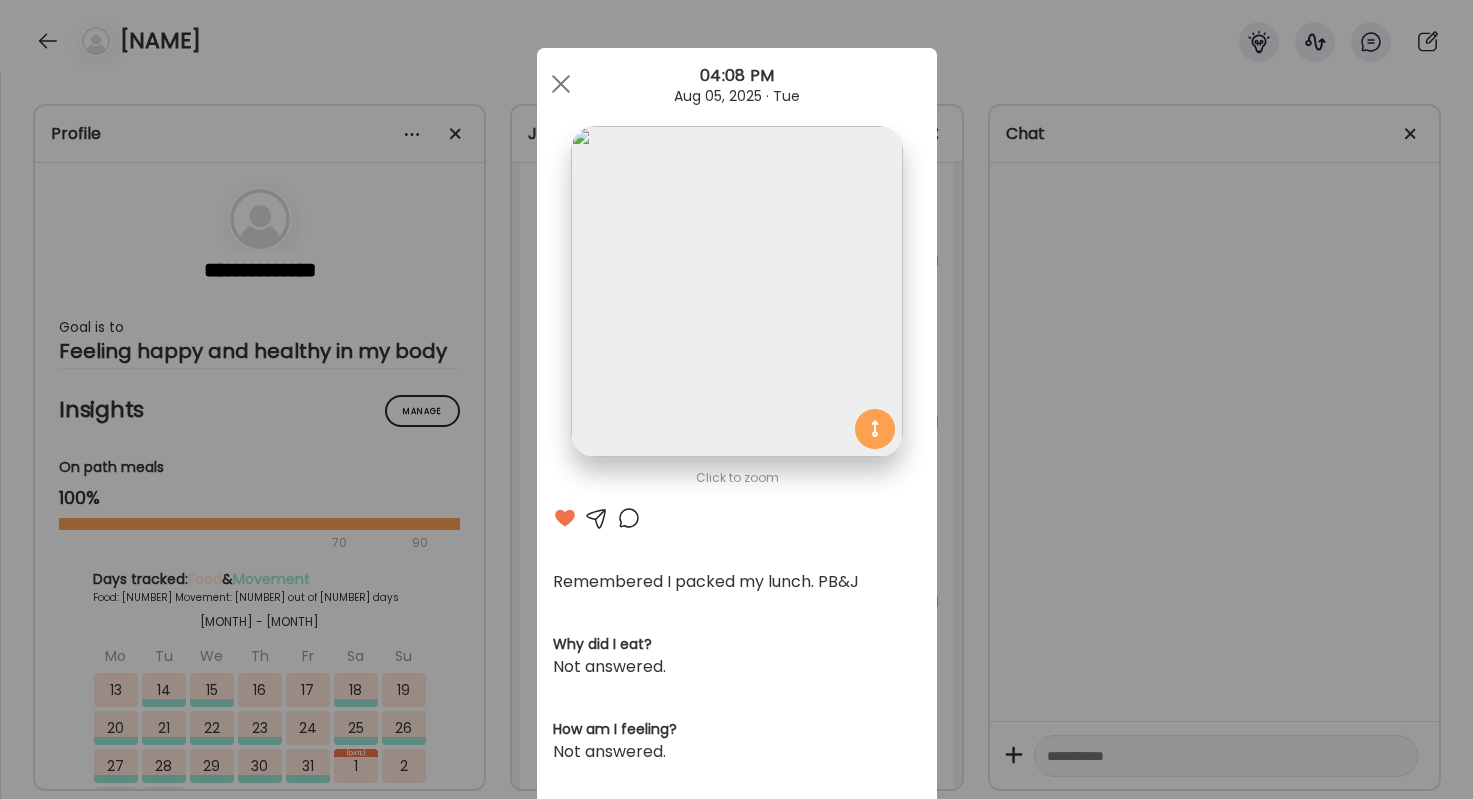 click on "Ate Coach Dashboard
Wahoo! It’s official
Take a moment to set up your Coach Profile to give your clients a smooth onboarding experience.
Skip Set up coach profile
Ate Coach Dashboard
1 Image 2 Message 3 Invite
Let’s get you quickly set up
Add a headshot or company logo for client recognition
Skip Next
Ate Coach Dashboard
1 Image 2 Message 3 Invite
Customize your welcome message
This page will be the first thing your clients will see. Add a welcome message to personalize their experience.
Header 32" at bounding box center (736, 399) 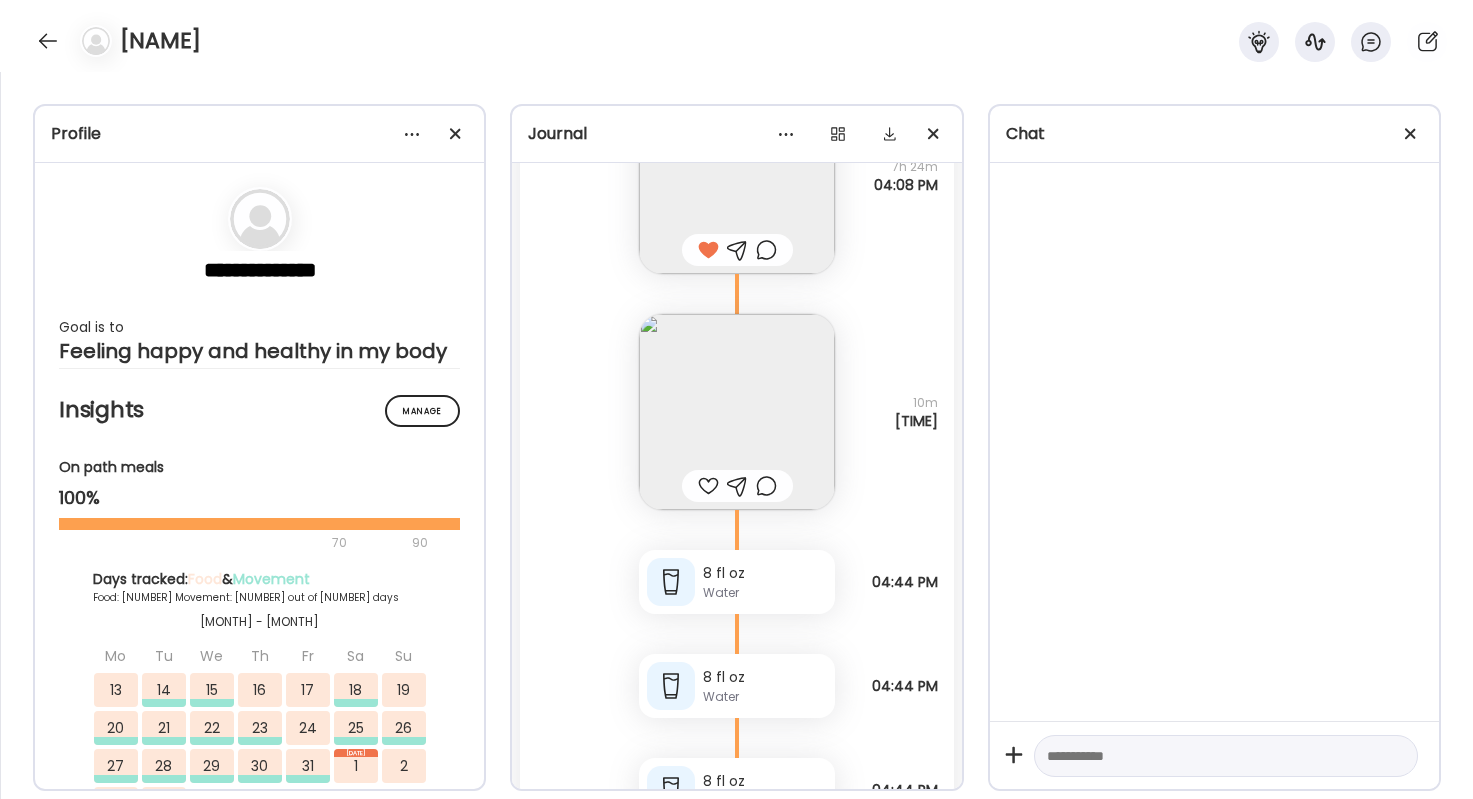 scroll, scrollTop: 85092, scrollLeft: 0, axis: vertical 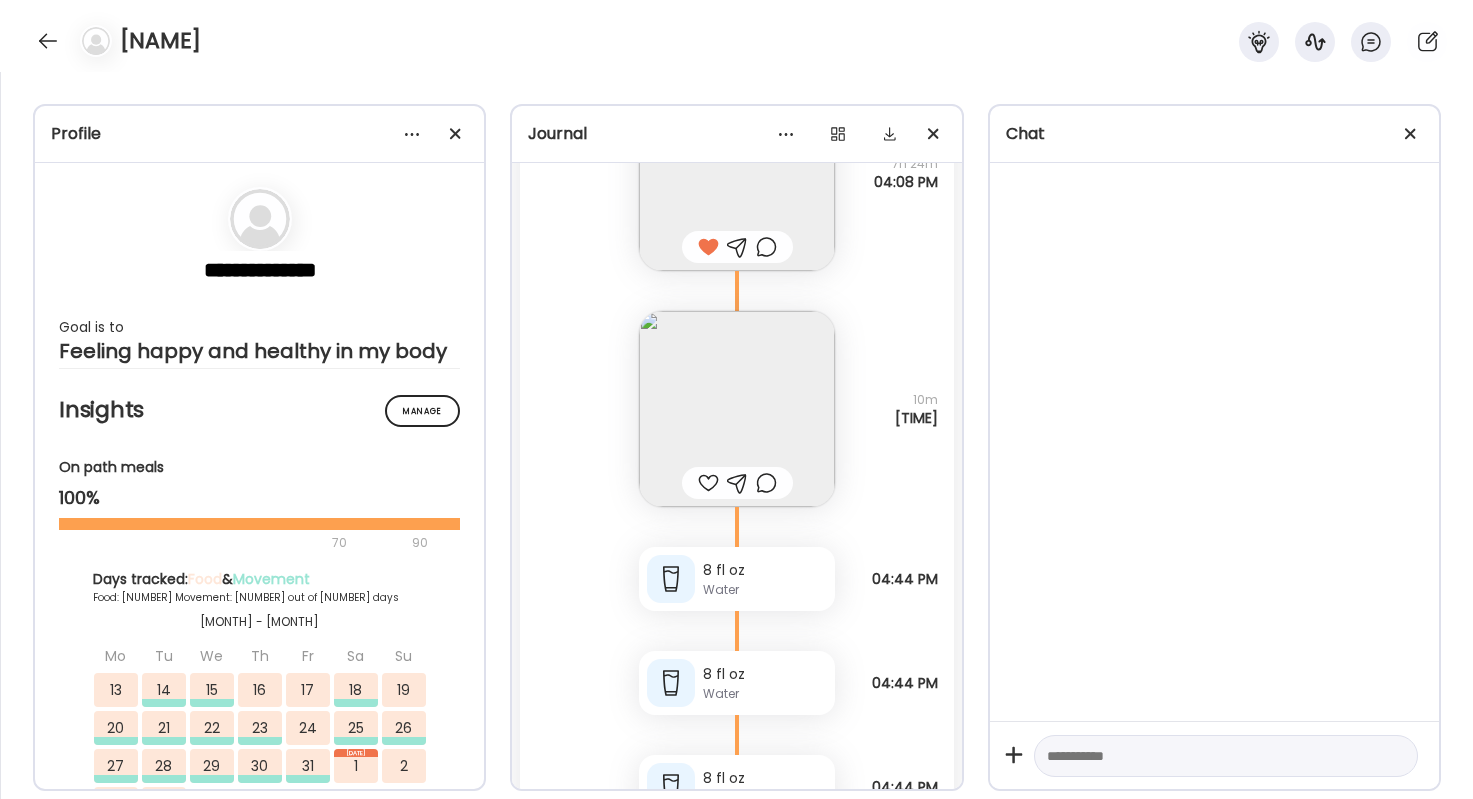click at bounding box center [737, 409] 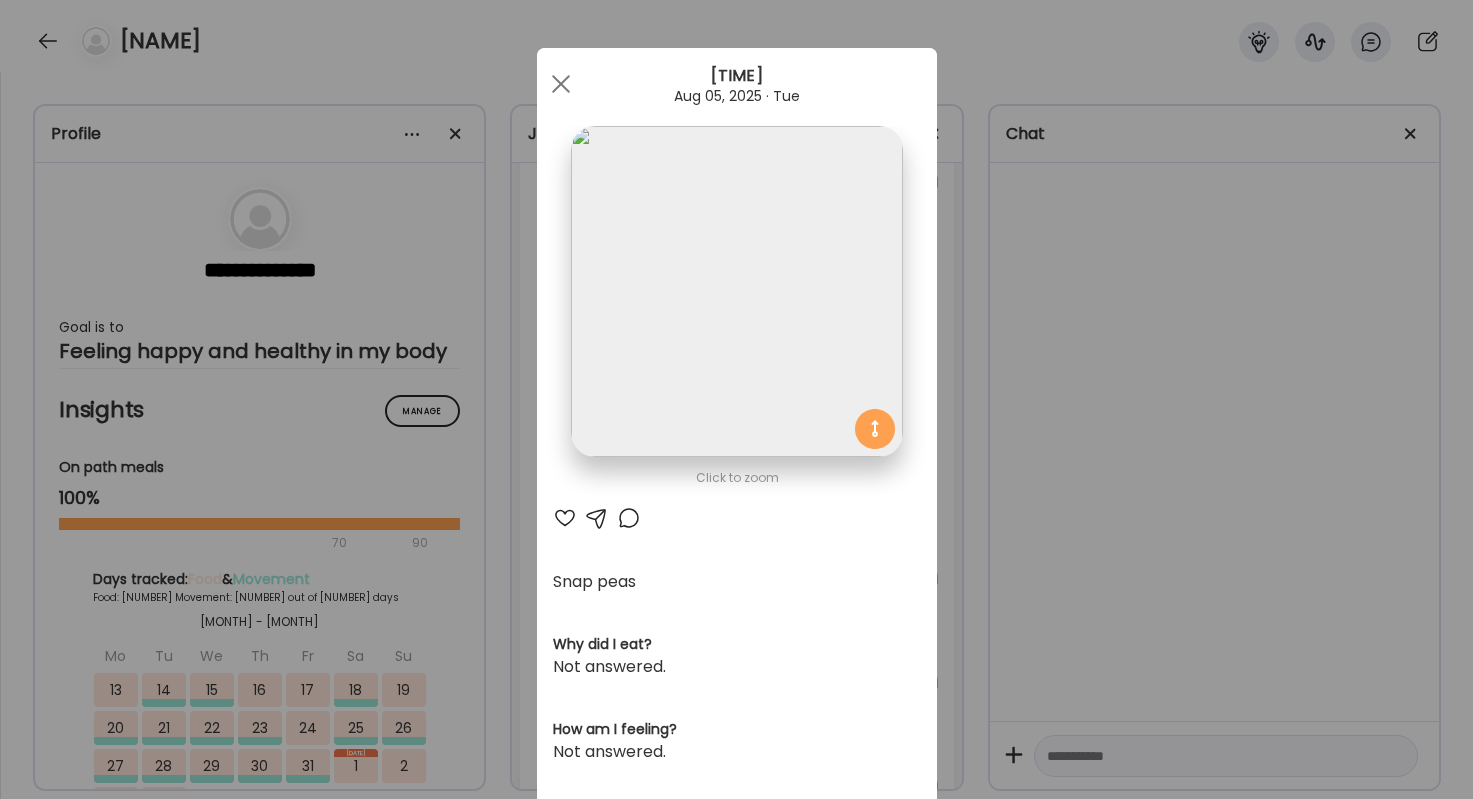 click at bounding box center (565, 518) 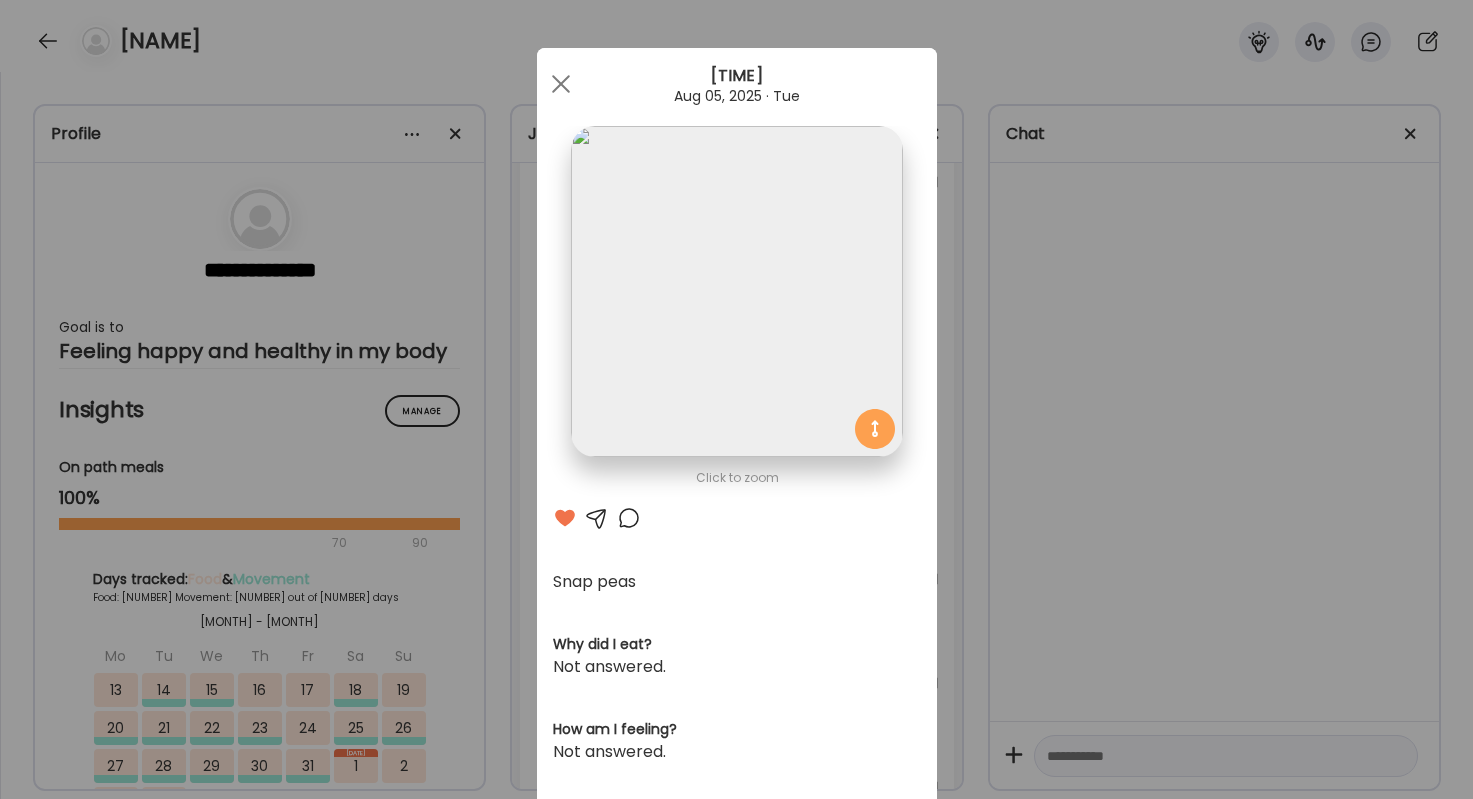 click on "Ate Coach Dashboard
Wahoo! It’s official
Take a moment to set up your Coach Profile to give your clients a smooth onboarding experience.
Skip Set up coach profile
Ate Coach Dashboard
1 Image 2 Message 3 Invite
Let’s get you quickly set up
Add a headshot or company logo for client recognition
Skip Next
Ate Coach Dashboard
1 Image 2 Message 3 Invite
Customize your welcome message
This page will be the first thing your clients will see. Add a welcome message to personalize their experience.
Header 32" at bounding box center (736, 399) 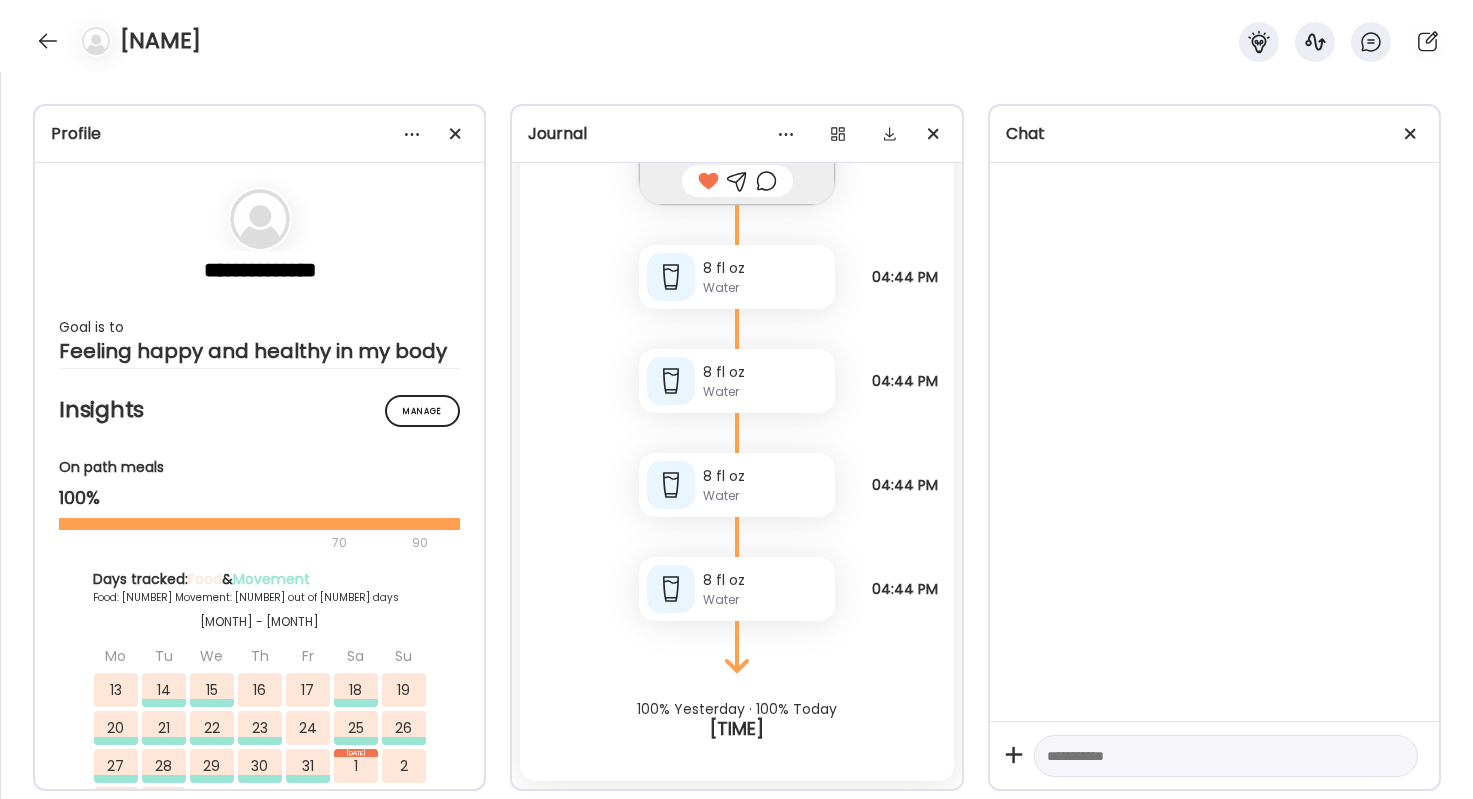 scroll, scrollTop: 85394, scrollLeft: 0, axis: vertical 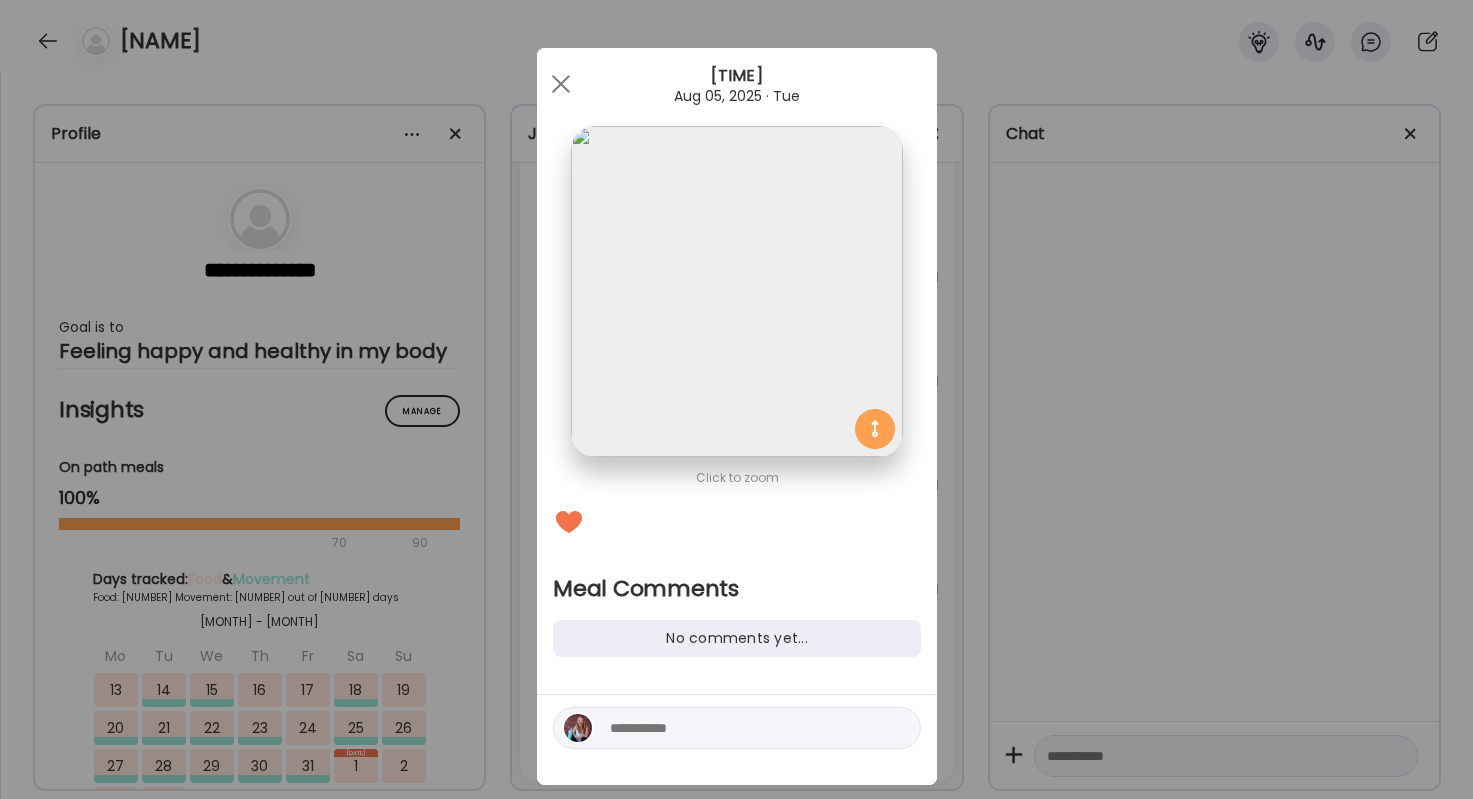 click at bounding box center (745, 728) 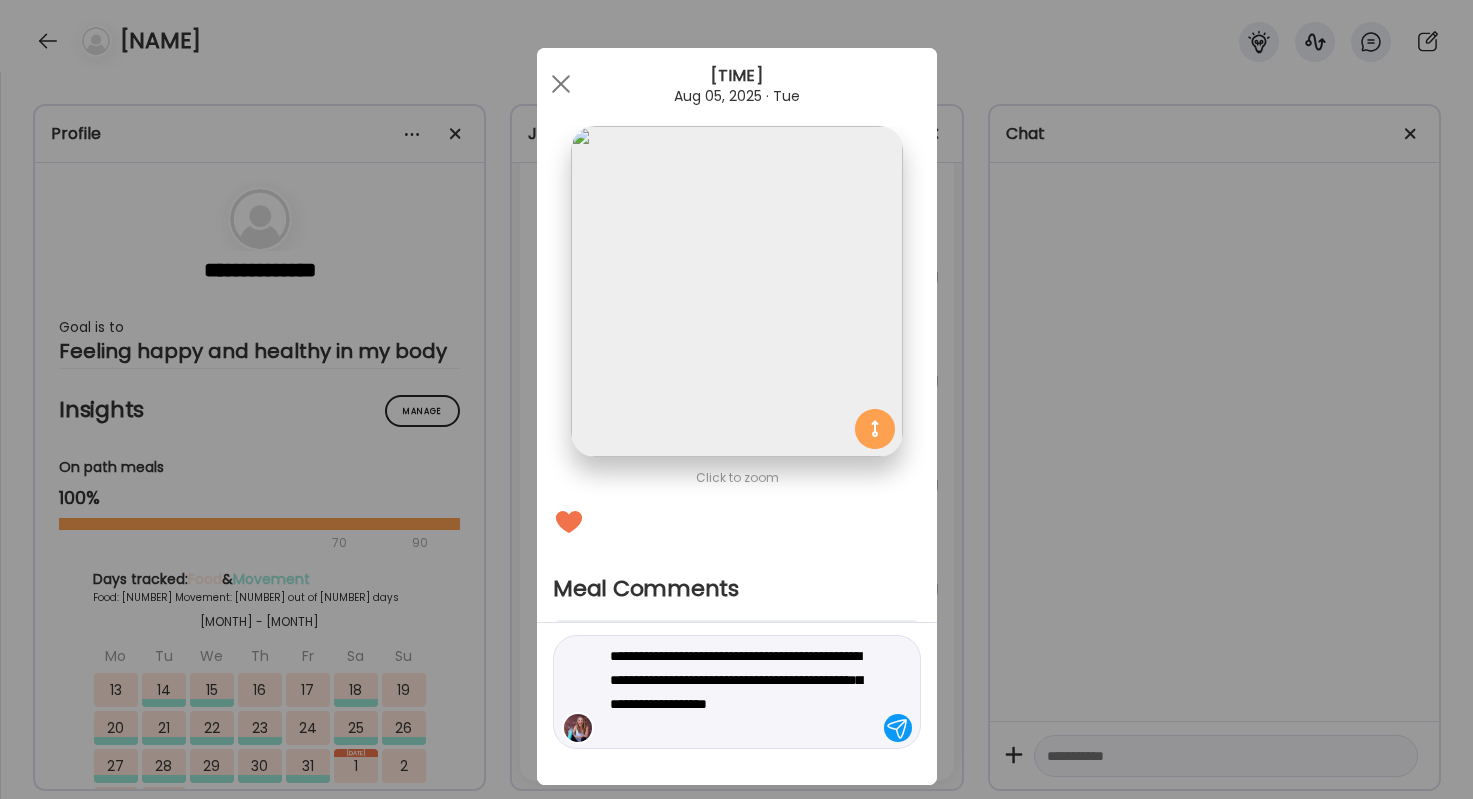 click on "**********" at bounding box center (745, 692) 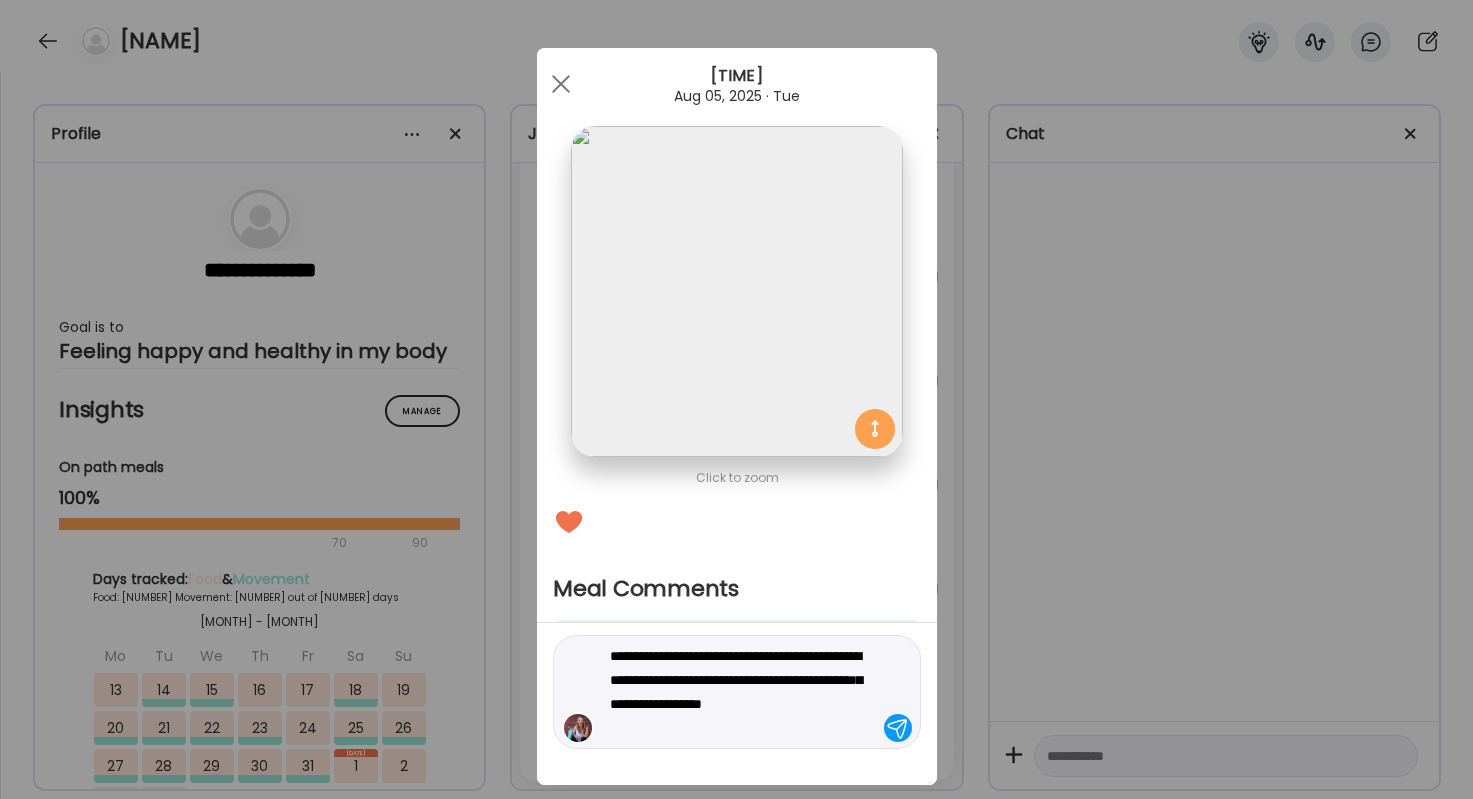 click on "**********" at bounding box center (745, 692) 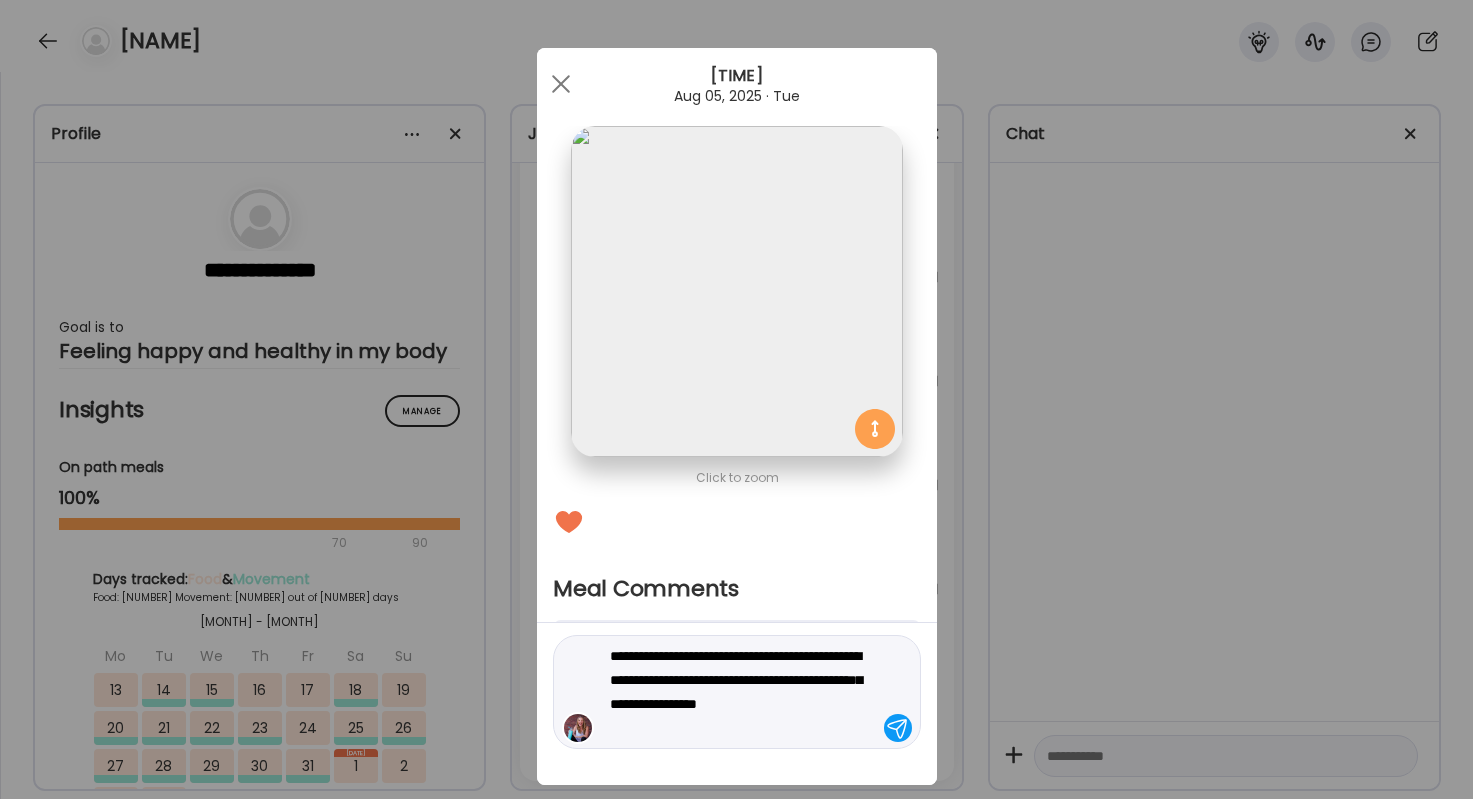 type on "**********" 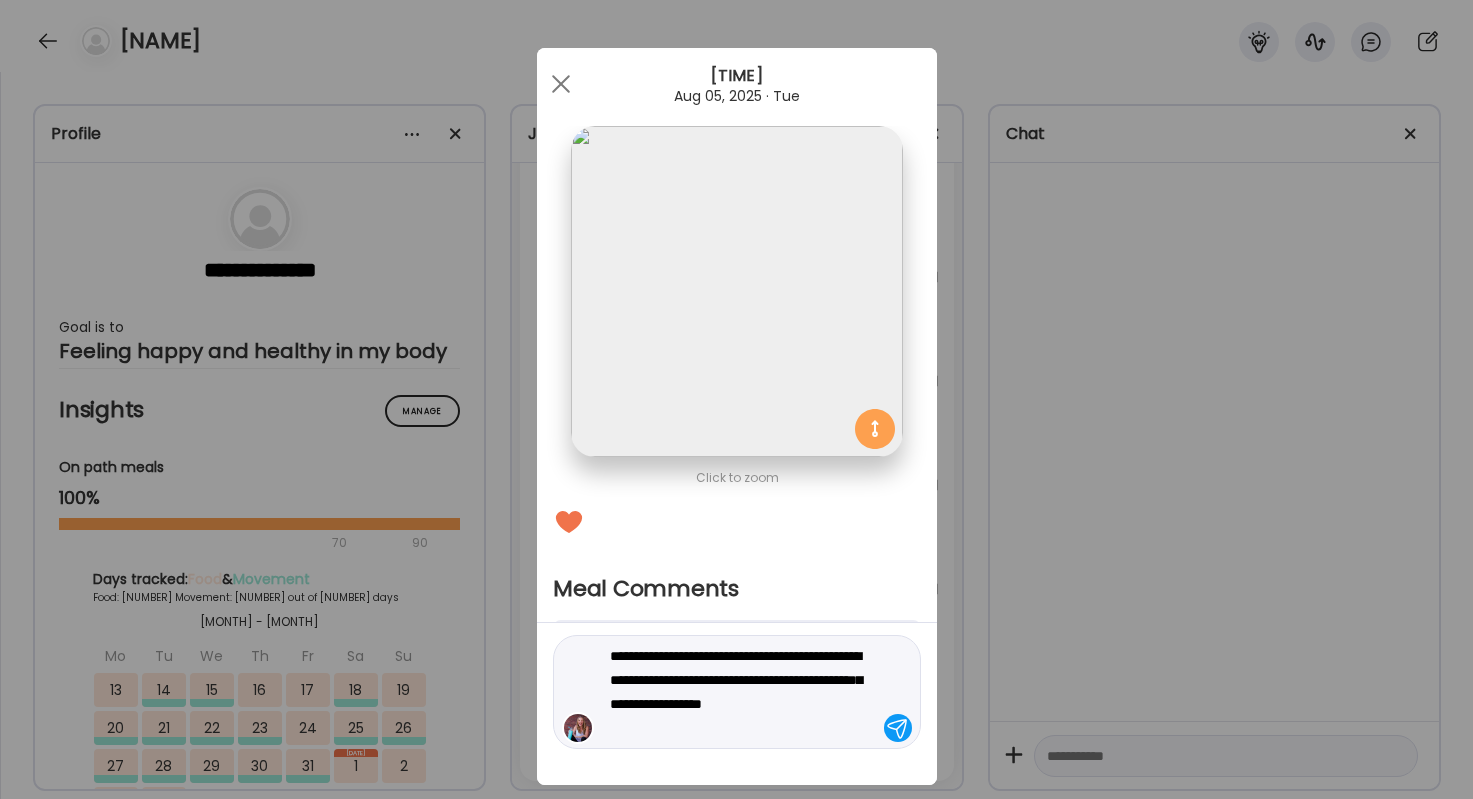 click on "**********" at bounding box center (745, 692) 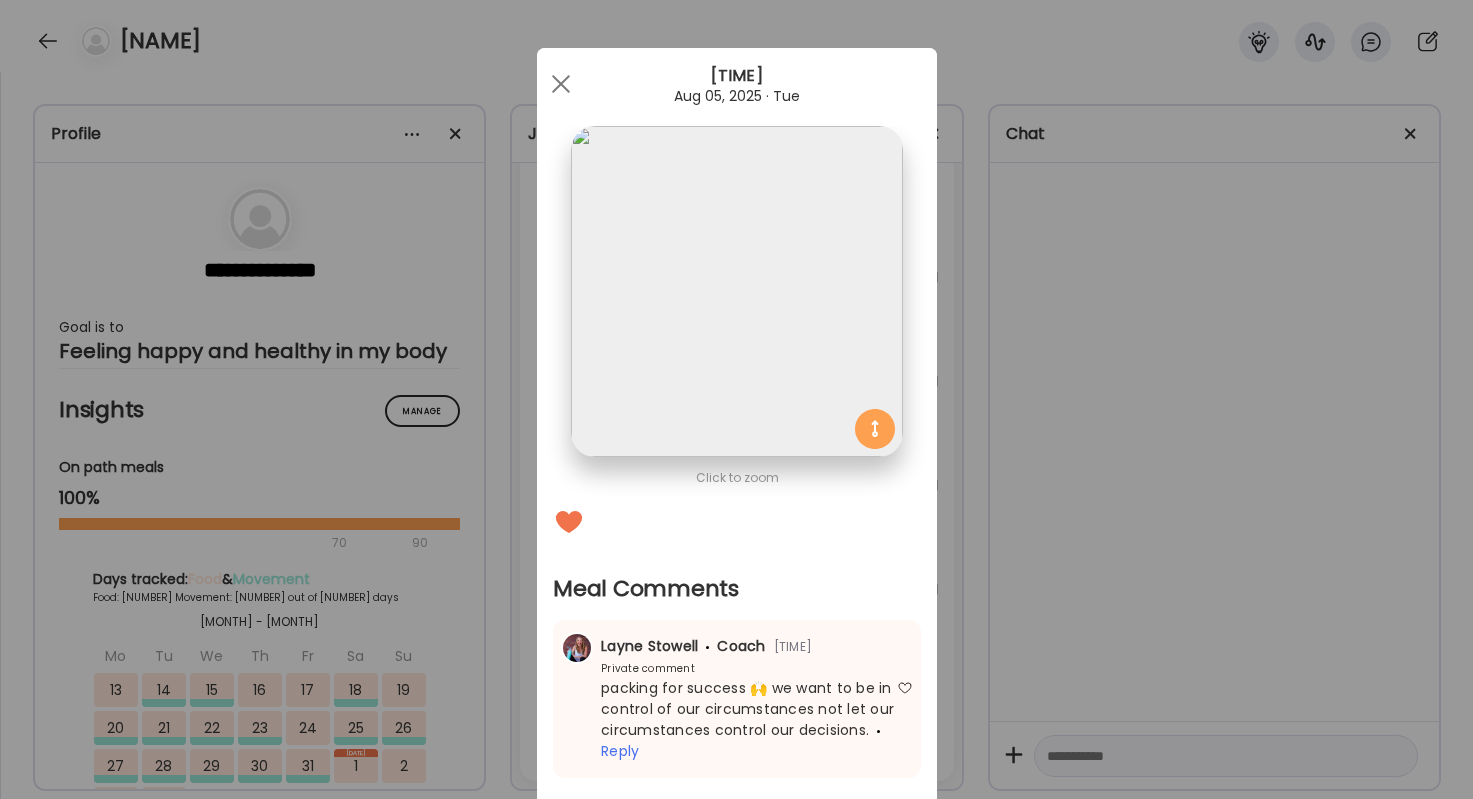 click on "Ate Coach Dashboard
Wahoo! It’s official
Take a moment to set up your Coach Profile to give your clients a smooth onboarding experience.
Skip Set up coach profile
Ate Coach Dashboard
1 Image 2 Message 3 Invite
Let’s get you quickly set up
Add a headshot or company logo for client recognition
Skip Next
Ate Coach Dashboard
1 Image 2 Message 3 Invite
Customize your welcome message
This page will be the first thing your clients will see. Add a welcome message to personalize their experience.
Header 32" at bounding box center (736, 399) 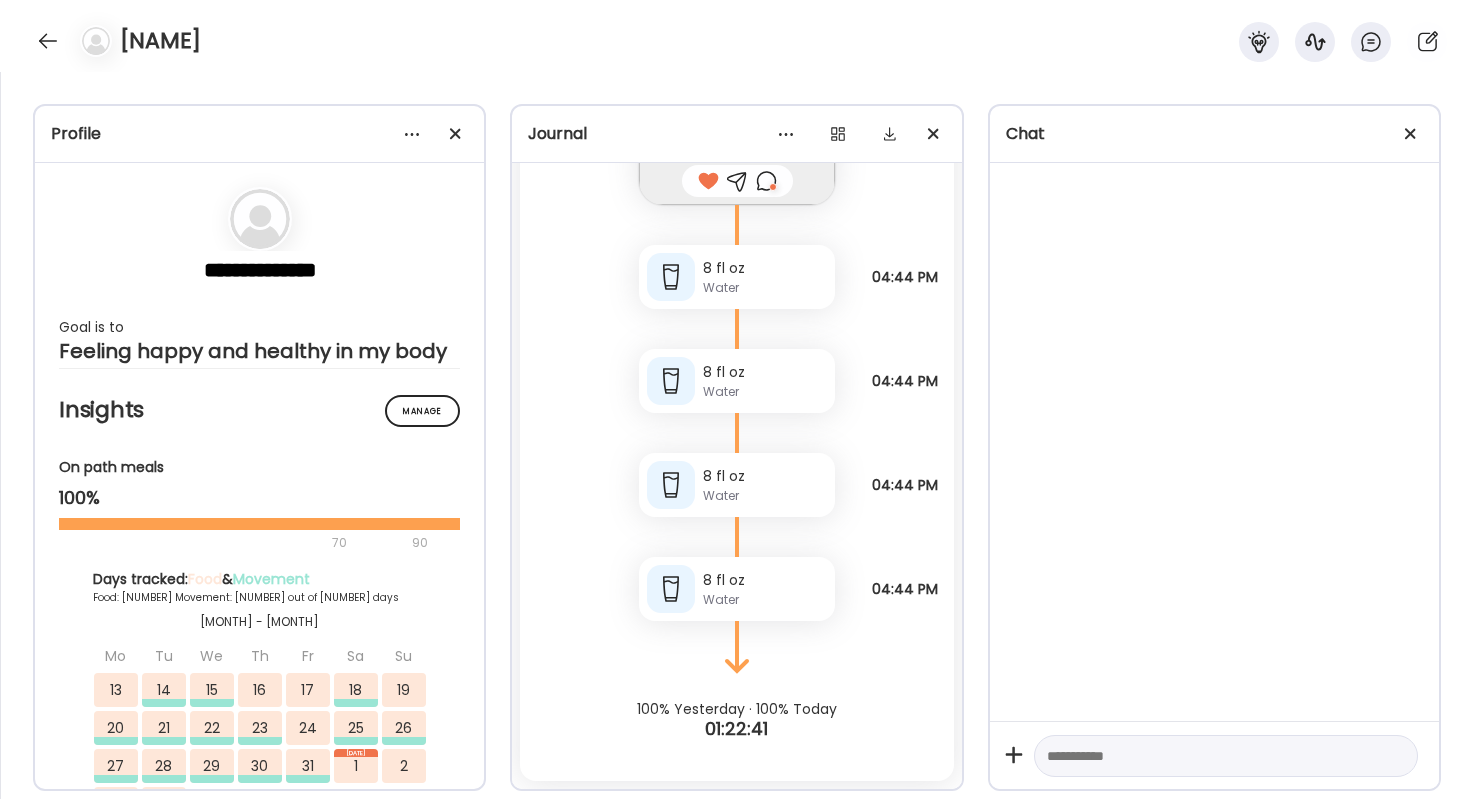click on "[NAME]" at bounding box center (736, 36) 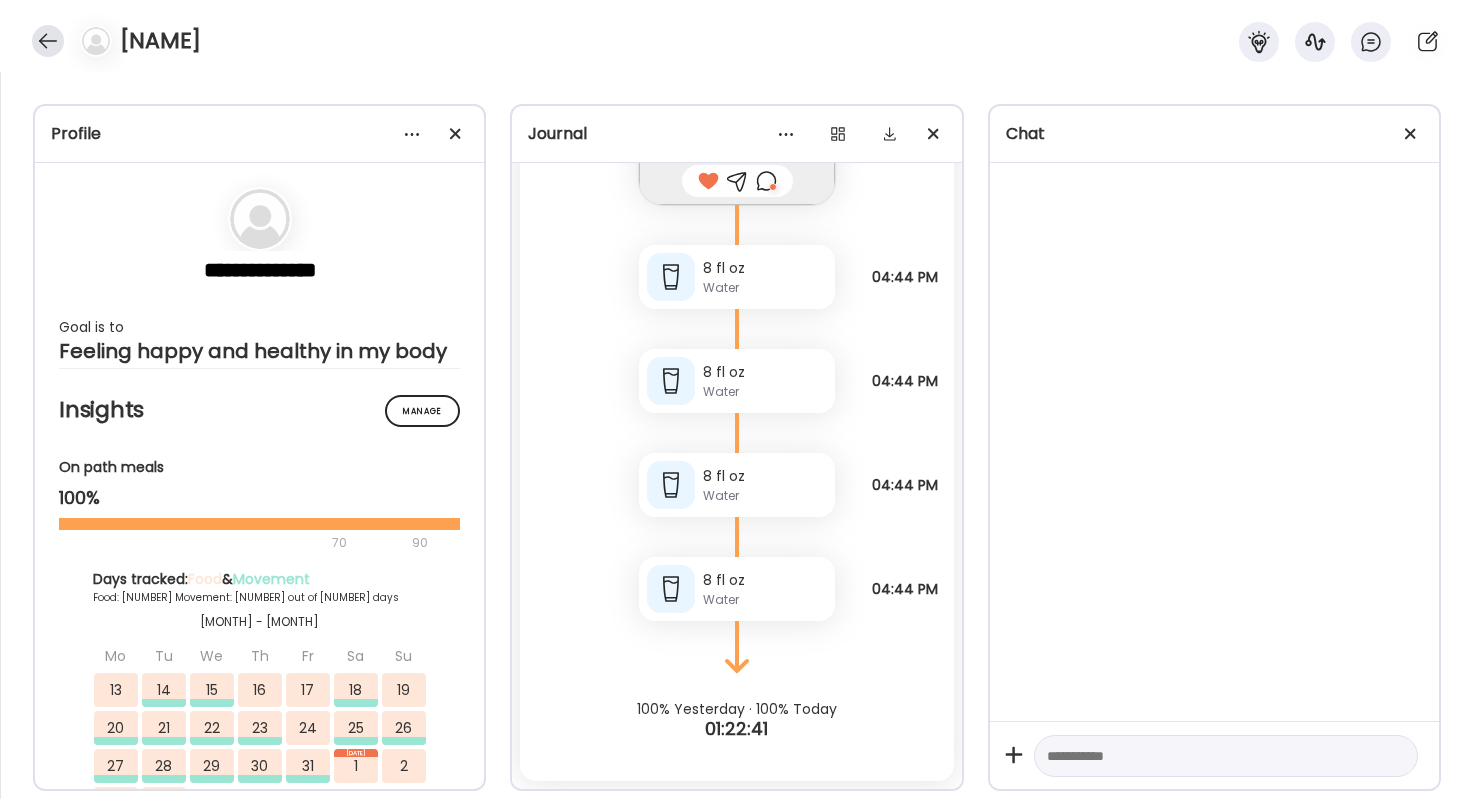 click at bounding box center (48, 41) 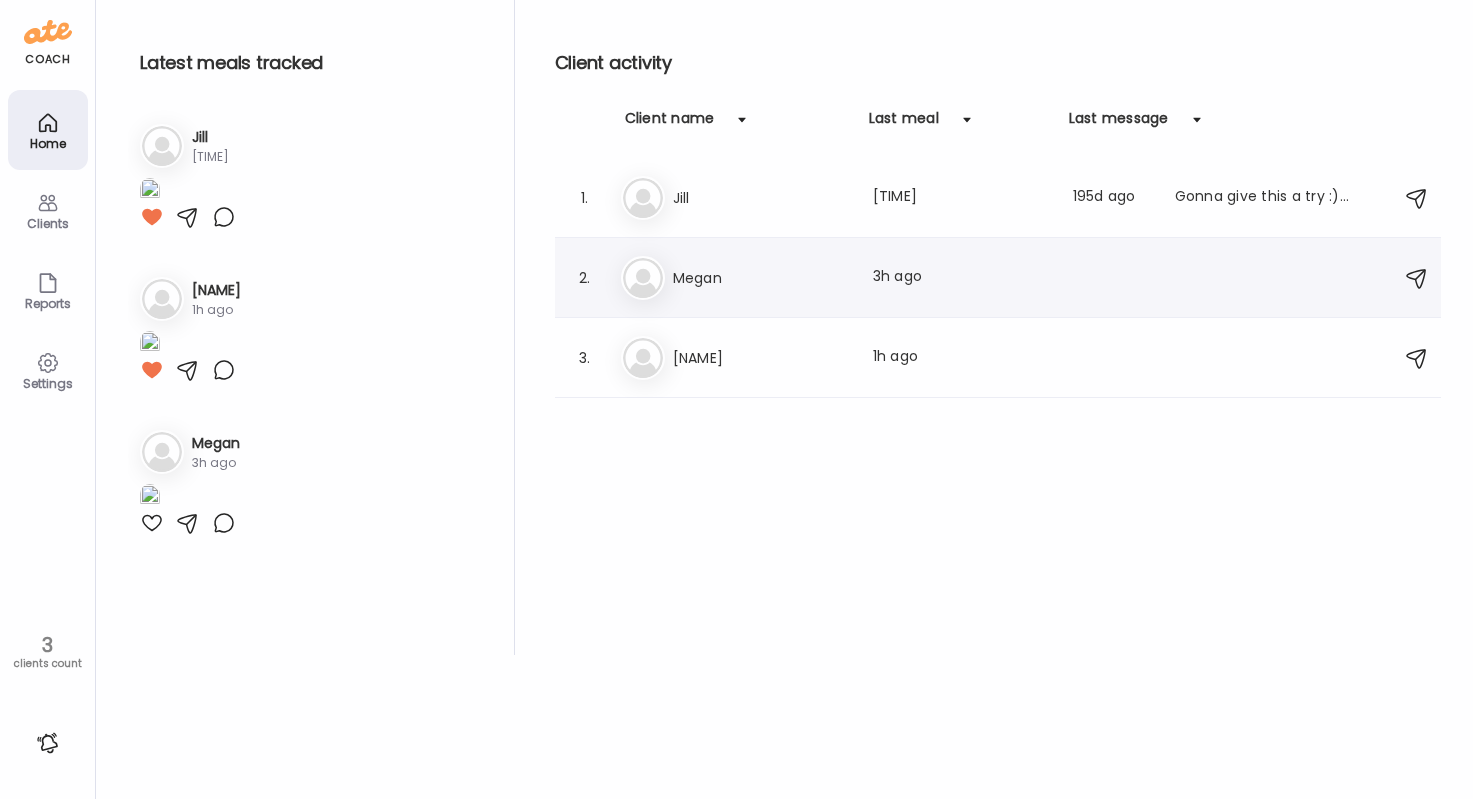 click on "Megan" at bounding box center [761, 278] 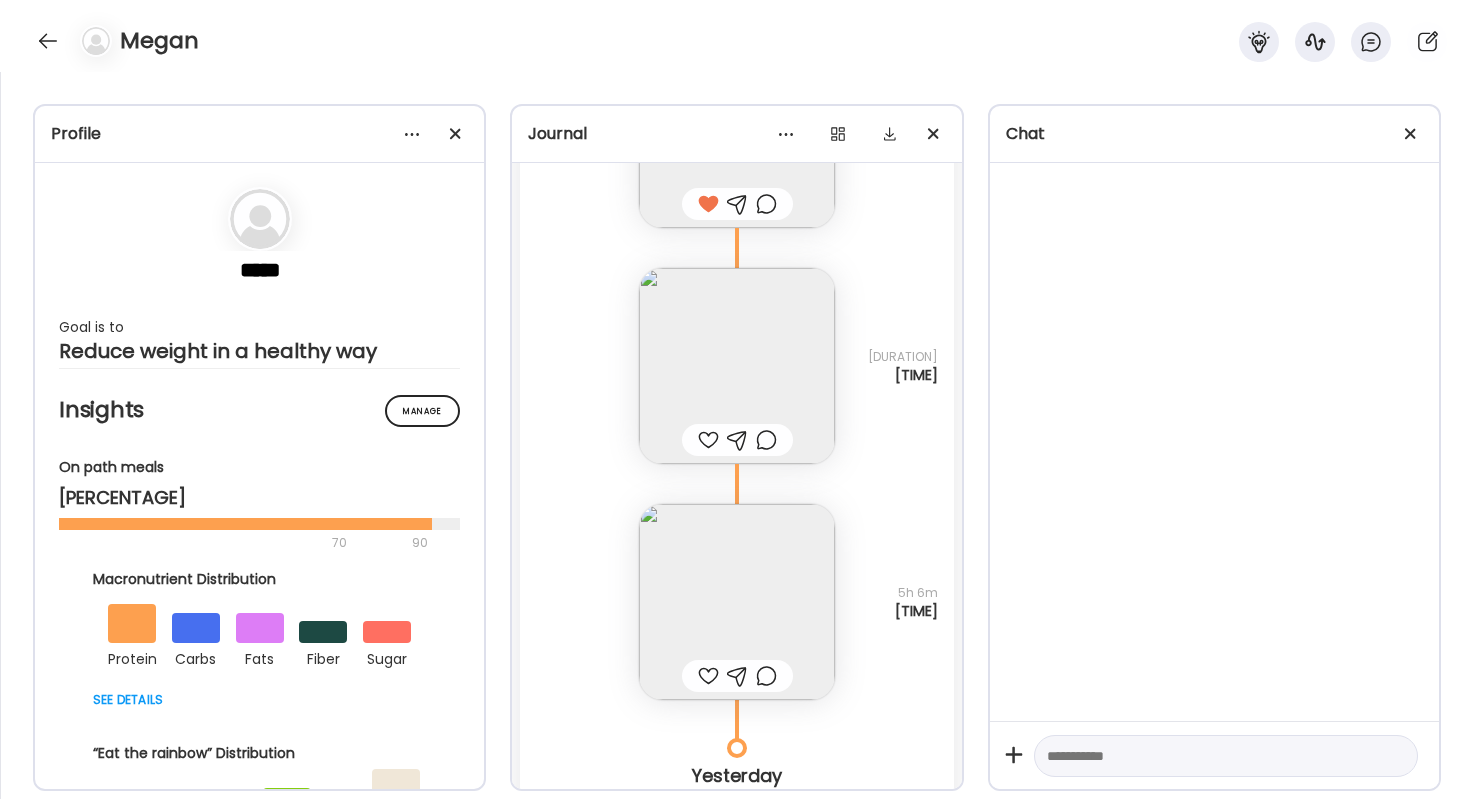 scroll, scrollTop: 59688, scrollLeft: 0, axis: vertical 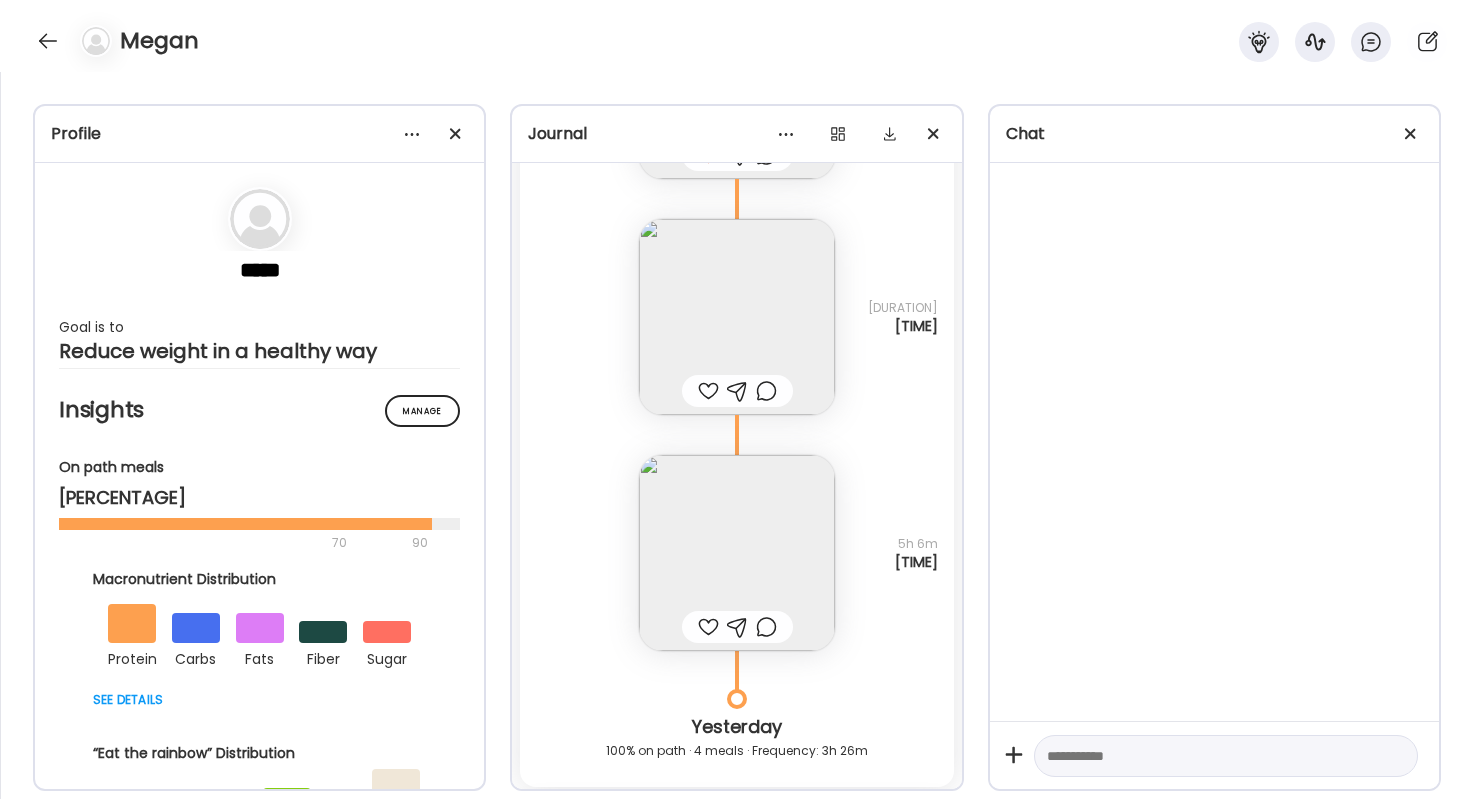 click at bounding box center (737, 317) 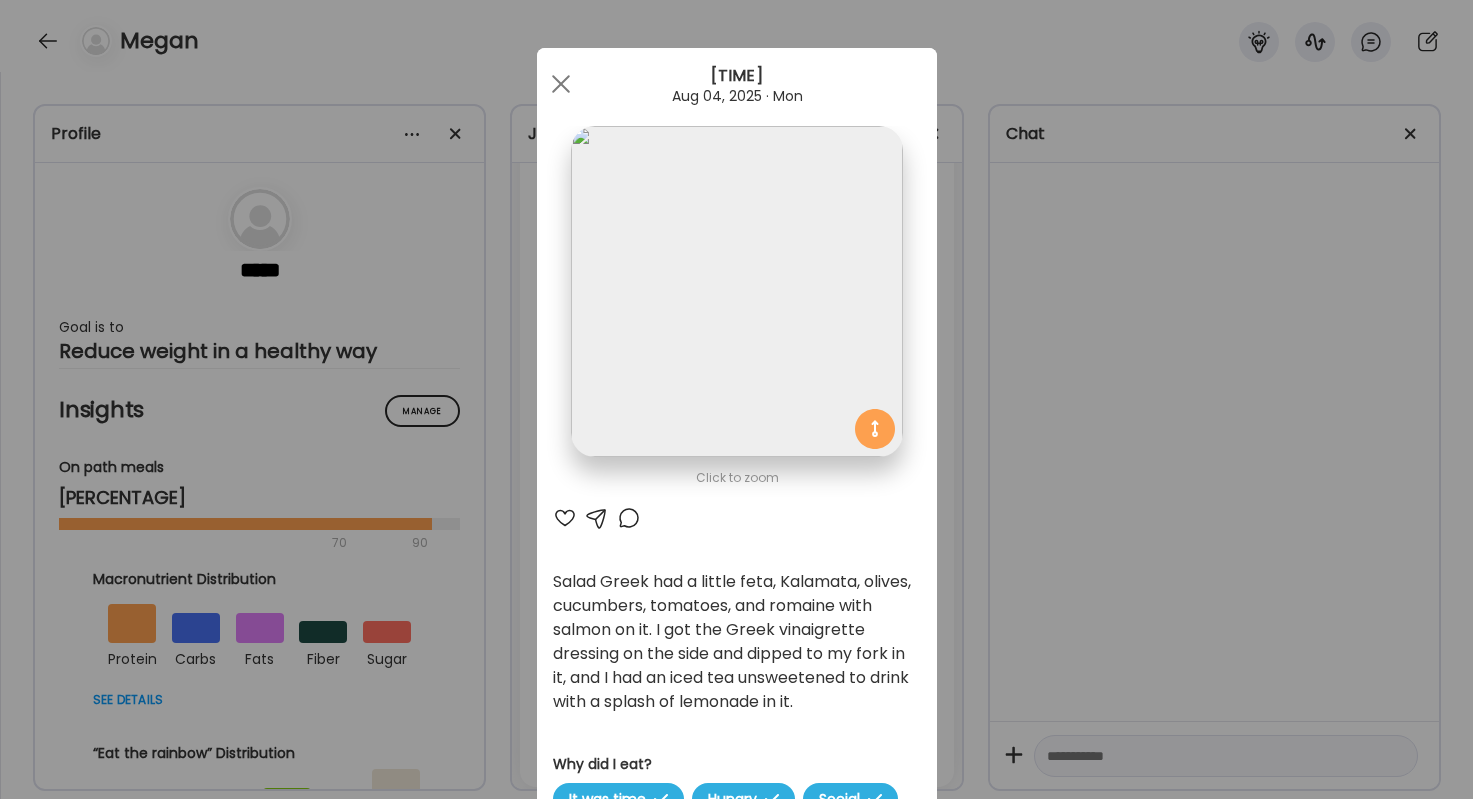 click at bounding box center [565, 518] 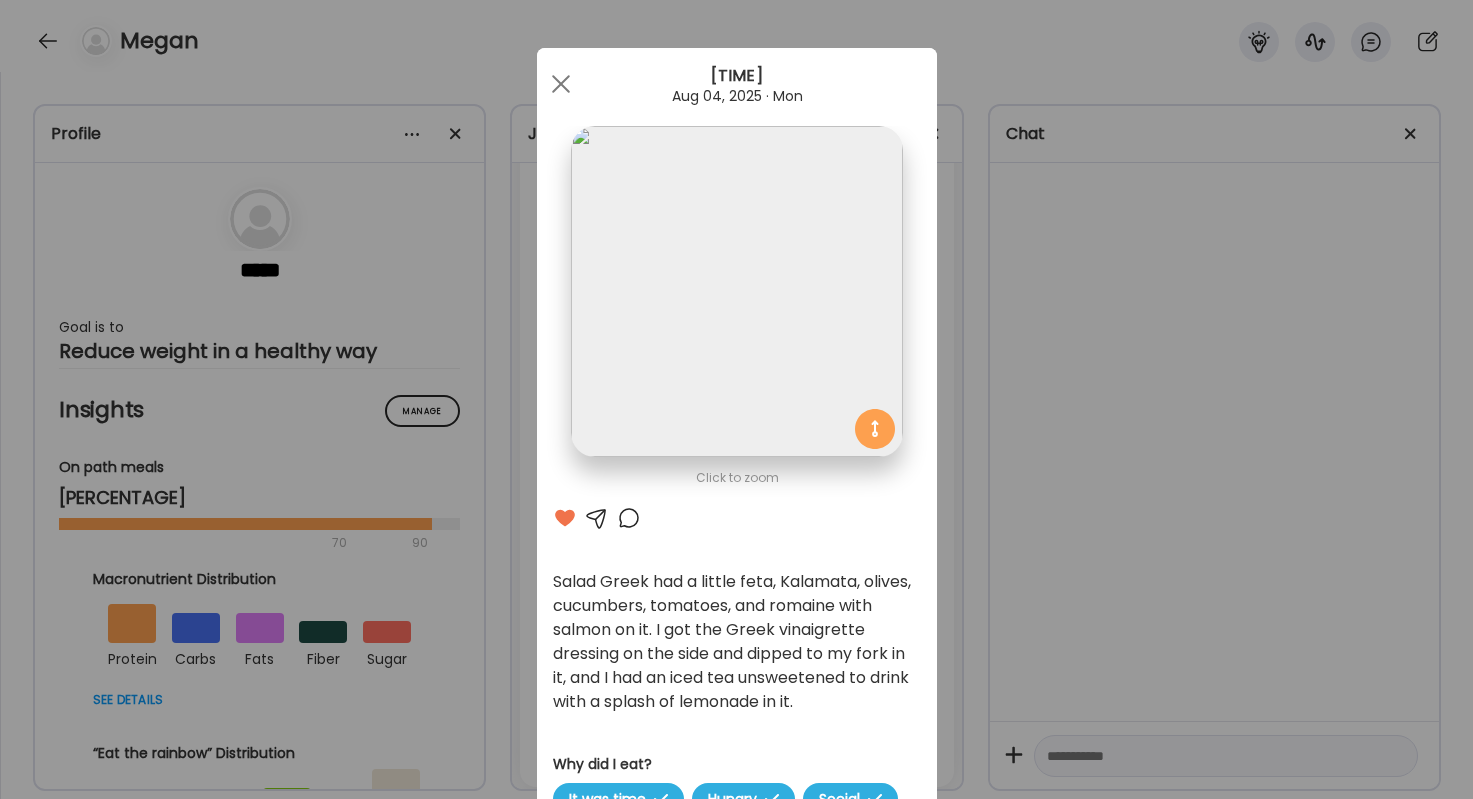 click at bounding box center [629, 518] 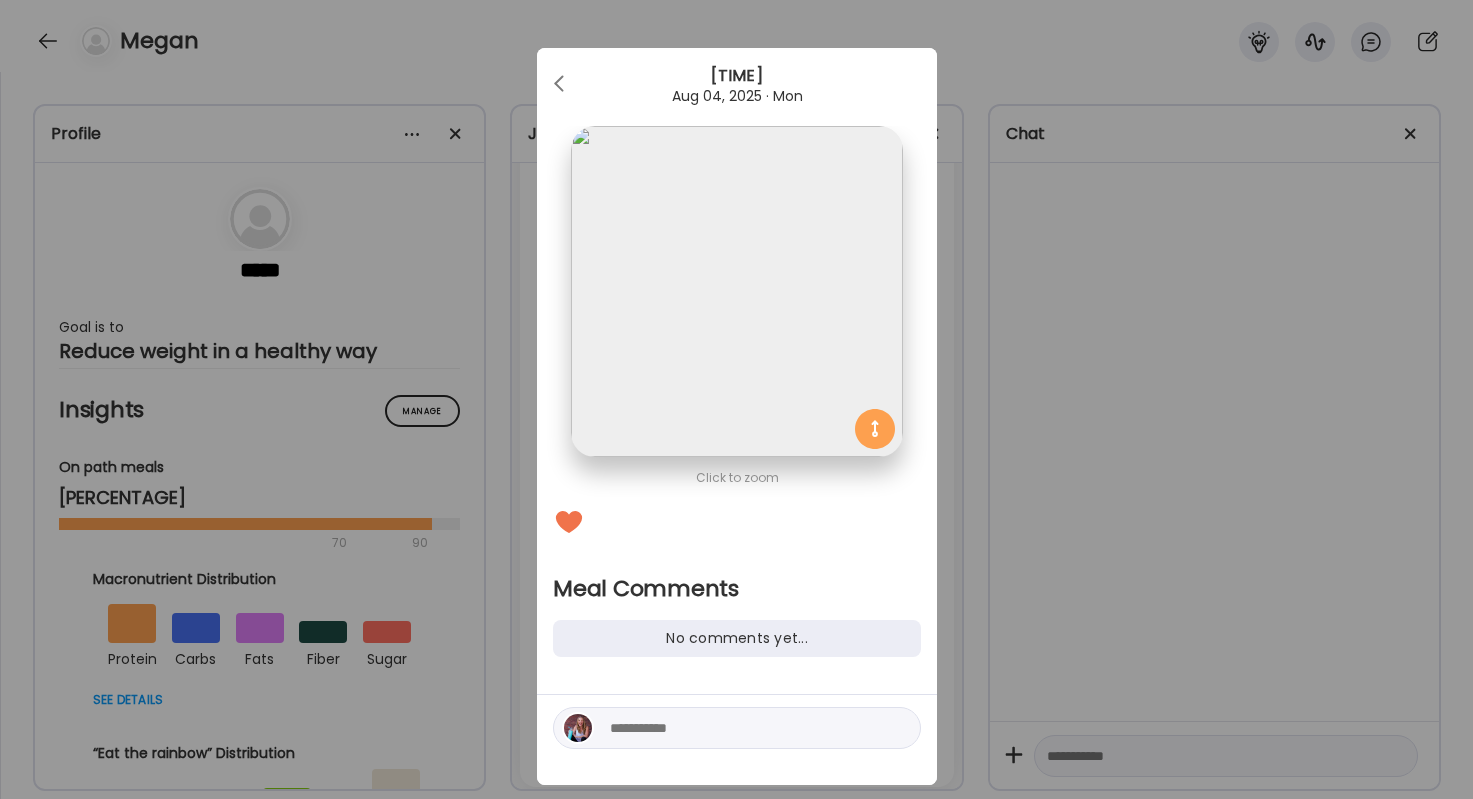 click at bounding box center [737, 728] 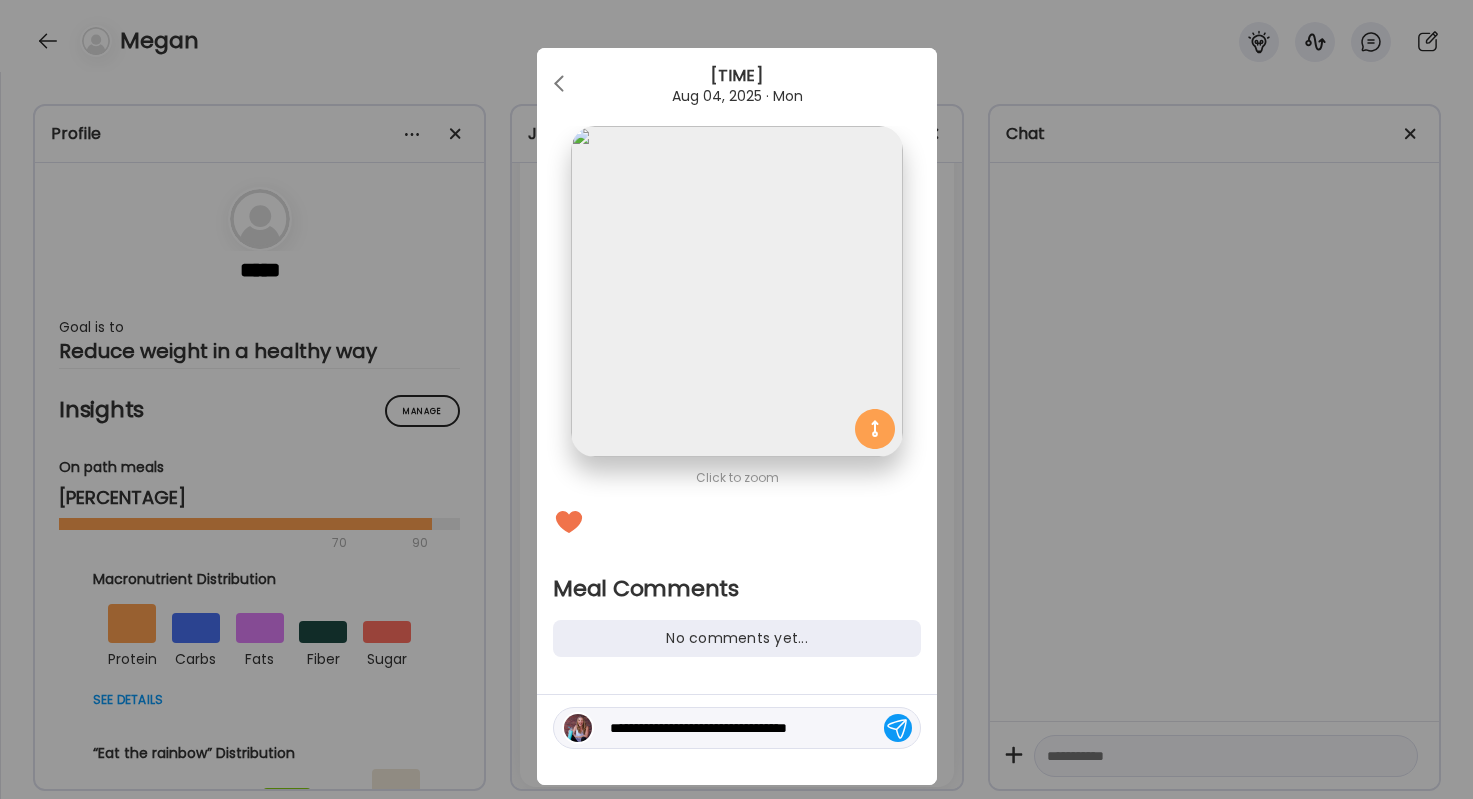 type on "**********" 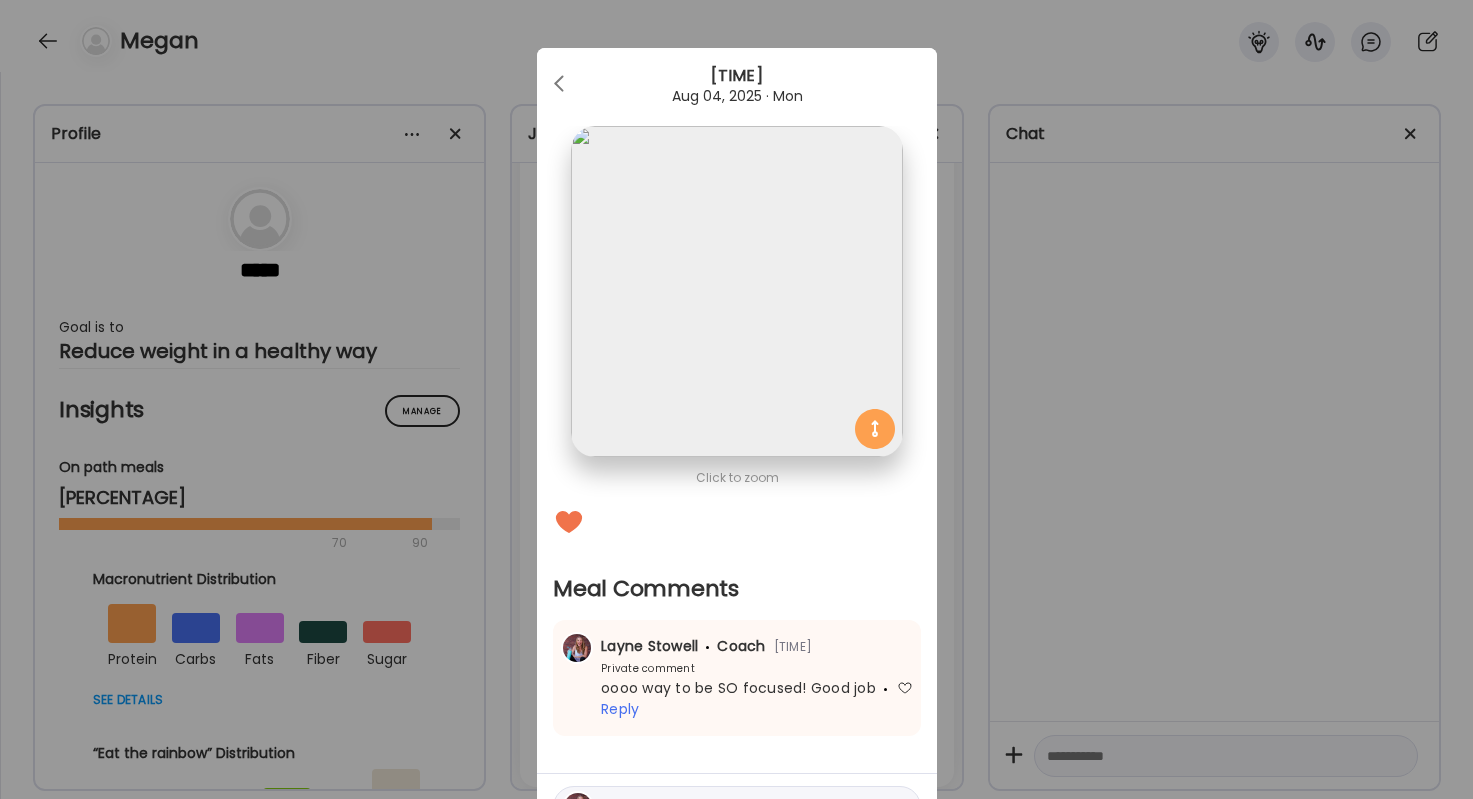 click on "Ate Coach Dashboard
Wahoo! It’s official
Take a moment to set up your Coach Profile to give your clients a smooth onboarding experience.
Skip Set up coach profile
Ate Coach Dashboard
1 Image 2 Message 3 Invite
Let’s get you quickly set up
Add a headshot or company logo for client recognition
Skip Next
Ate Coach Dashboard
1 Image 2 Message 3 Invite
Customize your welcome message
This page will be the first thing your clients will see. Add a welcome message to personalize their experience.
Header 32" at bounding box center (736, 399) 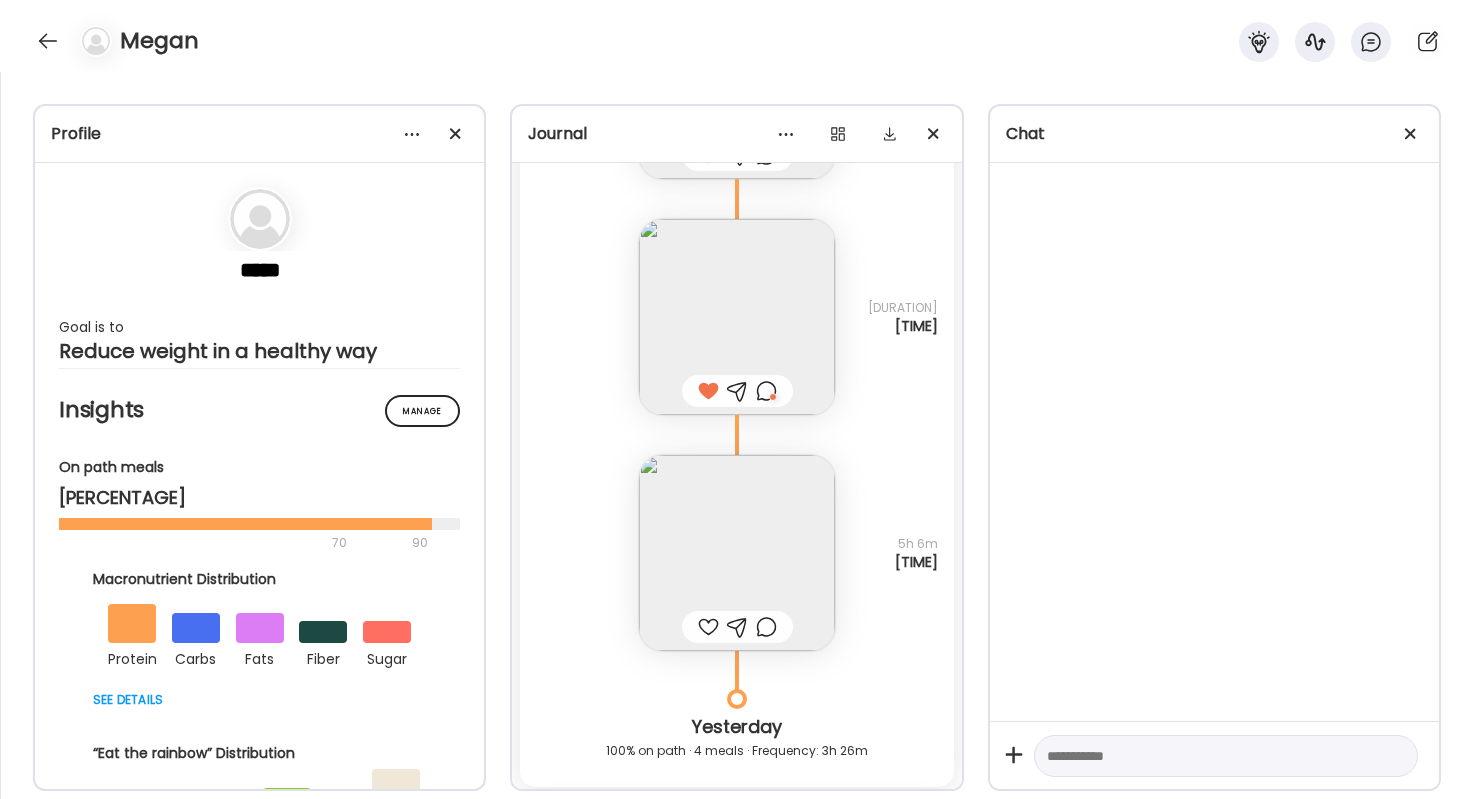 scroll, scrollTop: 59752, scrollLeft: 0, axis: vertical 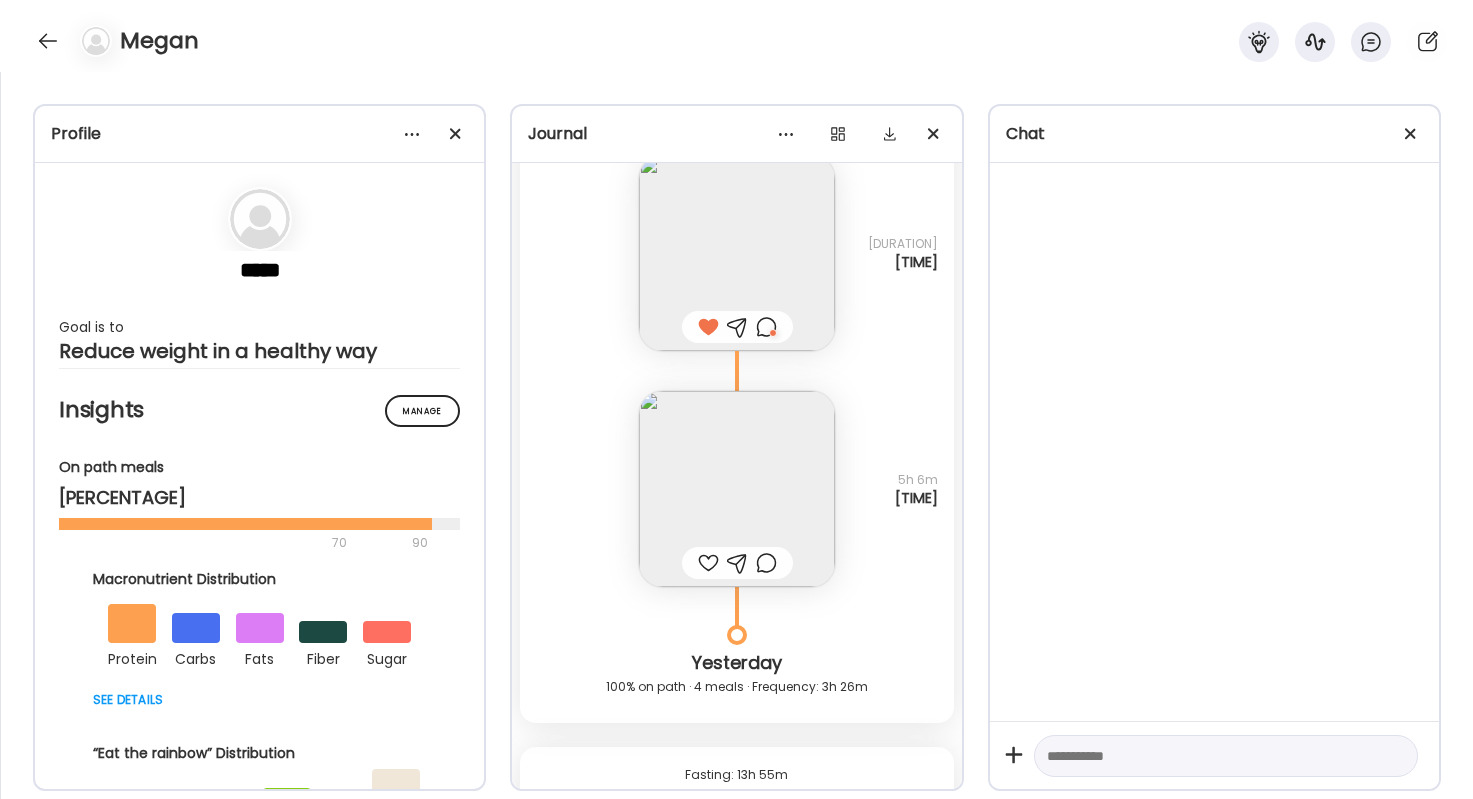 click at bounding box center (737, 489) 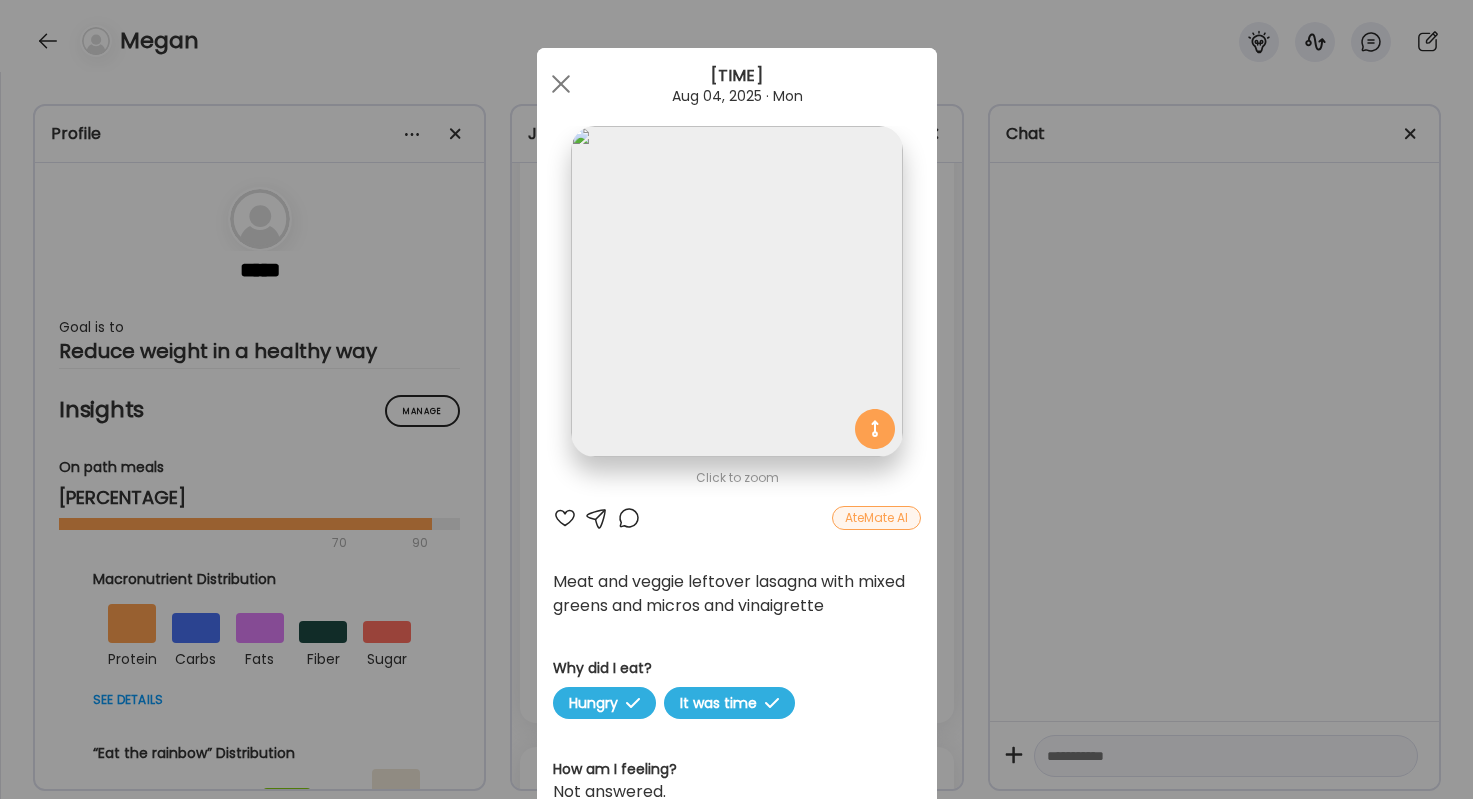 click at bounding box center [565, 518] 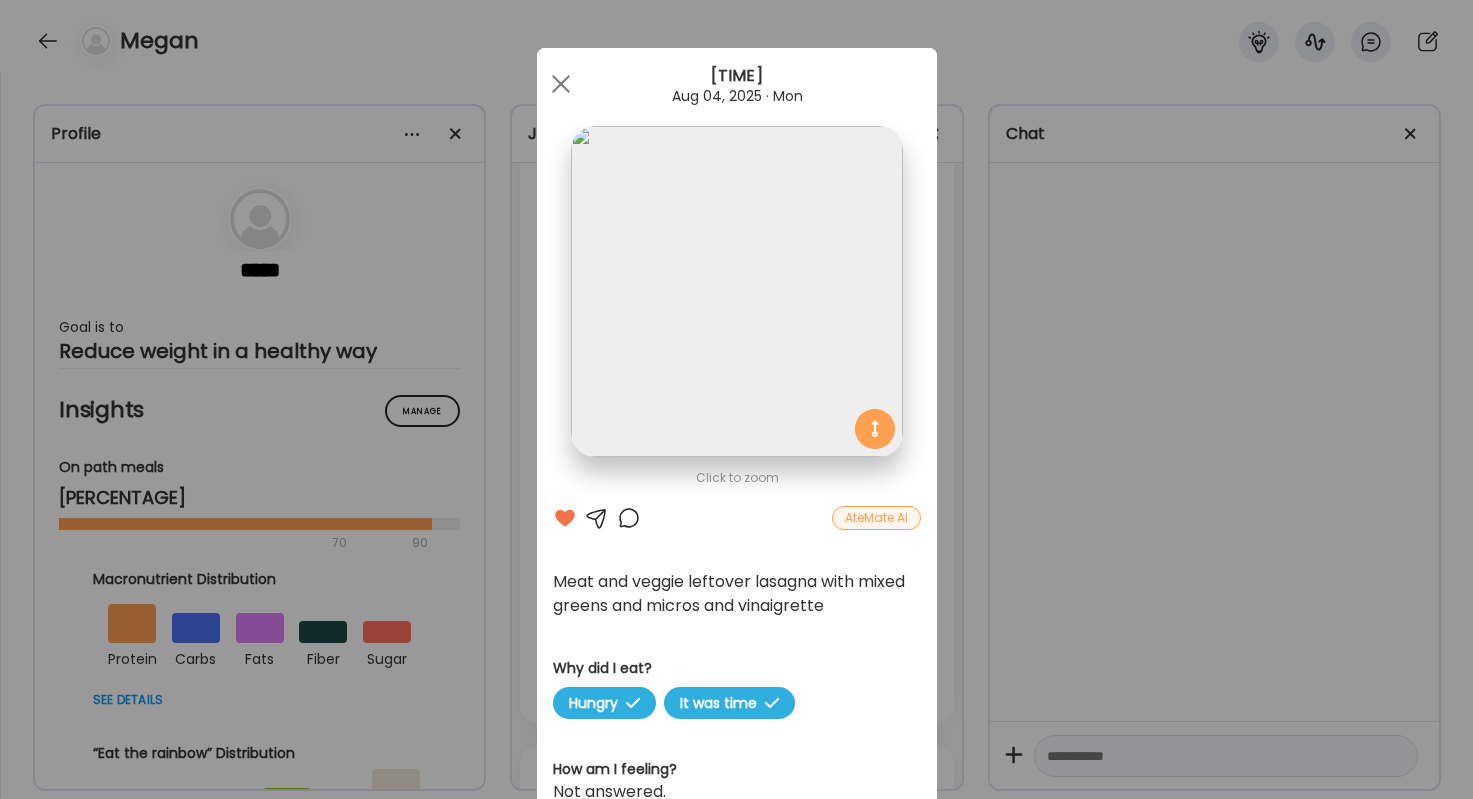 click at bounding box center (629, 518) 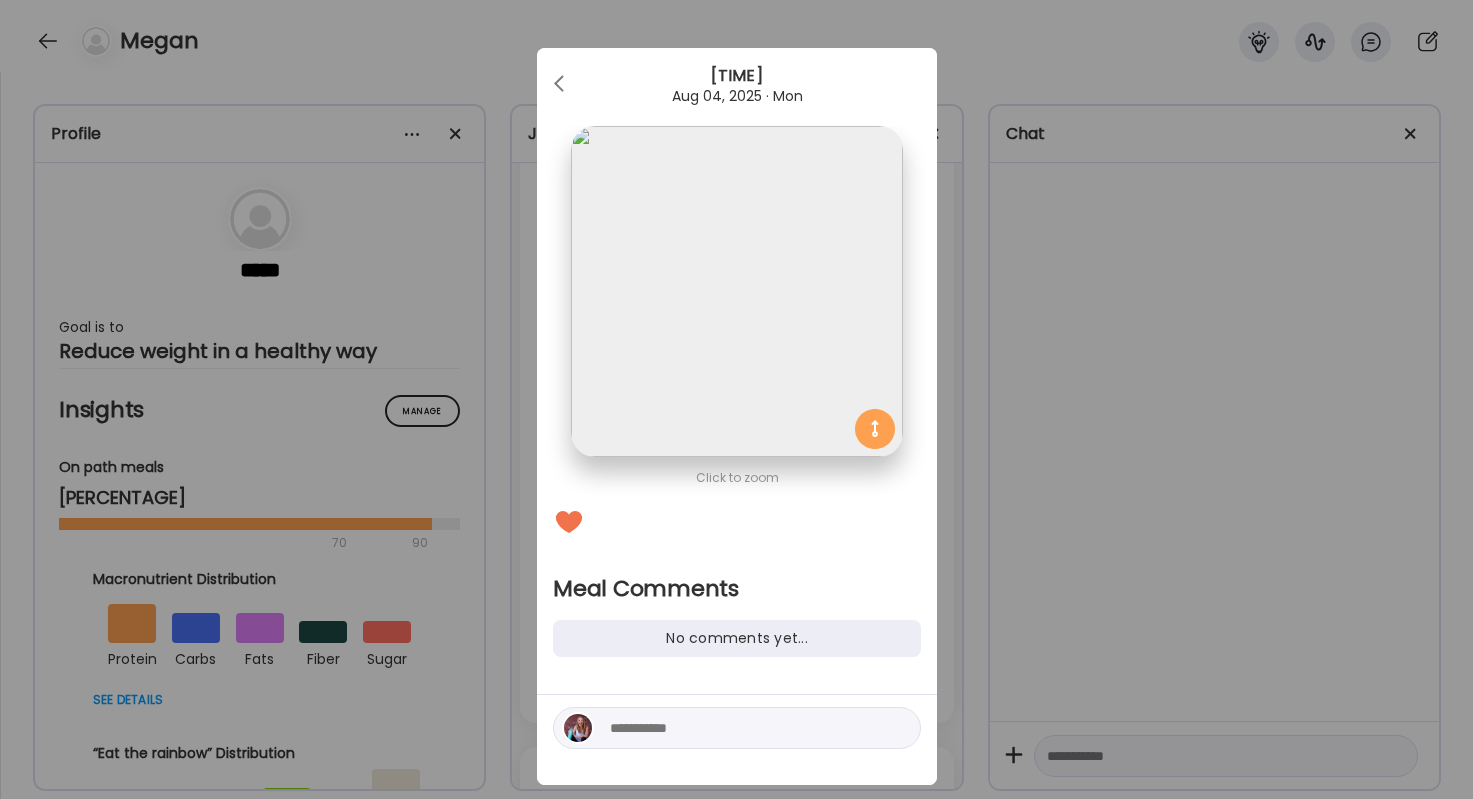 click at bounding box center [737, 728] 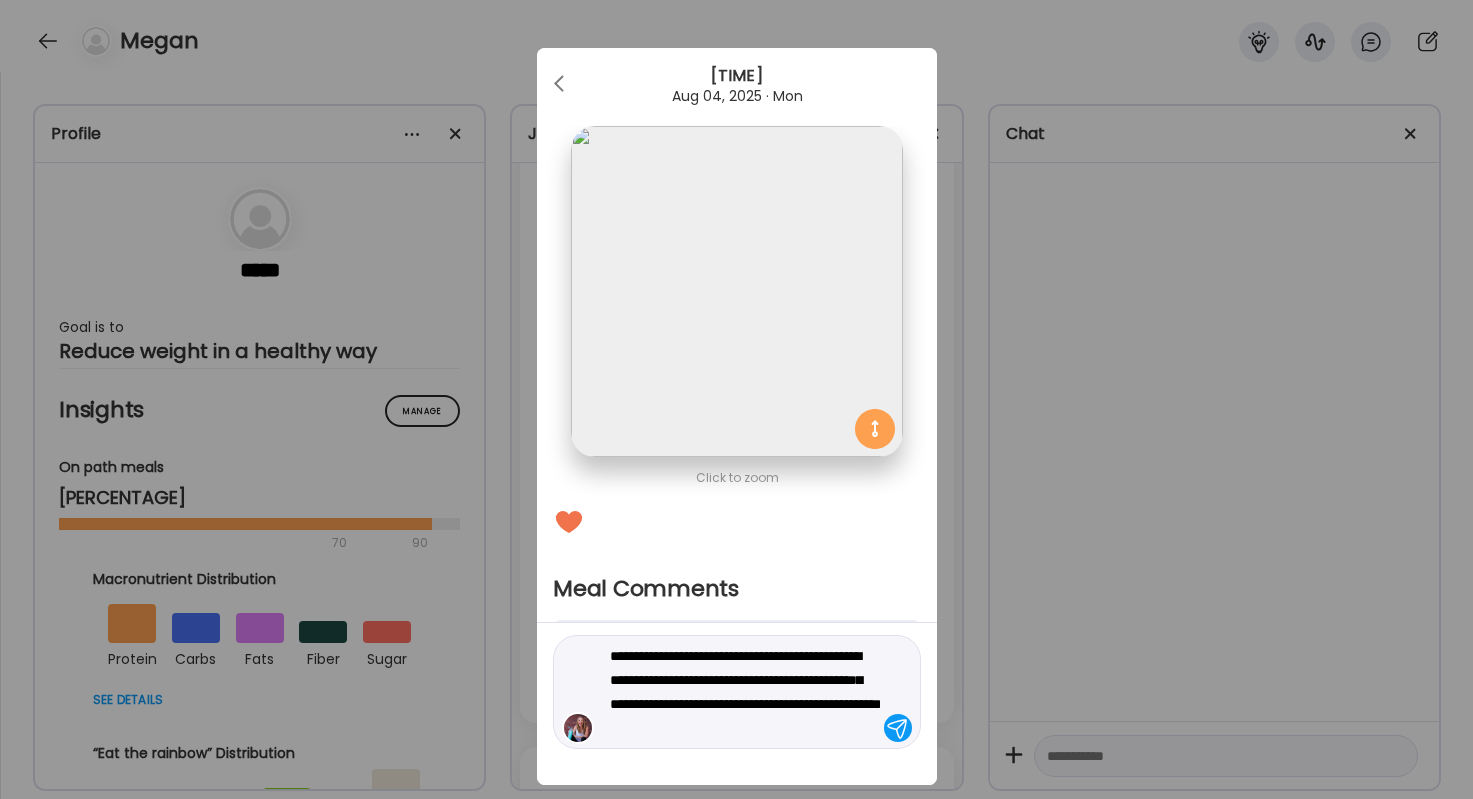 click on "**********" at bounding box center (745, 692) 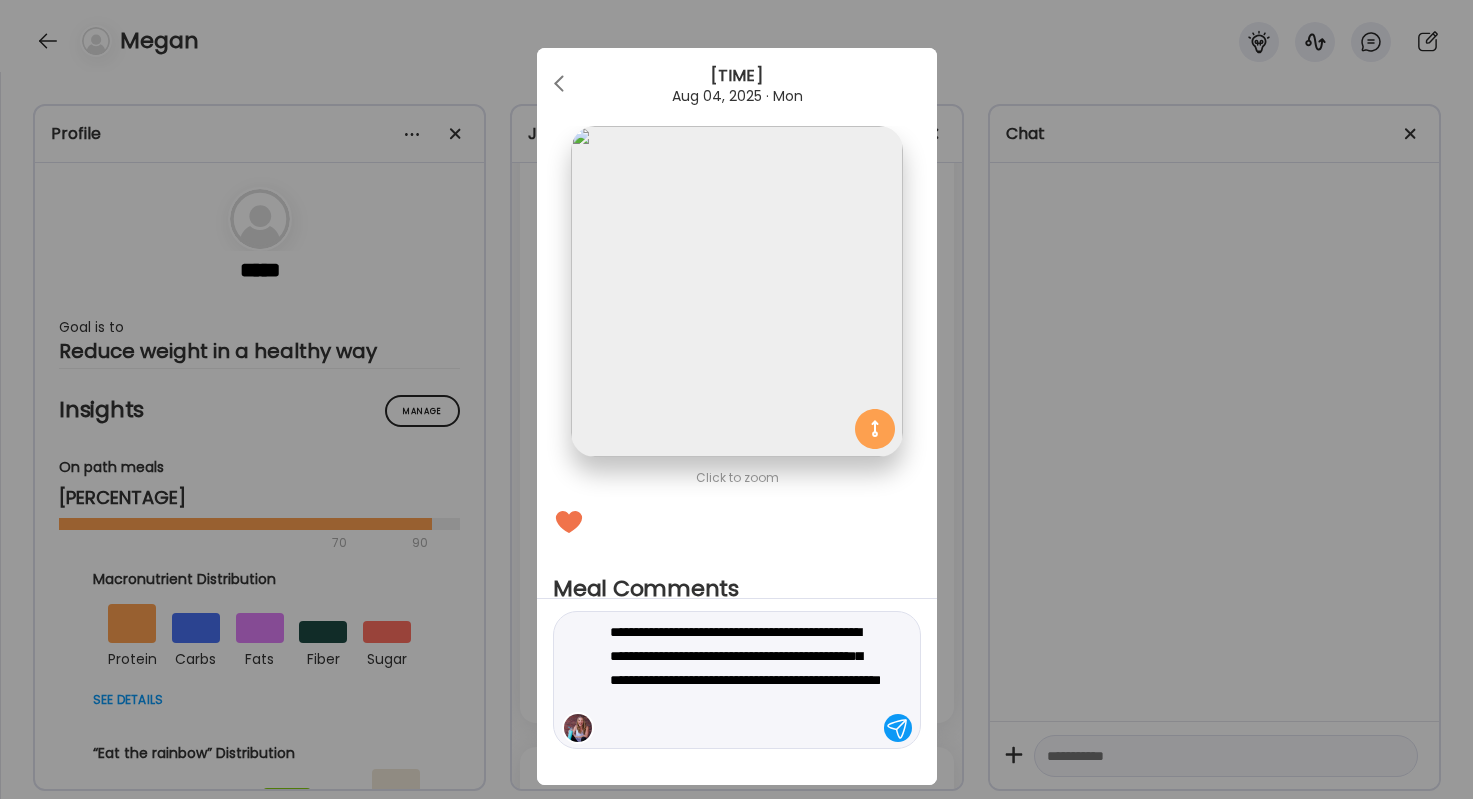 type on "**********" 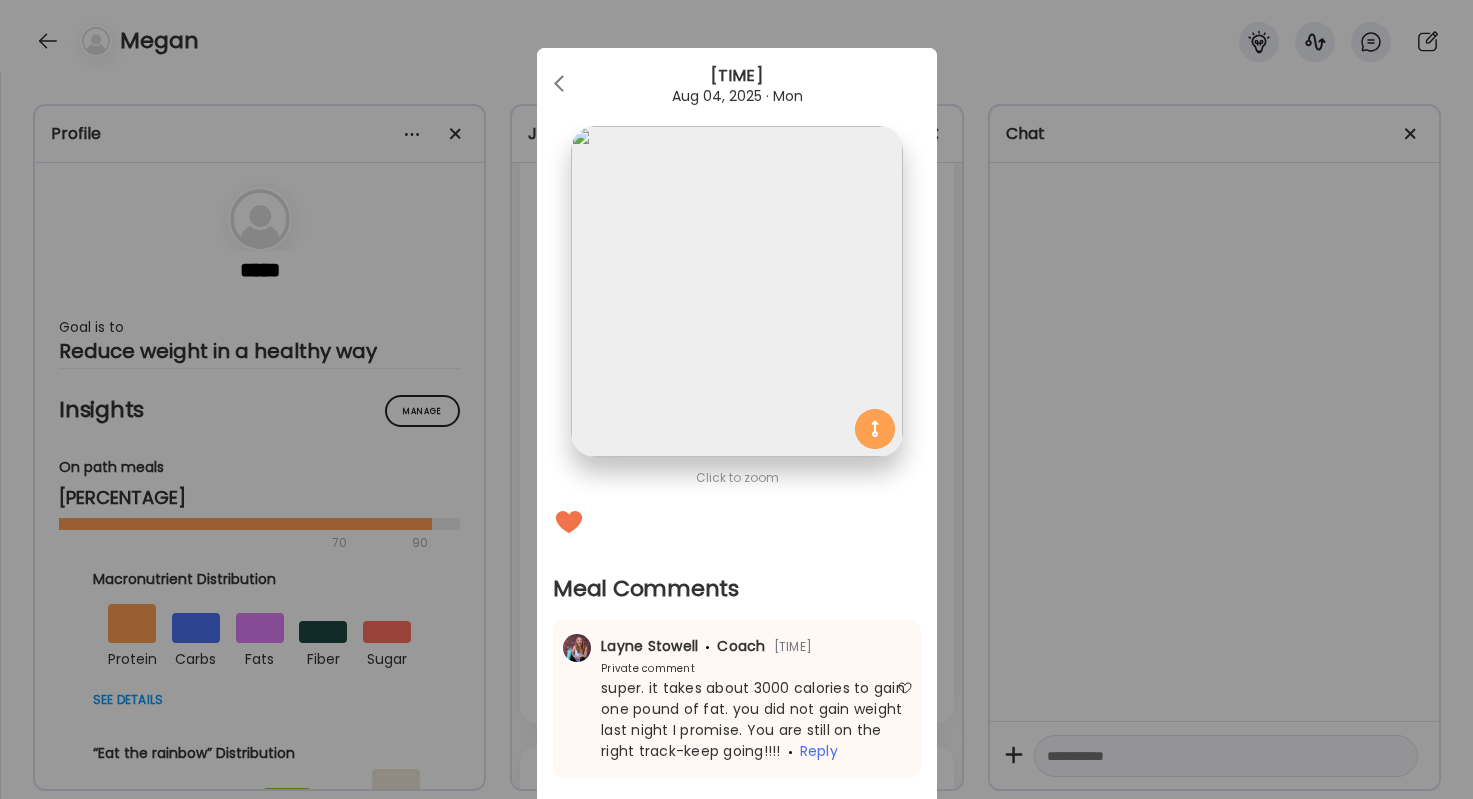 click on "Ate Coach Dashboard
Wahoo! It’s official
Take a moment to set up your Coach Profile to give your clients a smooth onboarding experience.
Skip Set up coach profile
Ate Coach Dashboard
1 Image 2 Message 3 Invite
Let’s get you quickly set up
Add a headshot or company logo for client recognition
Skip Next
Ate Coach Dashboard
1 Image 2 Message 3 Invite
Customize your welcome message
This page will be the first thing your clients will see. Add a welcome message to personalize their experience.
Header 32" at bounding box center (736, 399) 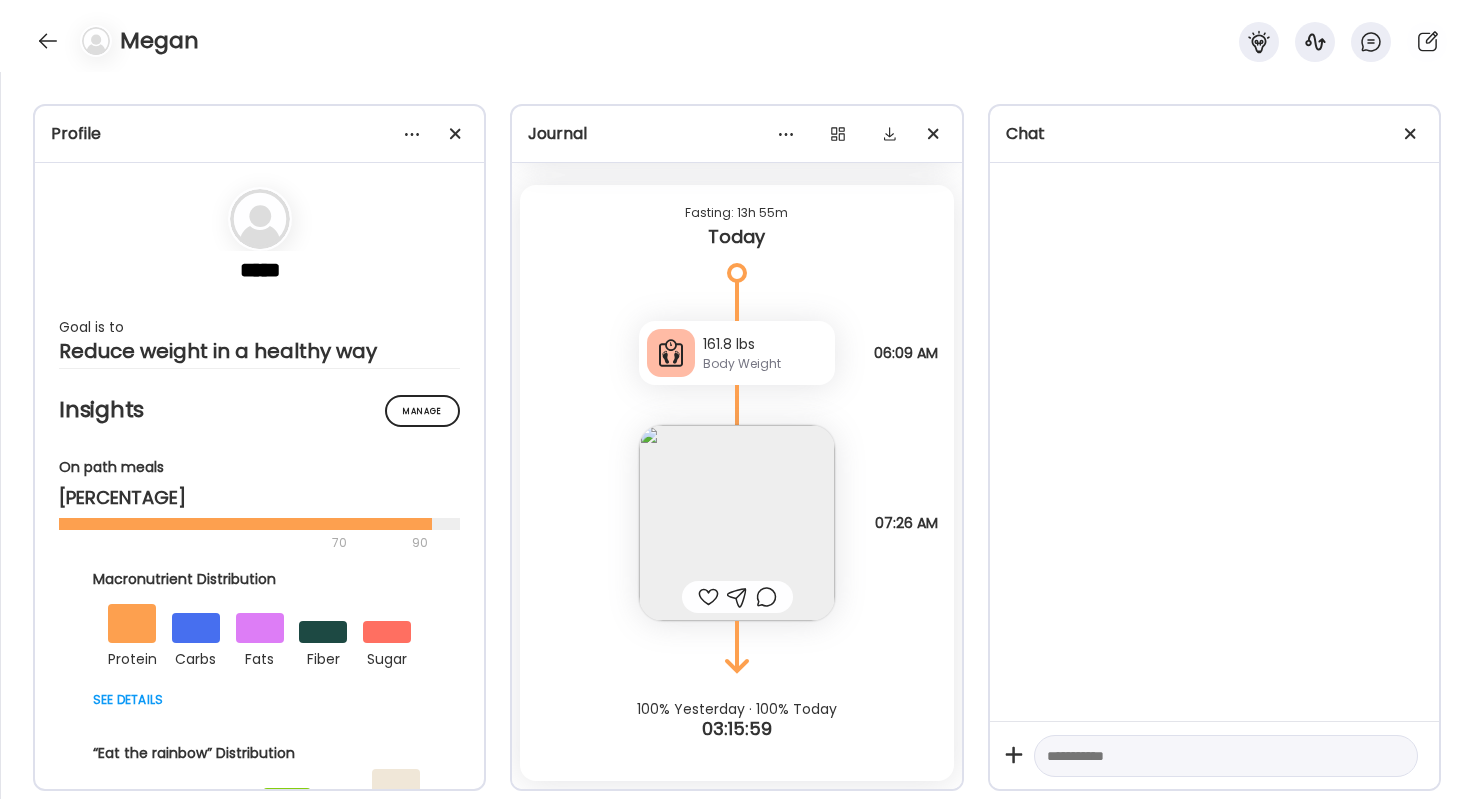 scroll, scrollTop: 60314, scrollLeft: 0, axis: vertical 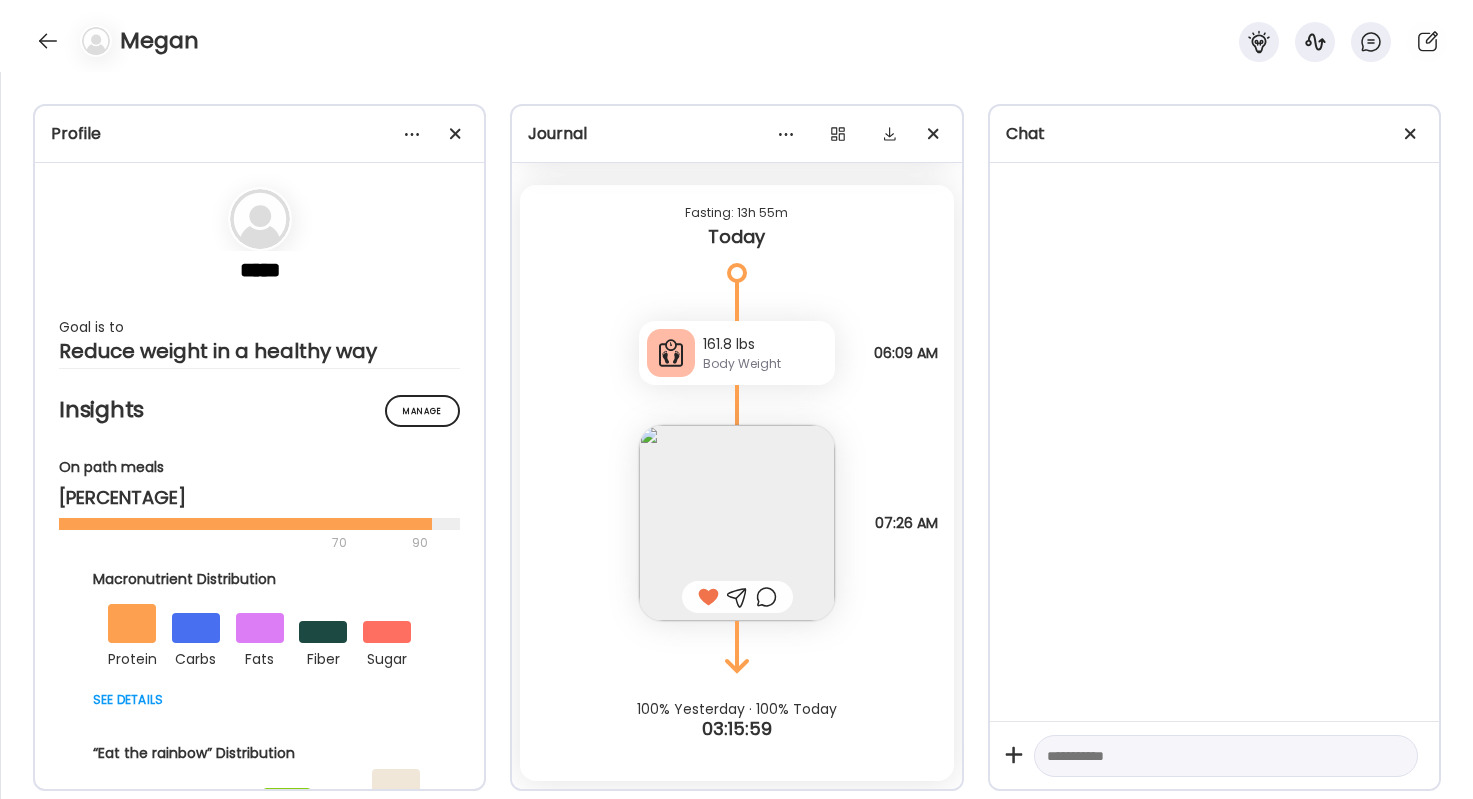 click at bounding box center [737, 523] 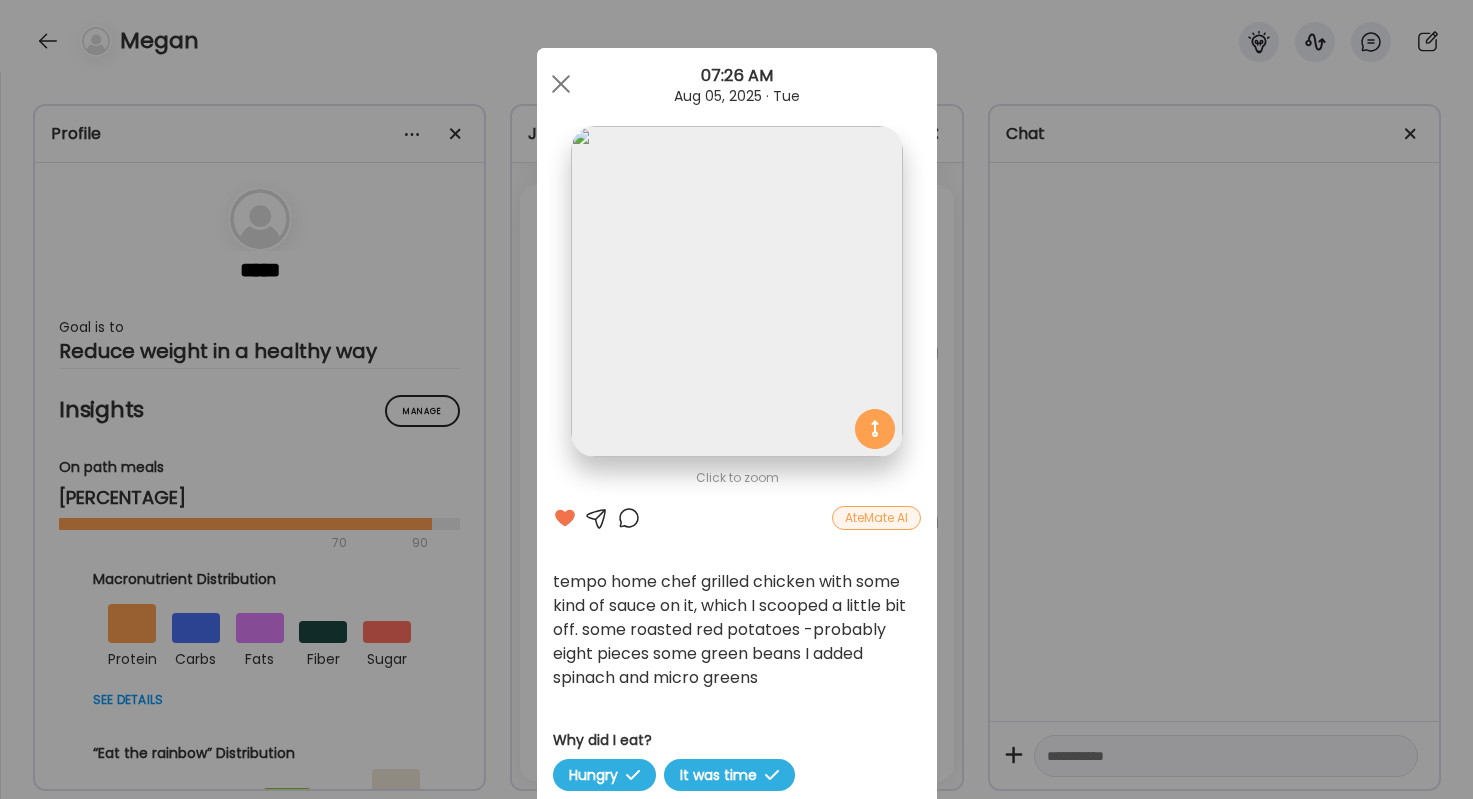 click at bounding box center [629, 518] 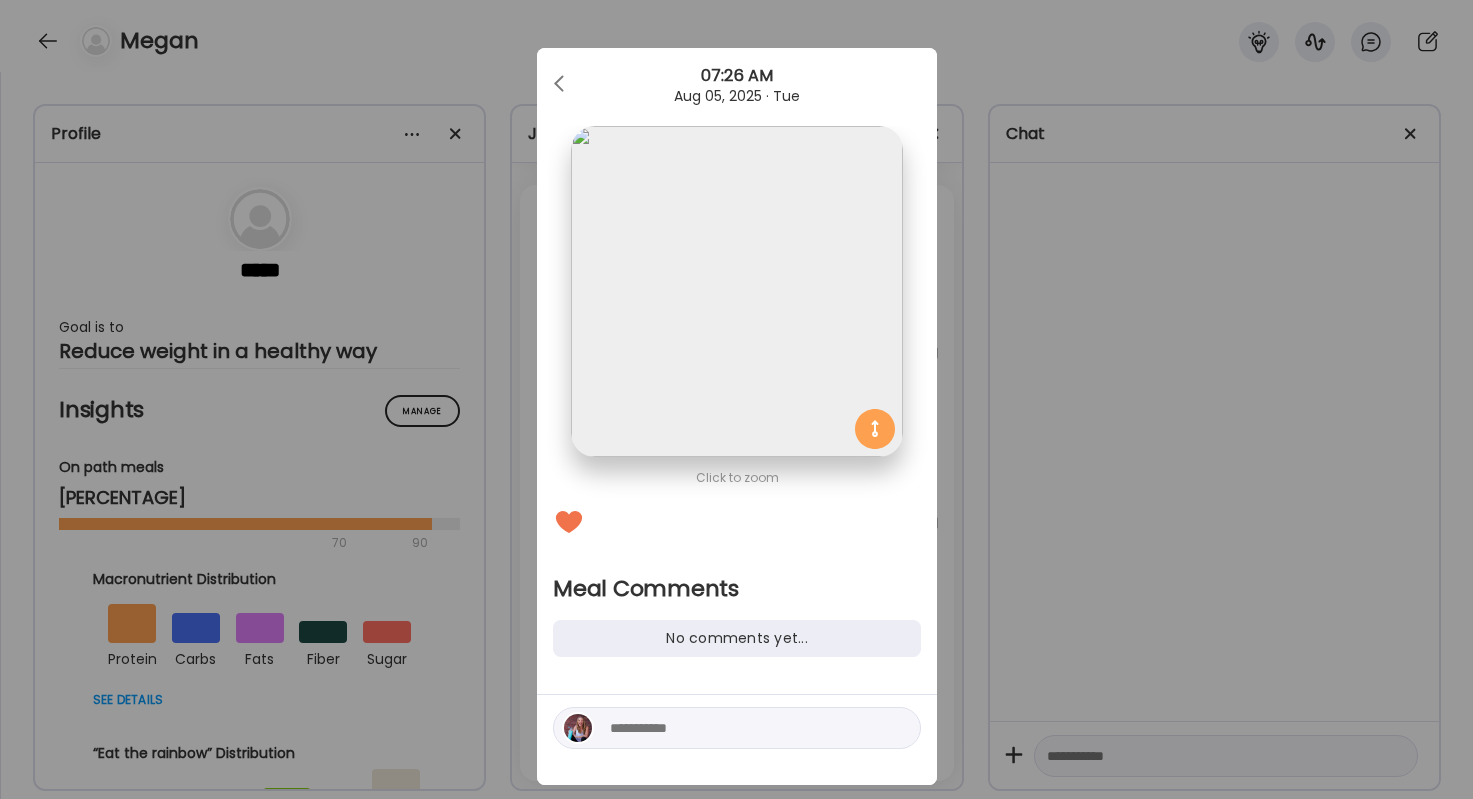 click at bounding box center [745, 728] 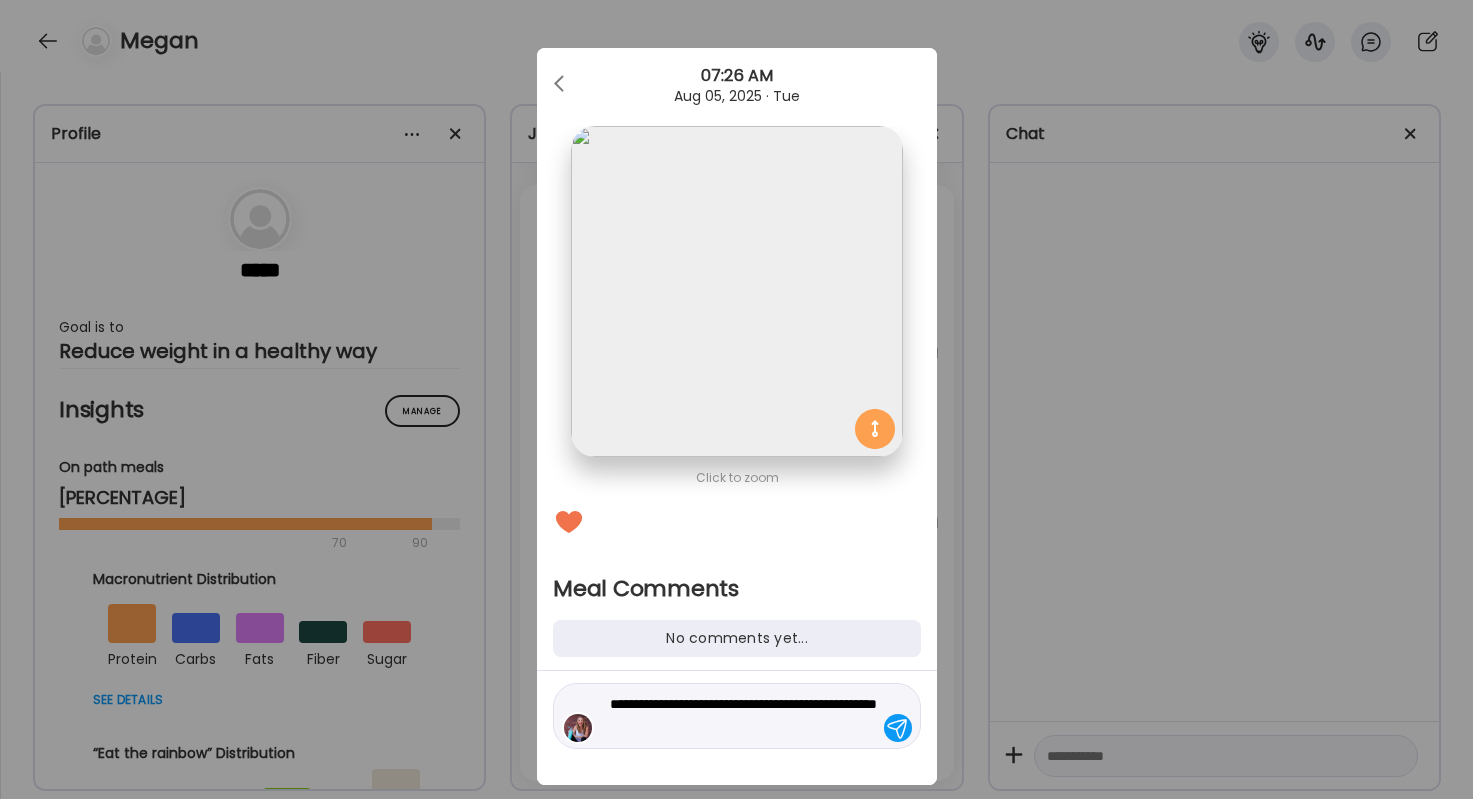 type on "**********" 